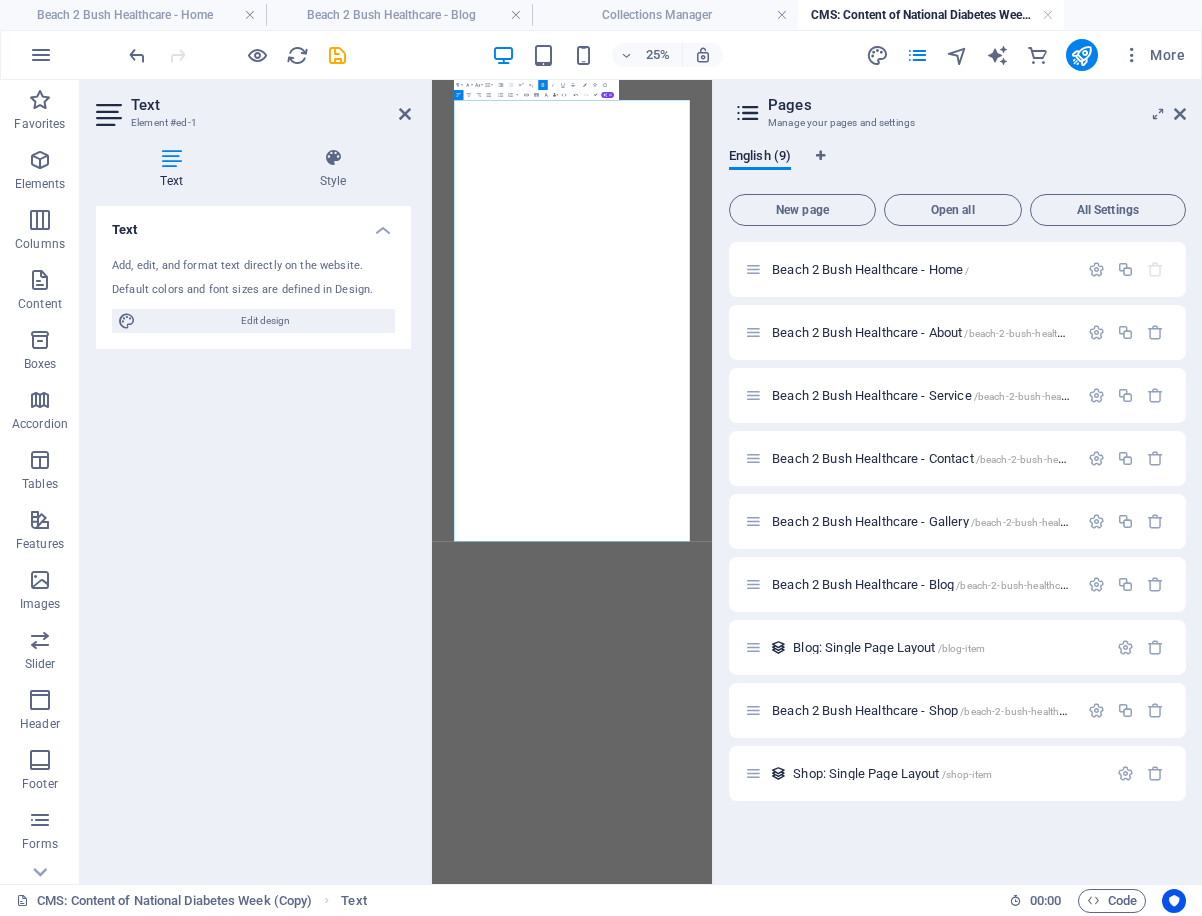 scroll, scrollTop: 0, scrollLeft: 0, axis: both 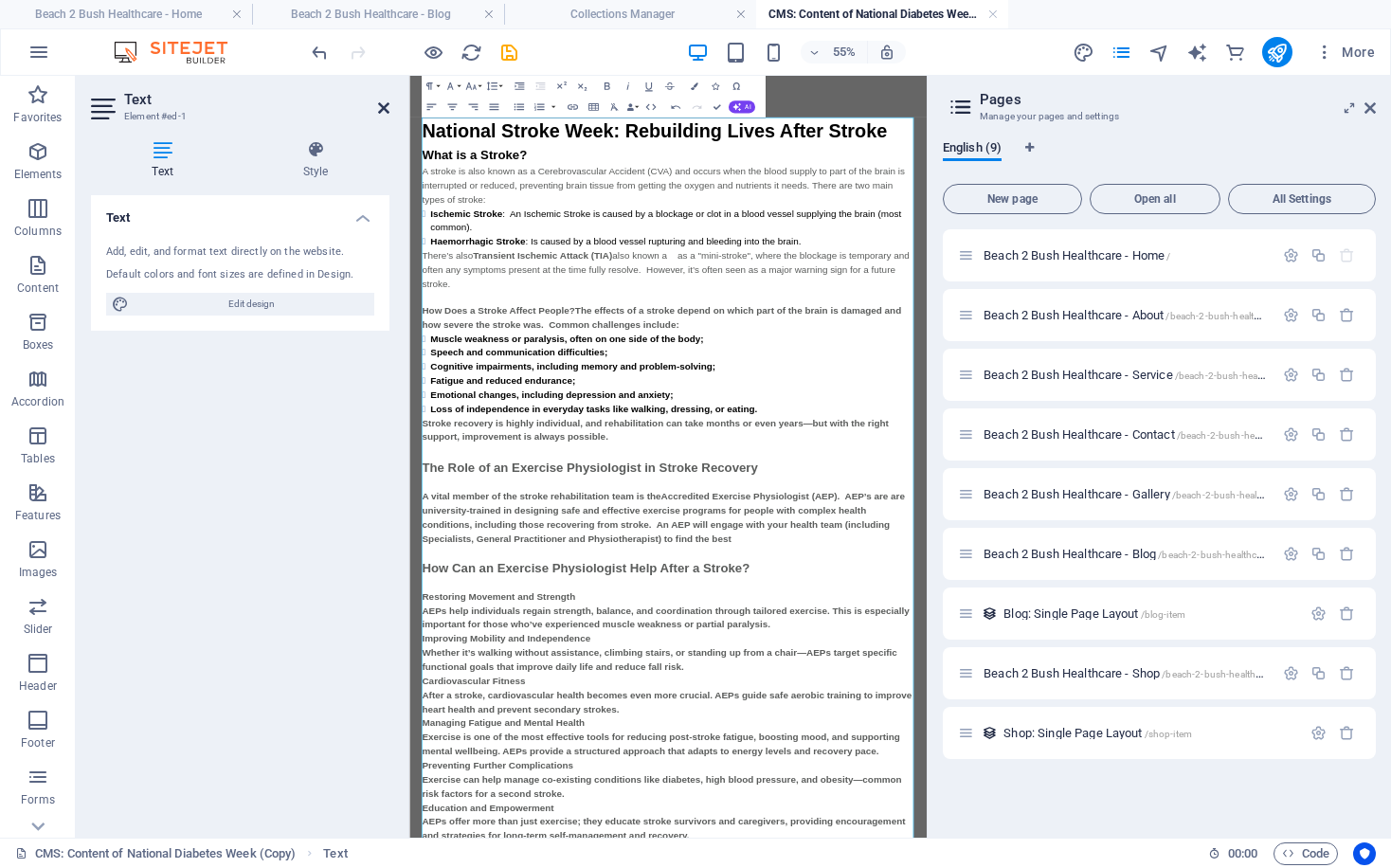 drag, startPoint x: 382, startPoint y: 105, endPoint x: 354, endPoint y: 352, distance: 248.582 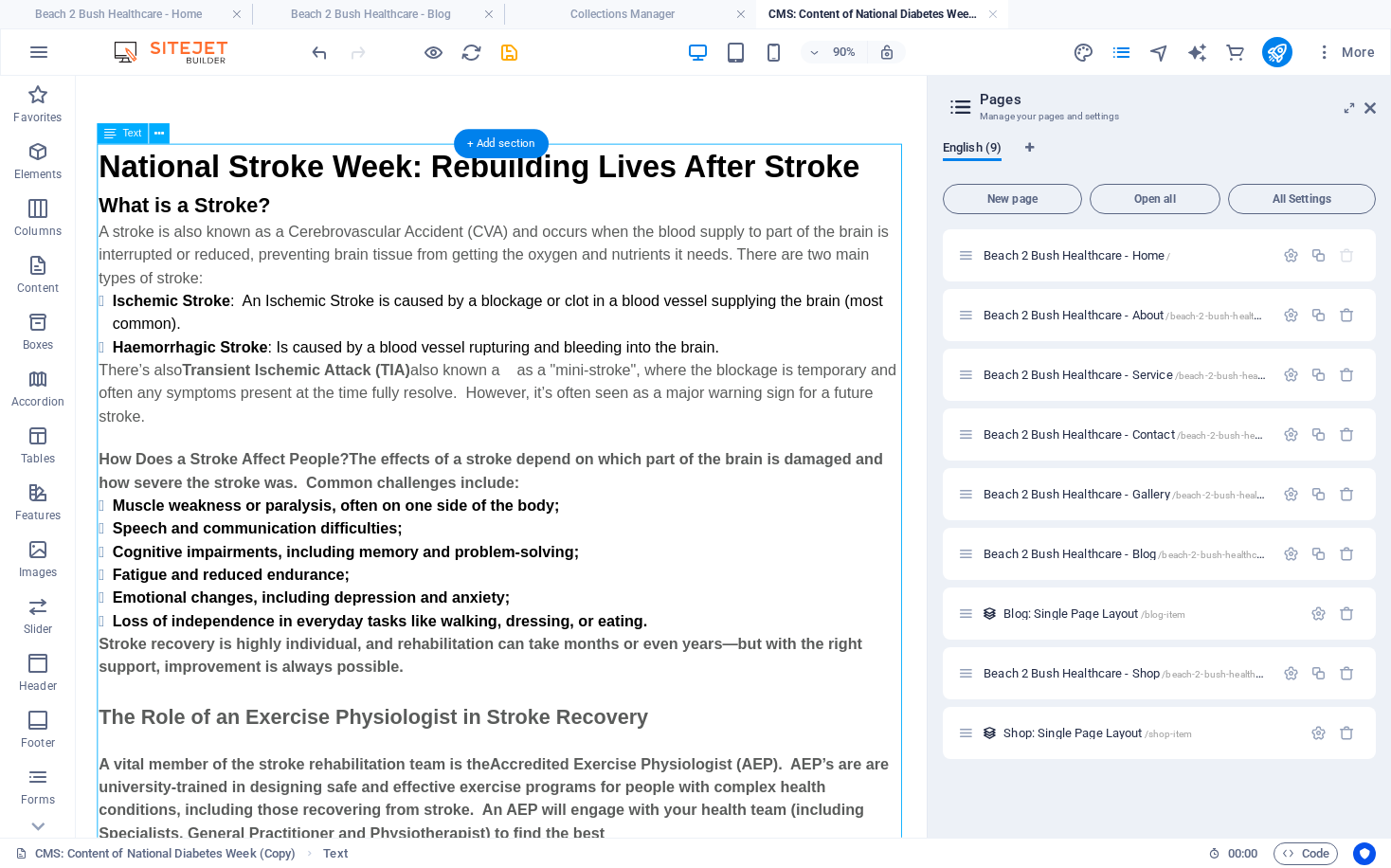 click on "National Stroke Week: Rebuilding Lives After Stroke What is a Stroke? A stroke is also known as a Cerebrovascular Accident (CVA) and occurs when the blood supply to part of the brain is interrupted or reduced, preventing brain tissue from getting the oxygen and nutrients it needs. There are two main types of stroke: Ischemic Stroke : An Ischemic Stroke is caused by a blockage or clot in a blood vessel supplying the brain (most common). Haemorrhagic Stroke : Is caused by a blood vessel rupturing and bleeding into the brain. There’s also Transient Ischemic Attack (TIA) also known a as a "mini-stroke", where the blockage is temporary and often any symptoms present at the time fully resolve. However, it’s often seen as a major warning sign for a future stroke. How Does a Stroke Affect People?The effects of a stroke depend on which part of the brain is damaged and how severe the stroke was. Common challenges include: Muscle weakness or paralysis, often on one side of the body;" at bounding box center [549, 976] 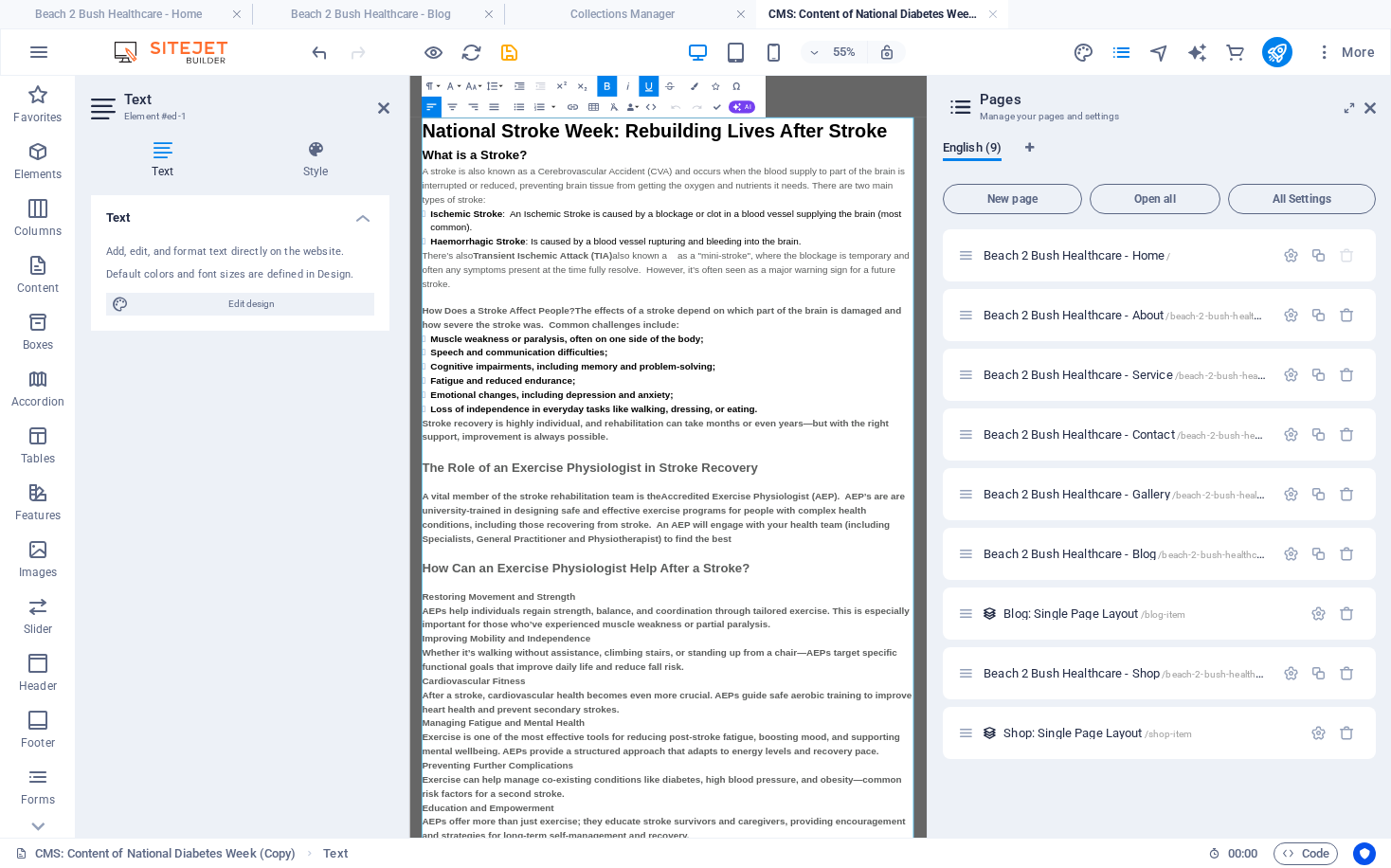 click on "Loss of independence in everyday tasks like walking, dressing, or eating." at bounding box center [745, 681] 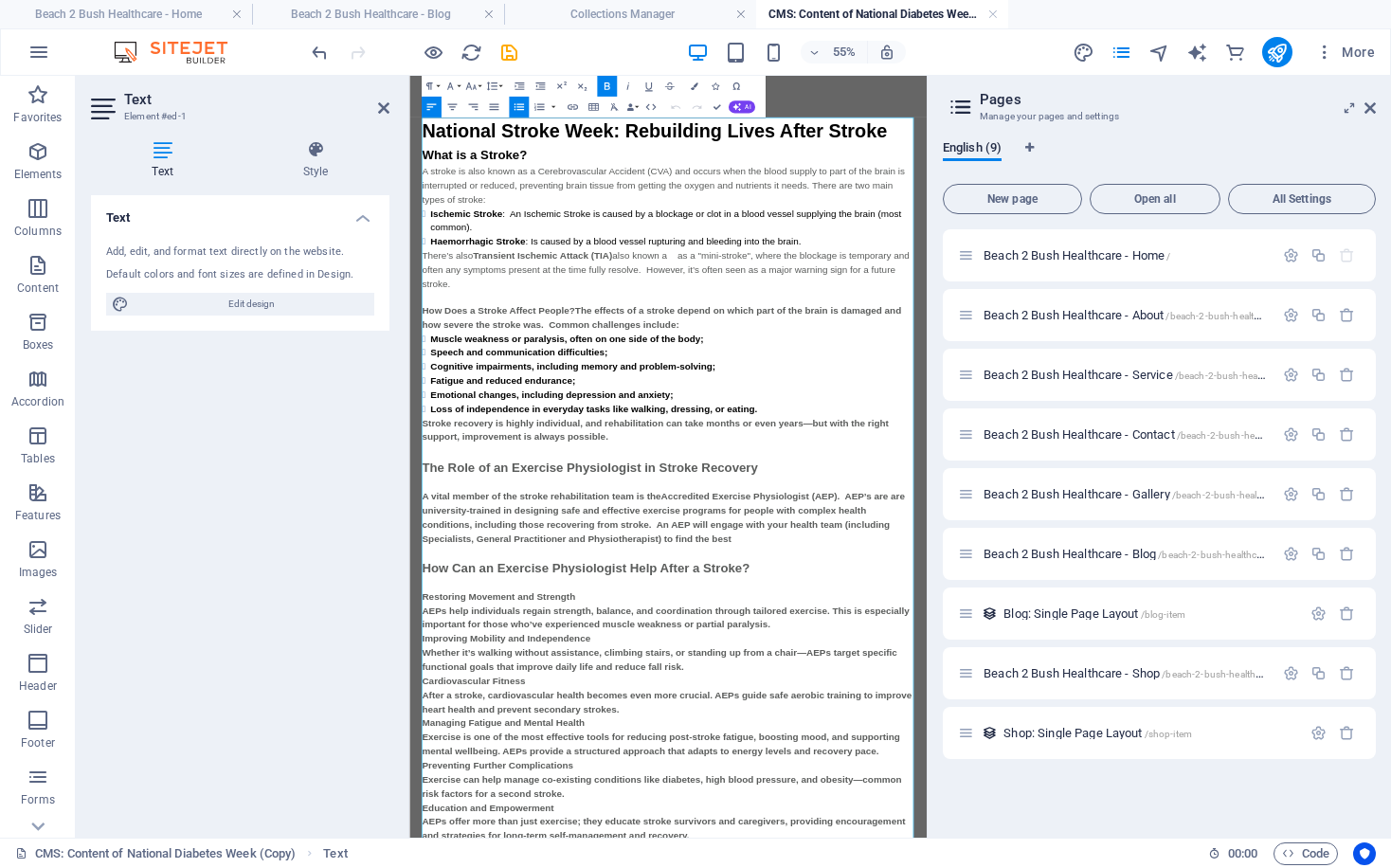 click on "How Does a Stroke Affect People?The effects of a stroke depend on which part of the brain is damaged and how severe the stroke was.  Common challenges include:" at bounding box center (869, 515) 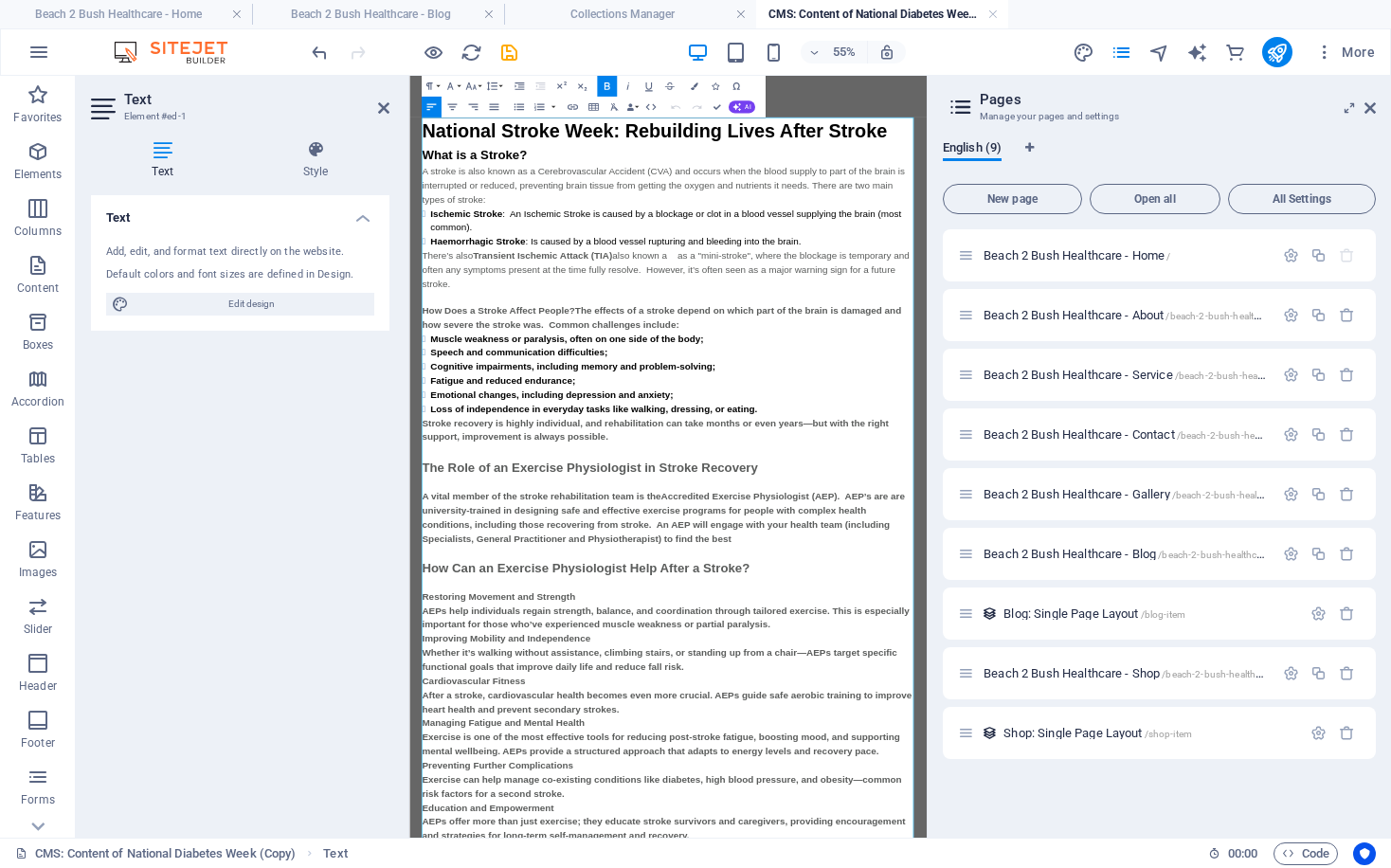 type 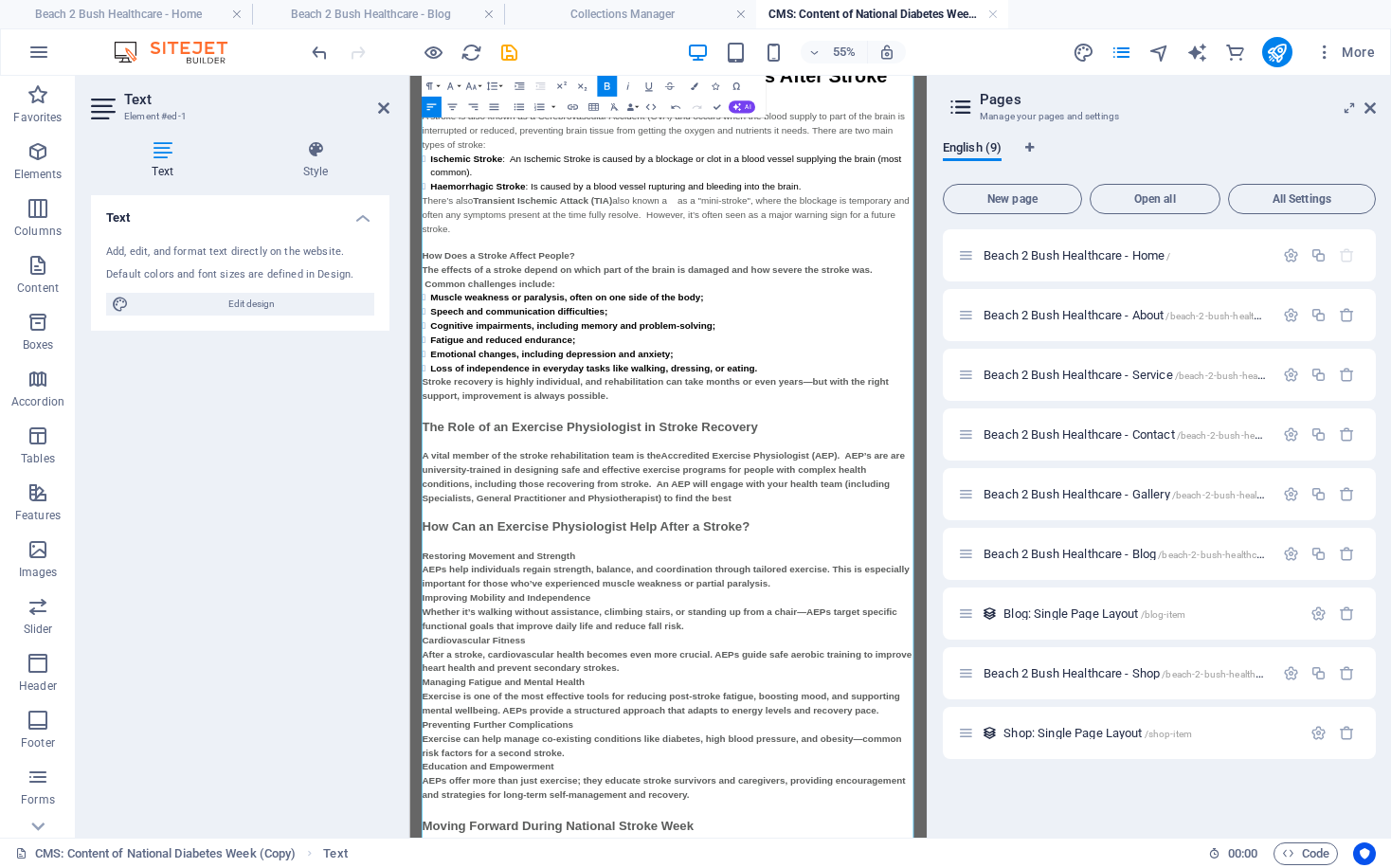 scroll, scrollTop: 107, scrollLeft: 0, axis: vertical 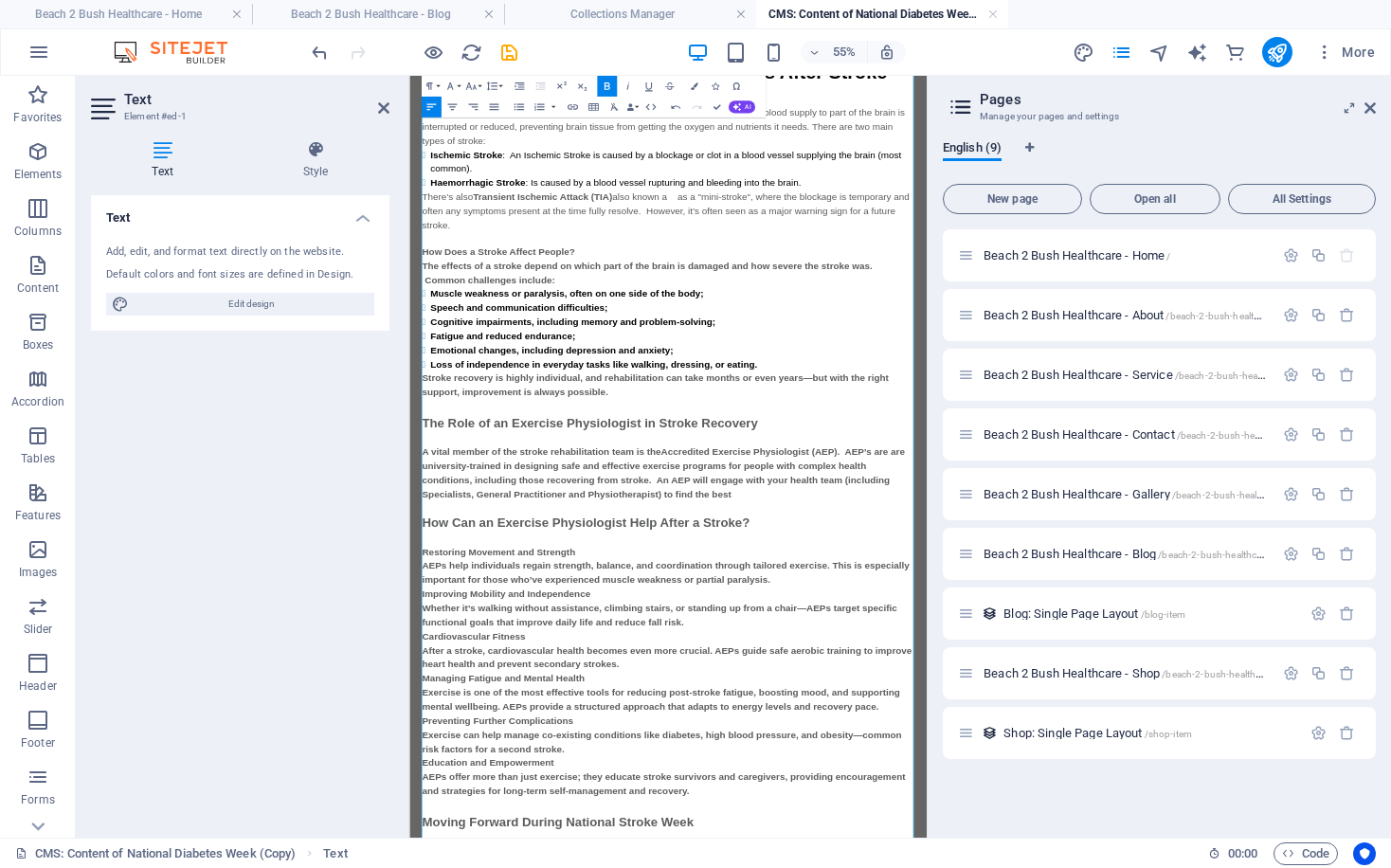 drag, startPoint x: 569, startPoint y: 419, endPoint x: 795, endPoint y: 432, distance: 226.3736 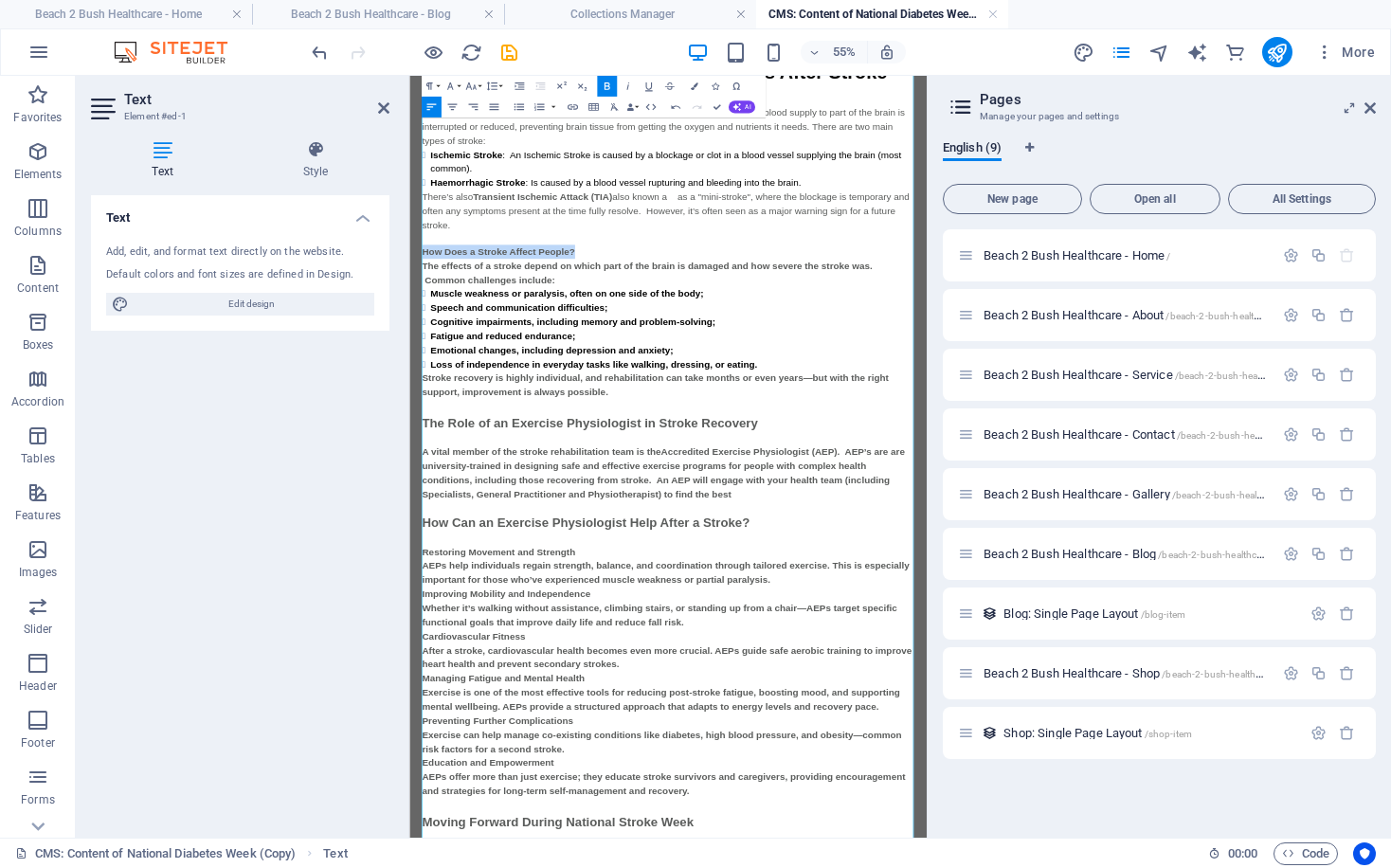 drag, startPoint x: 726, startPoint y: 396, endPoint x: 420, endPoint y: 396, distance: 306 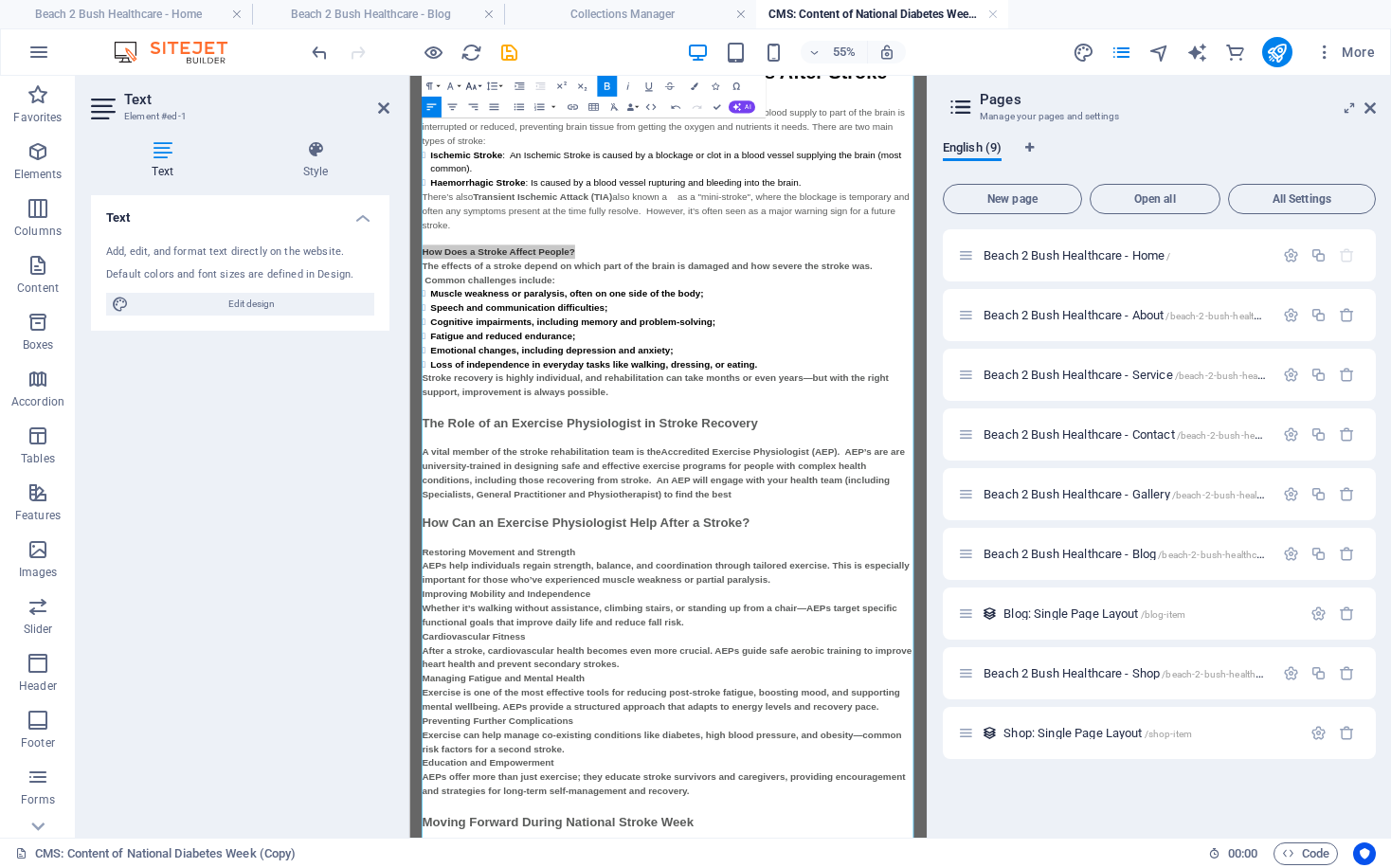 click 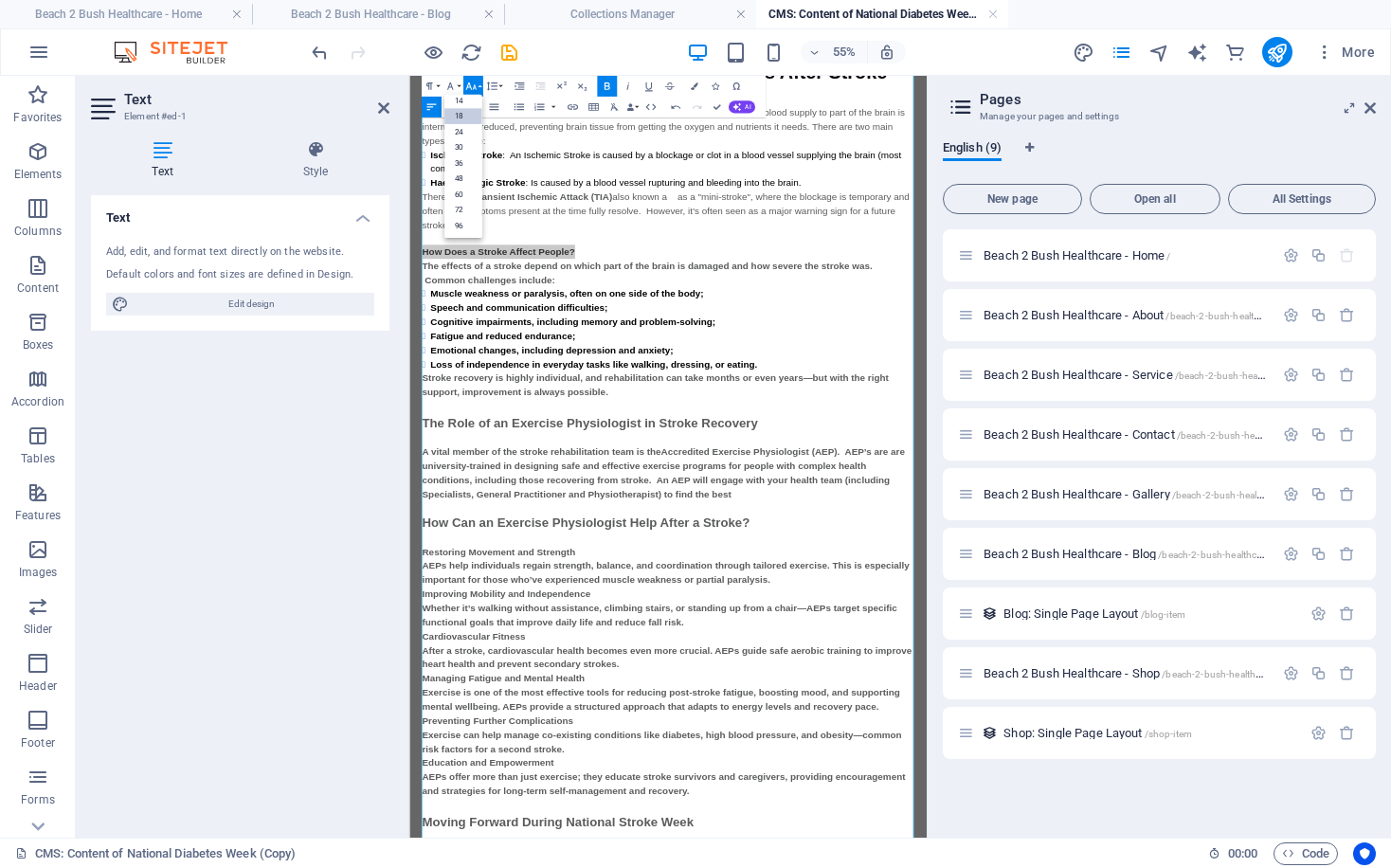 scroll, scrollTop: 153, scrollLeft: 0, axis: vertical 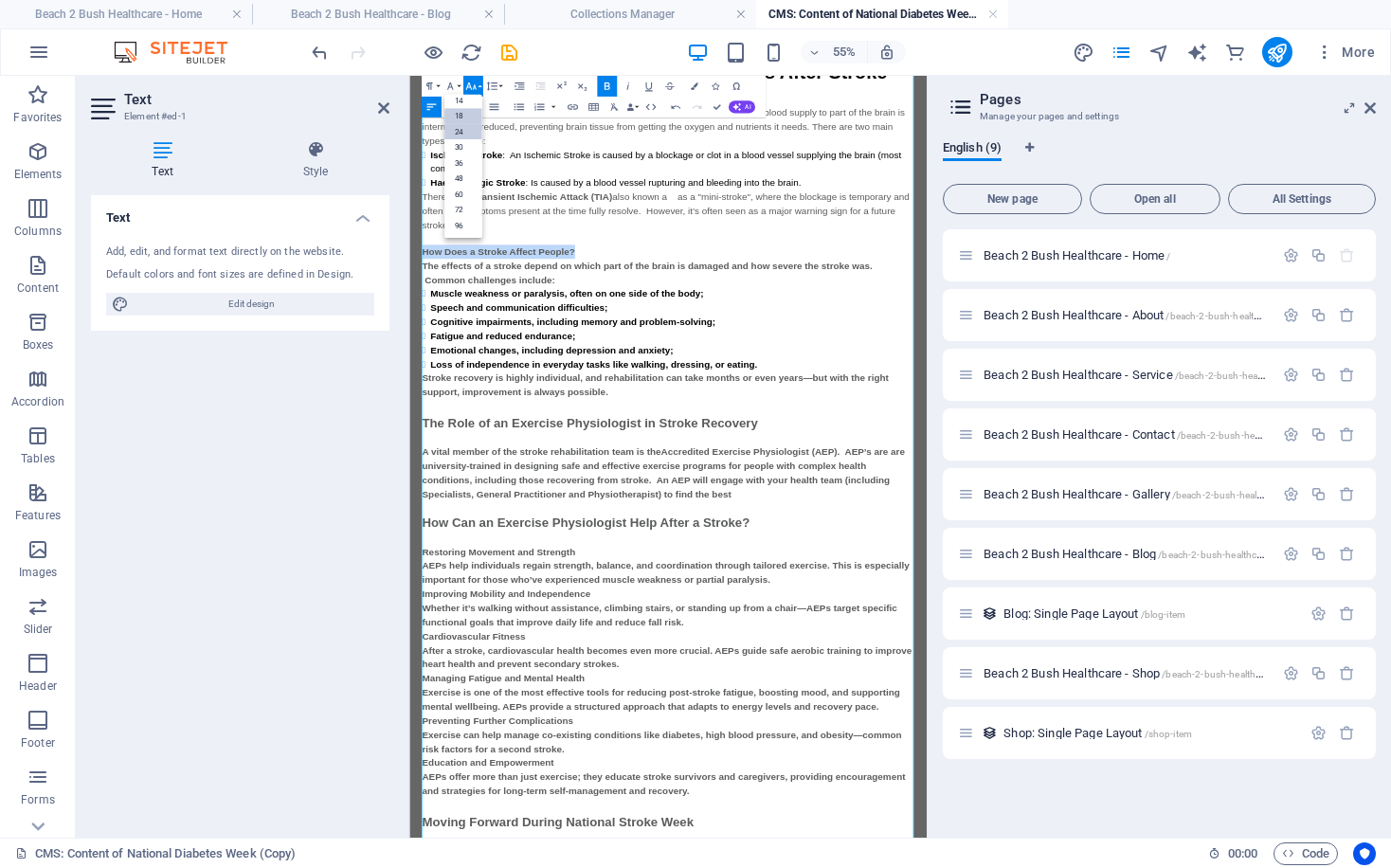 click on "24" at bounding box center [463, 132] 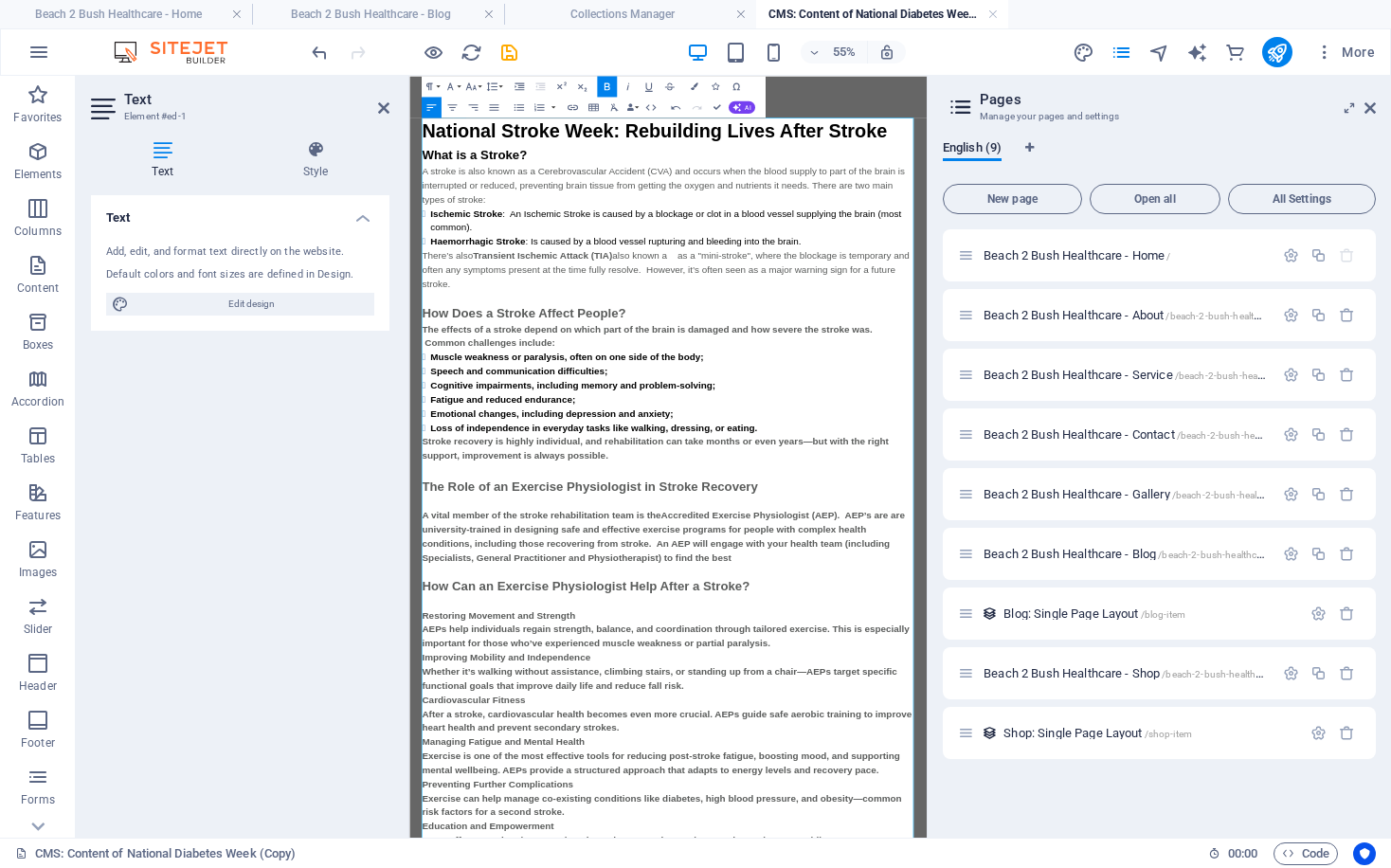 scroll, scrollTop: 0, scrollLeft: 0, axis: both 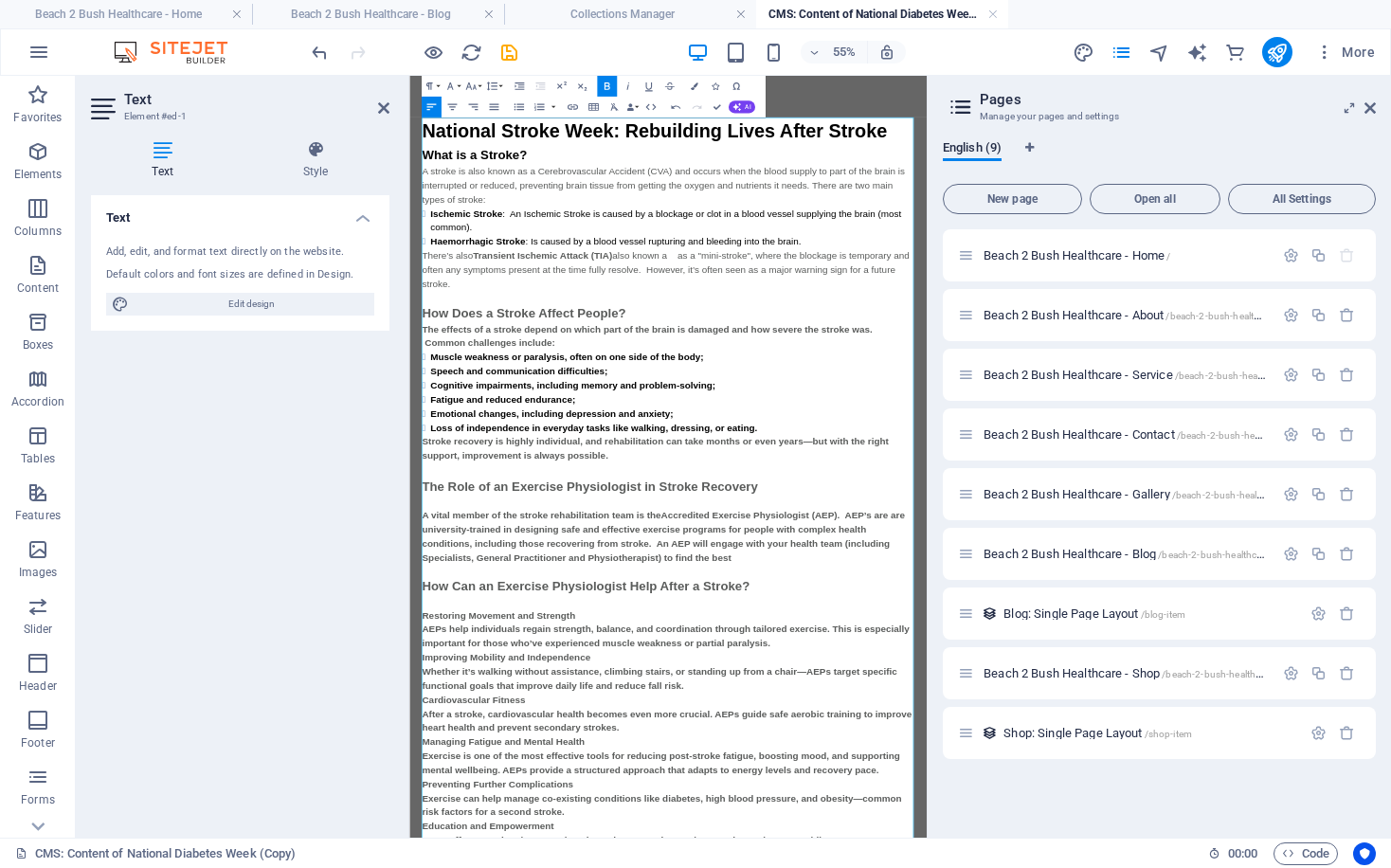 click on "What is a Stroke?" at bounding box center [528, 219] 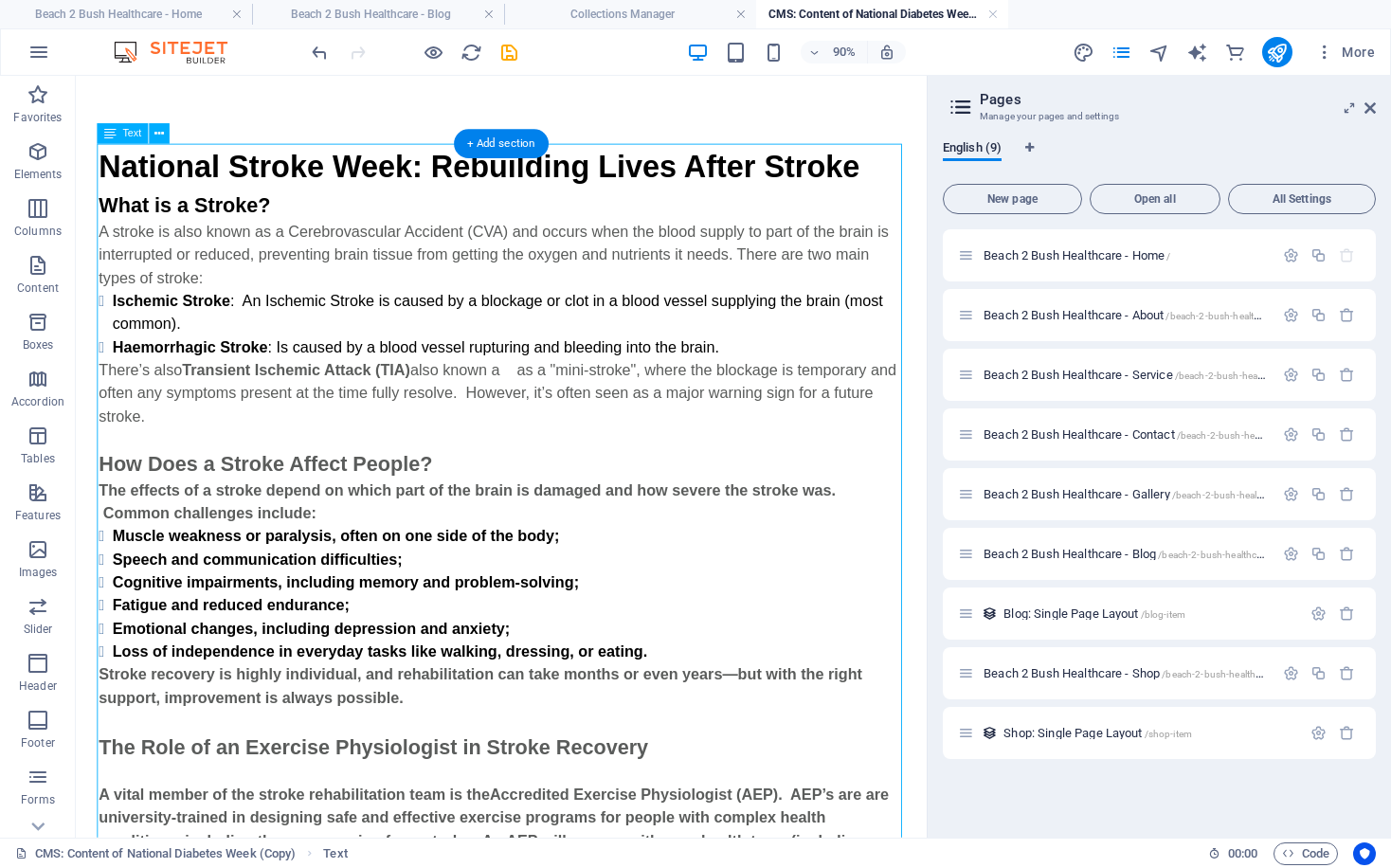 click on "National Stroke Week: Rebuilding Lives After Stroke What is a Stroke? A stroke is also known as a Cerebrovascular Accident (CVA) and occurs when the blood supply to part of the brain is interrupted or reduced, preventing brain tissue from getting the oxygen and nutrients it needs. There are two main types of stroke: Ischemic Stroke : An Ischemic Stroke is caused by a blockage or clot in a blood vessel supplying the brain (most common). Haemorrhagic Stroke : Is caused by a blood vessel rupturing and bleeding into the brain. There’s also Transient Ischemic Attack (TIA) also known a as a "mini-stroke", where the blockage is temporary and often any symptoms present at the time fully resolve. However, it’s often seen as a major warning sign for a future stroke. How Does a Stroke Affect People? The effects of a stroke depend on which part of the brain is damaged and how severe the stroke was. Common challenges include: Muscle weakness or paralysis, often on one side of the body;" at bounding box center (549, 993) 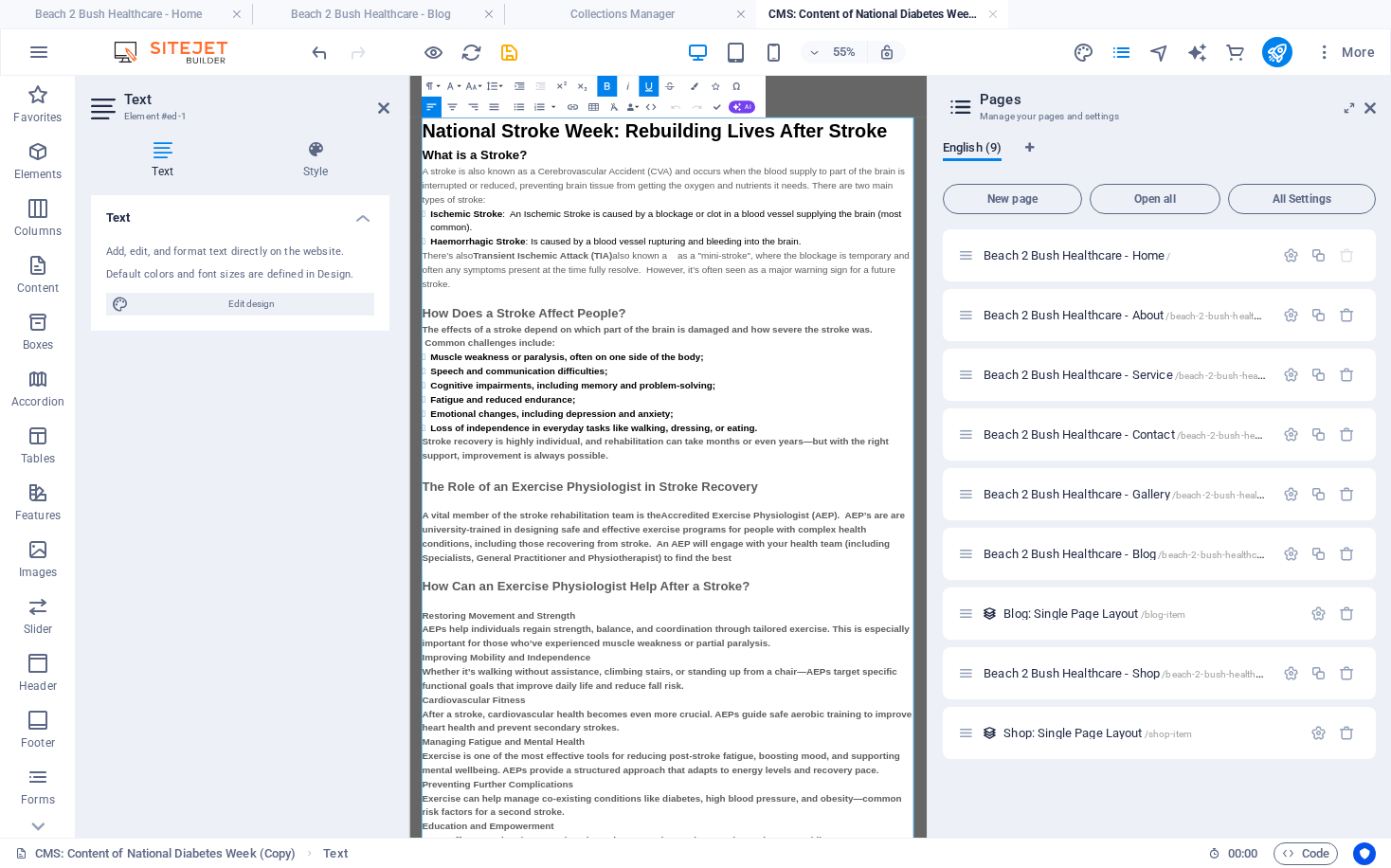 click on "What is a Stroke?" at bounding box center [528, 219] 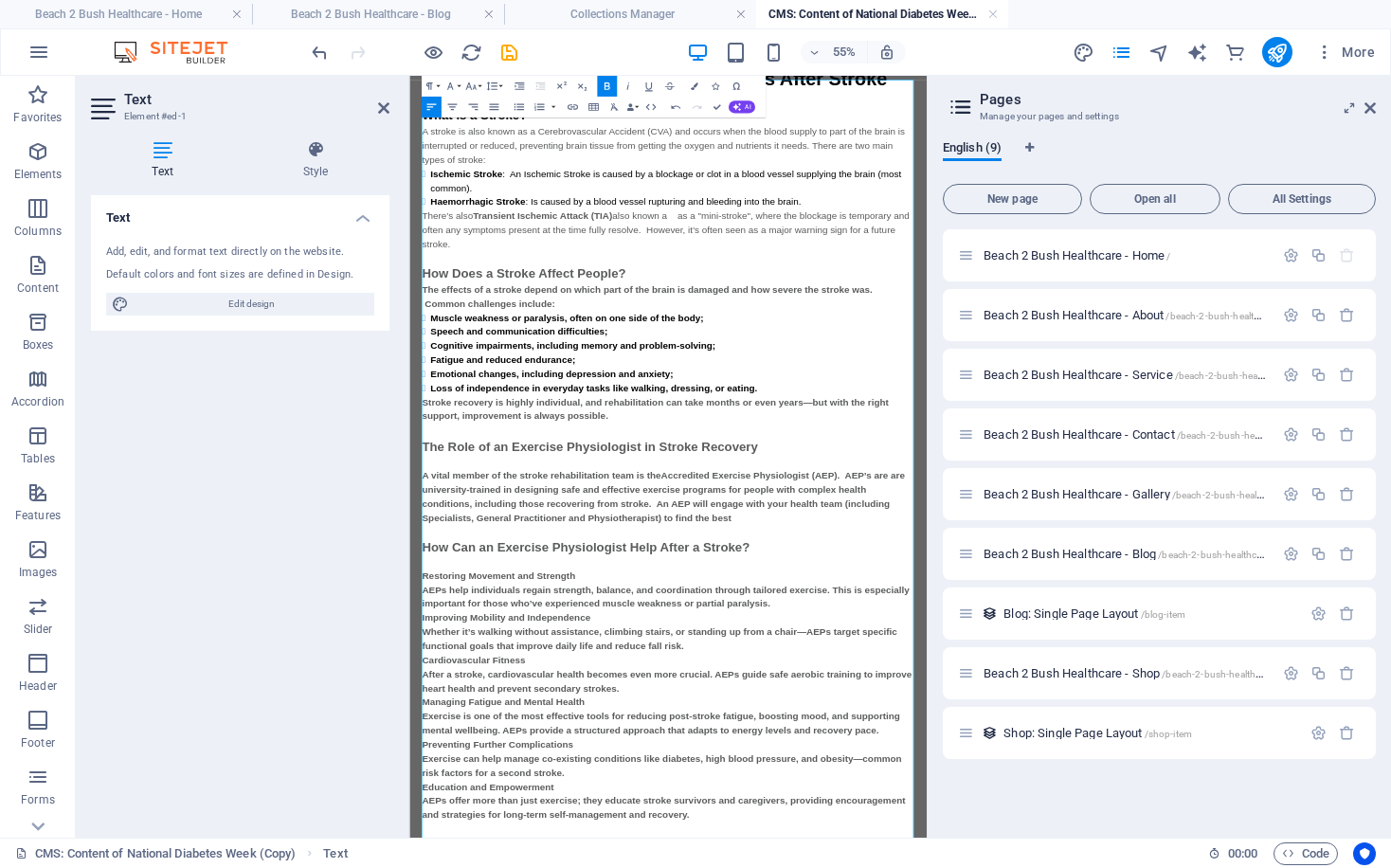 scroll, scrollTop: 97, scrollLeft: 0, axis: vertical 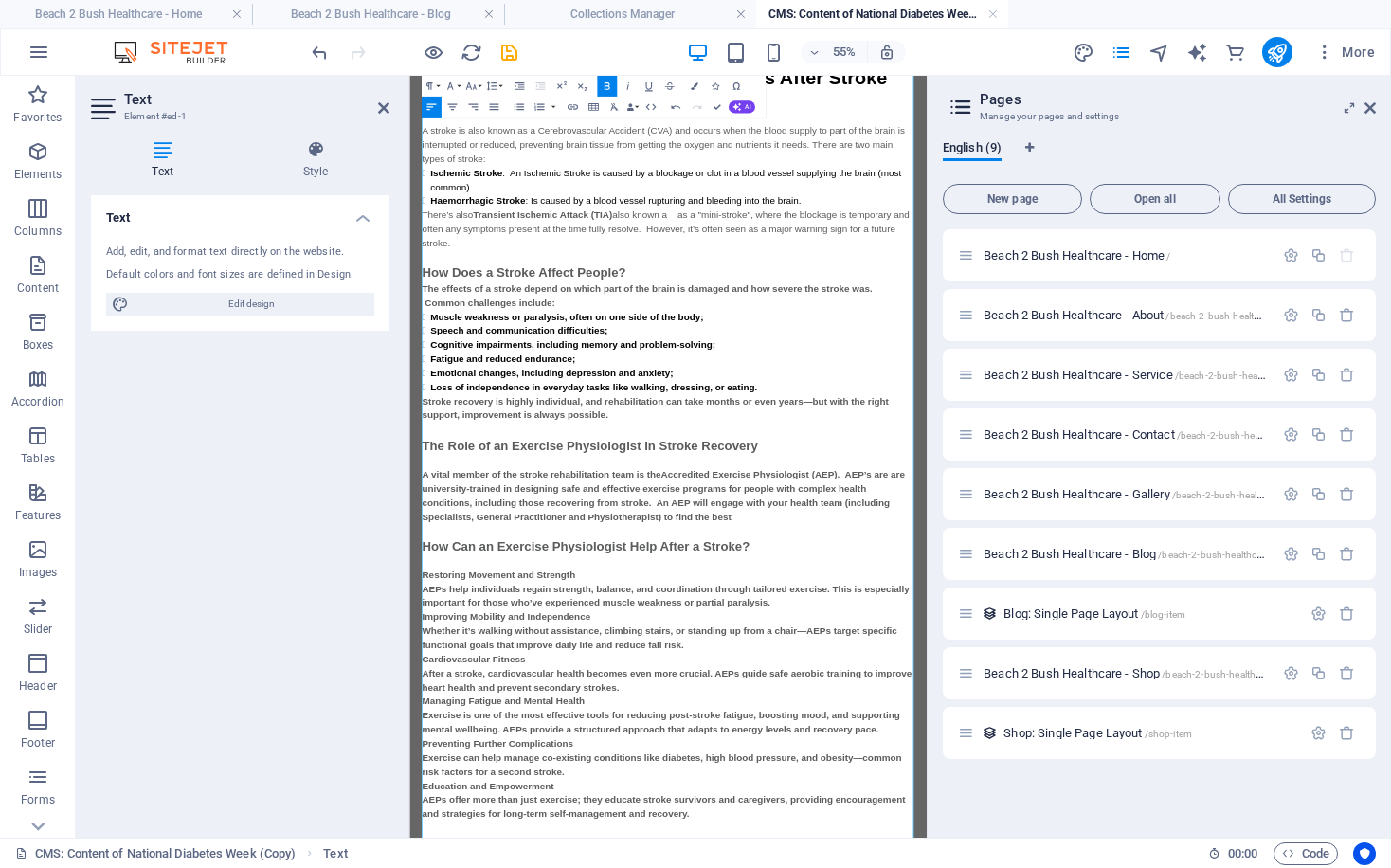 click at bounding box center (880, 777) 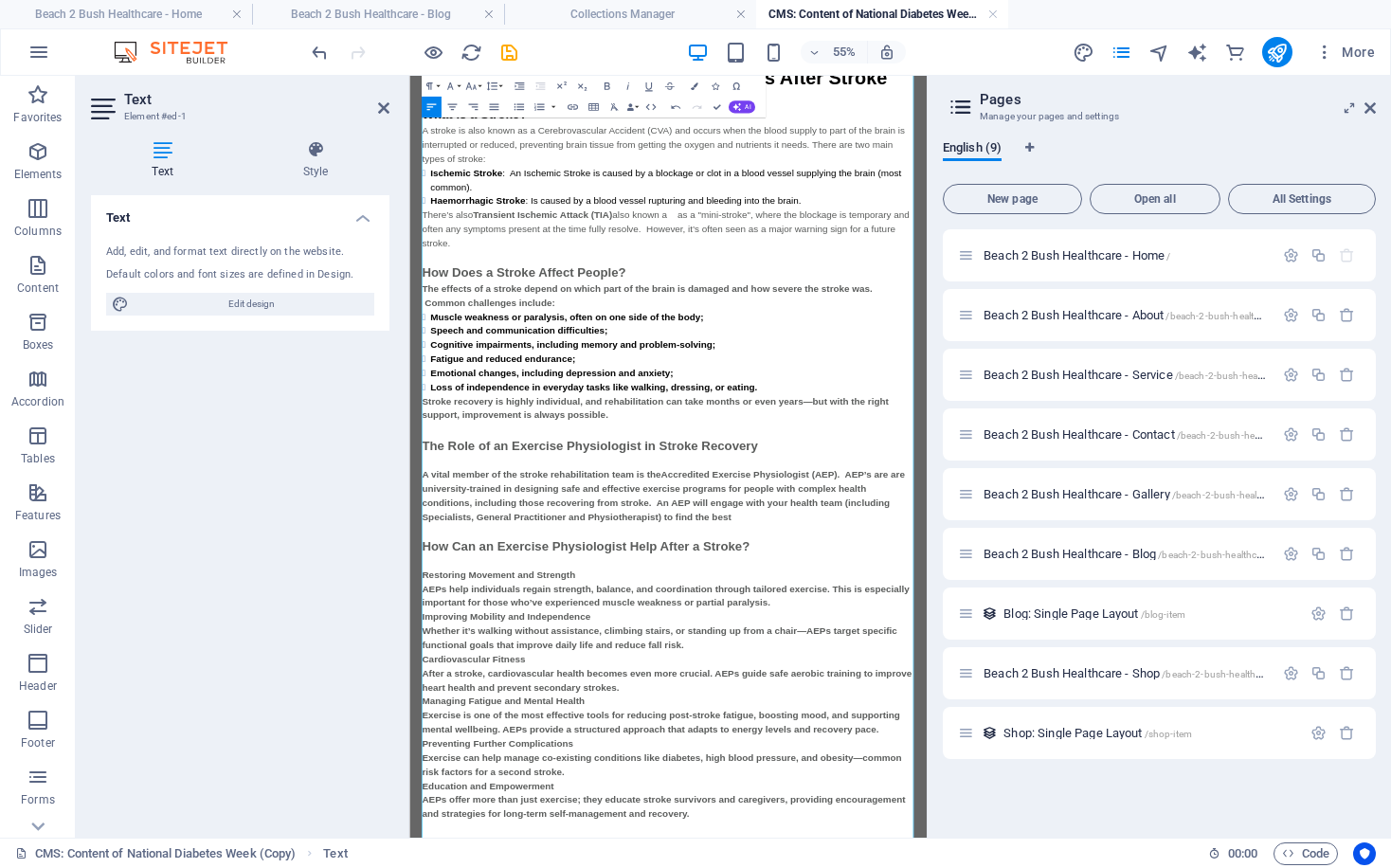 click at bounding box center [880, 777] 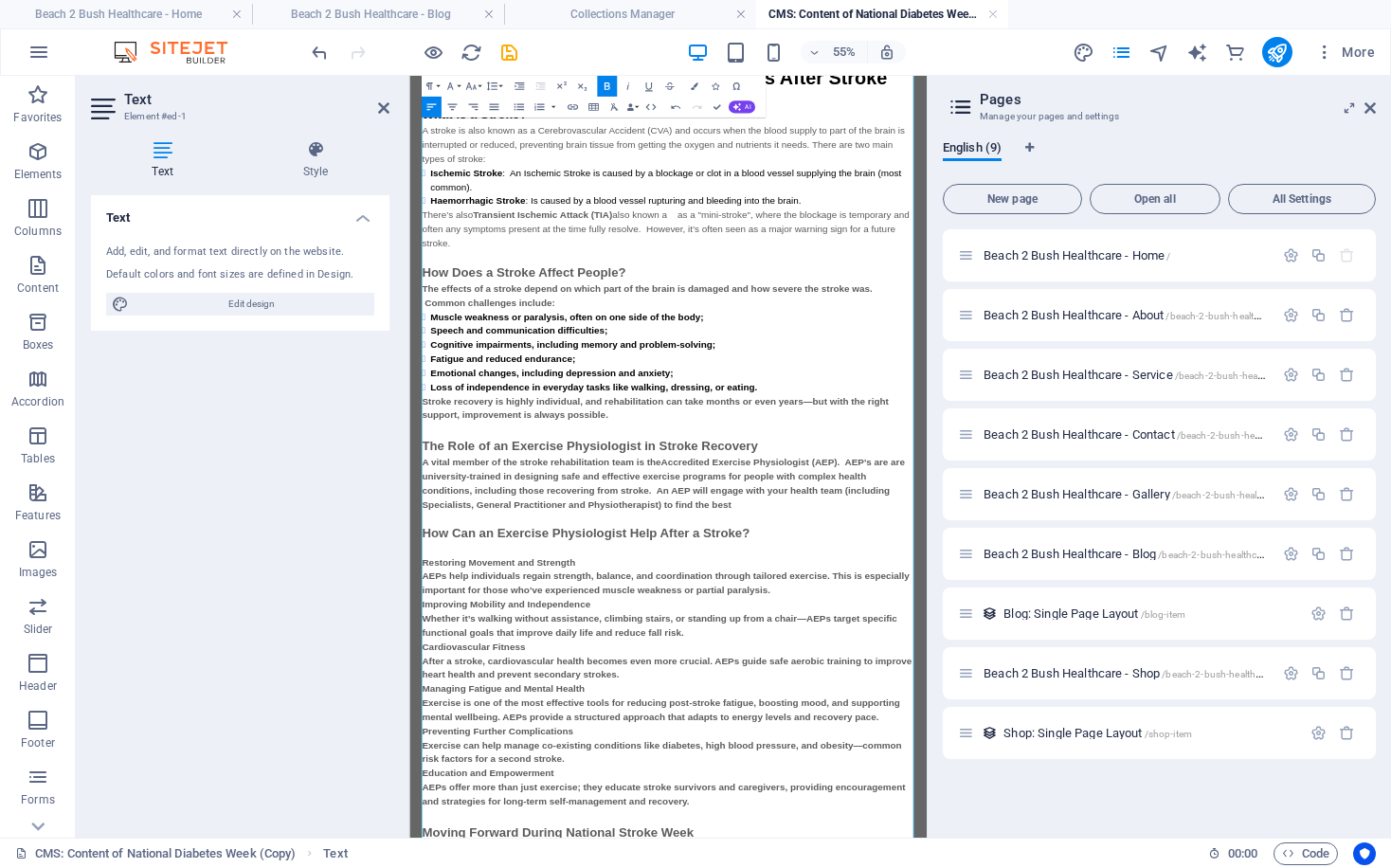 click on "Restoring Movement and Strength" at bounding box center [572, 960] 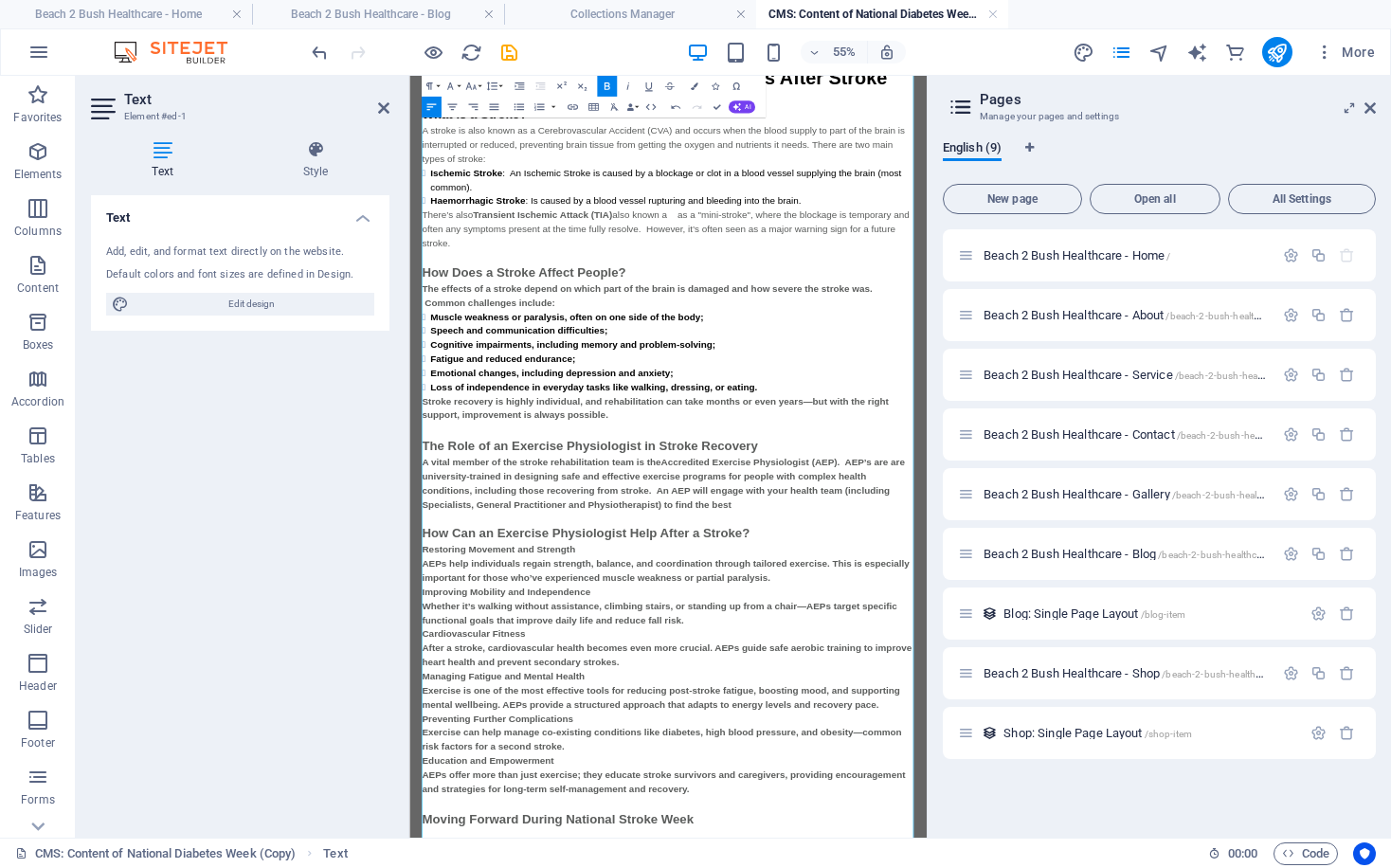 click on "Restoring Movement and Strength" at bounding box center (572, 937) 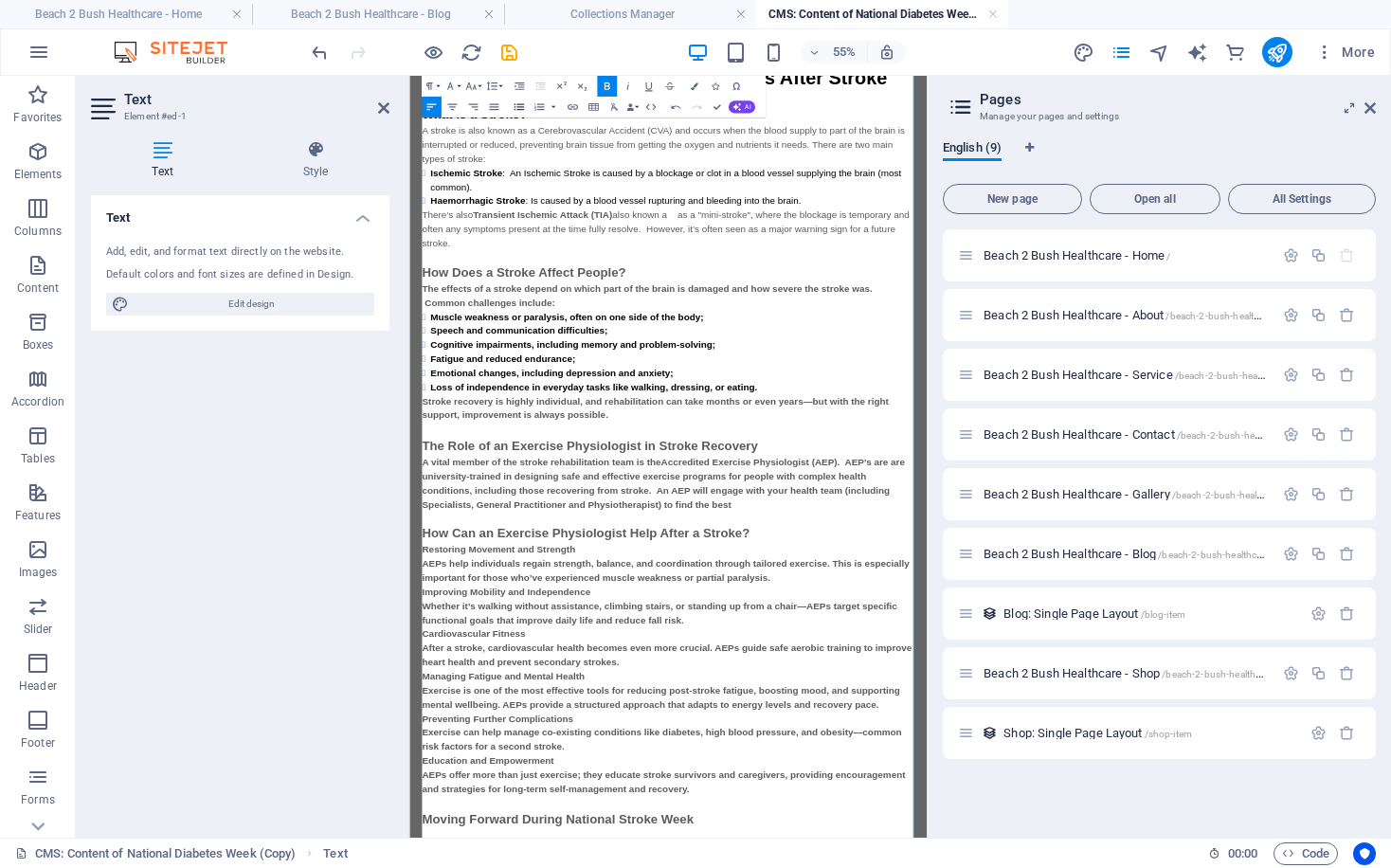 click on "Unordered List" at bounding box center [518, 107] 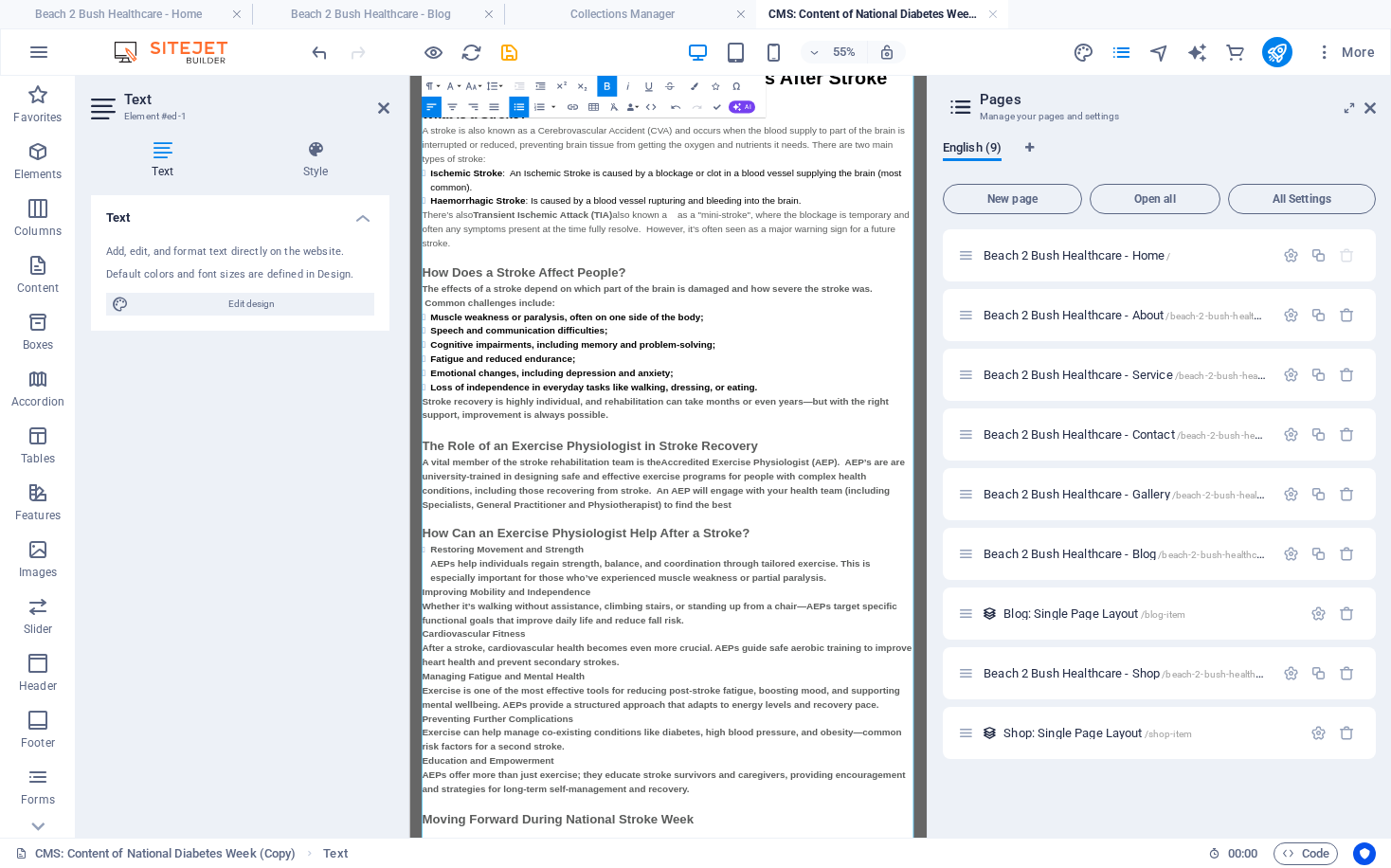 click on "Restoring Movement and Strength AEPs help individuals regain strength, balance, and coordination through tailored exercise. This is especially important for those who’ve experienced muscle weakness or partial paralysis." at bounding box center (848, 963) 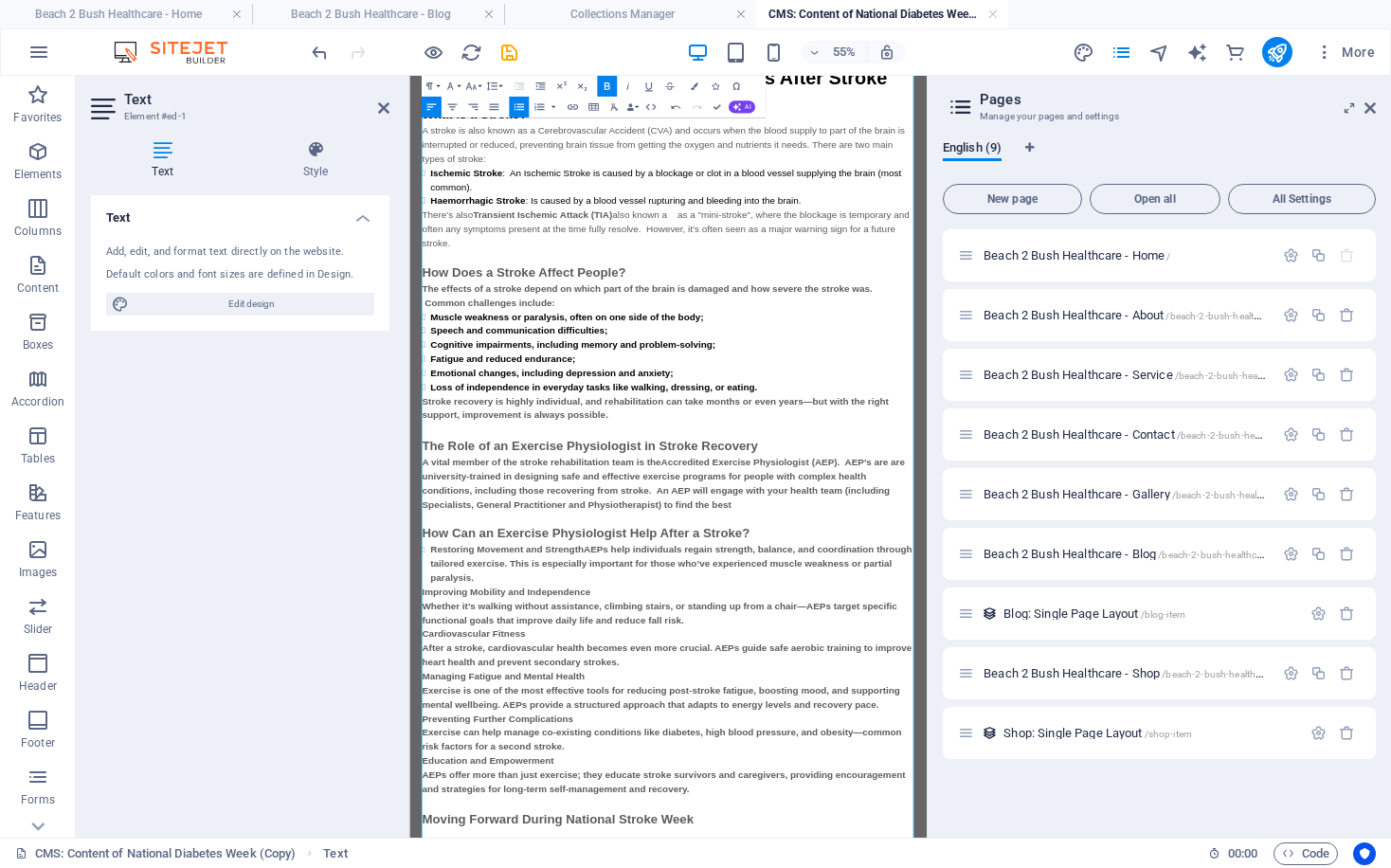 type 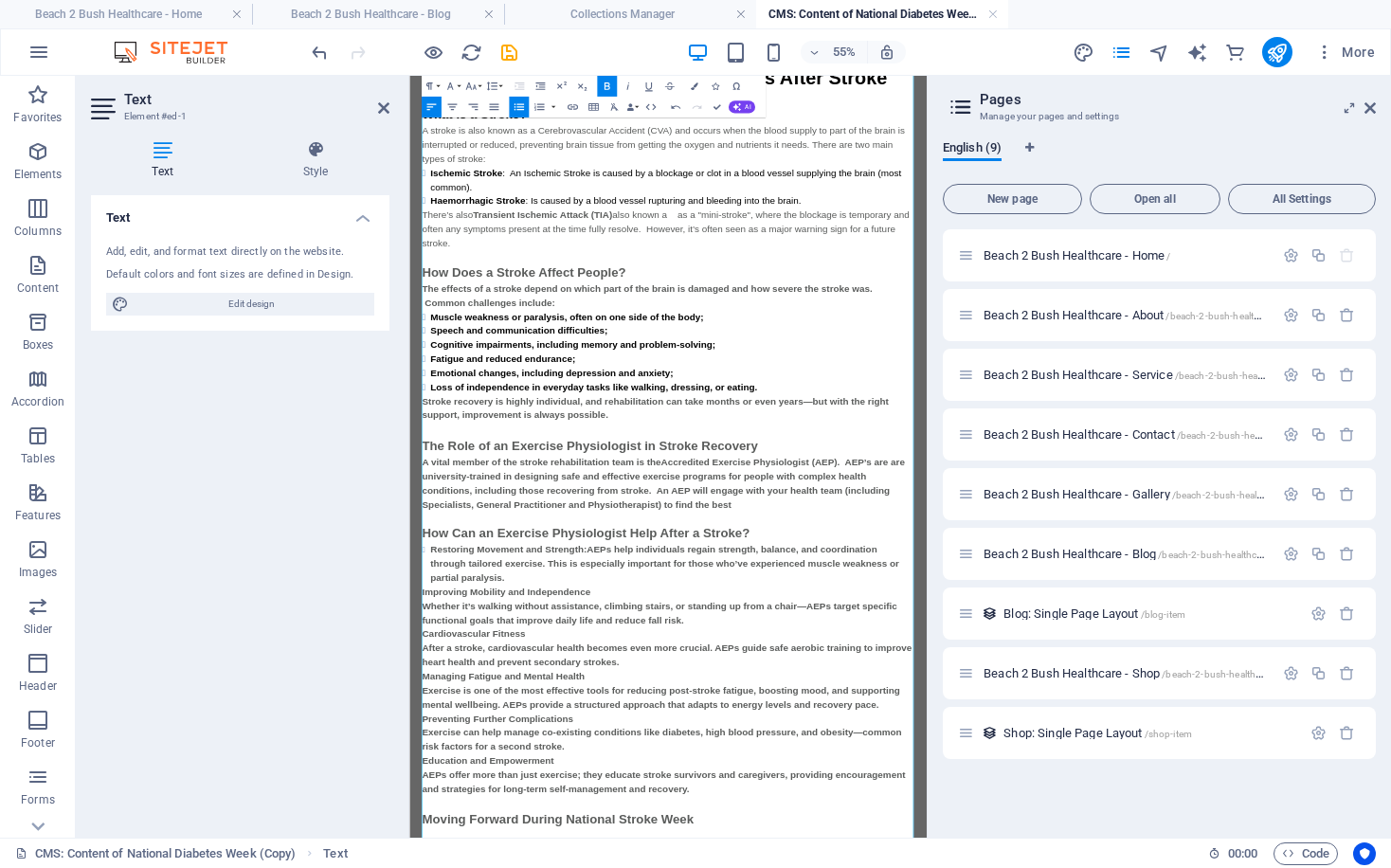 drag, startPoint x: 433, startPoint y: 1018, endPoint x: 697, endPoint y: 1192, distance: 316.183 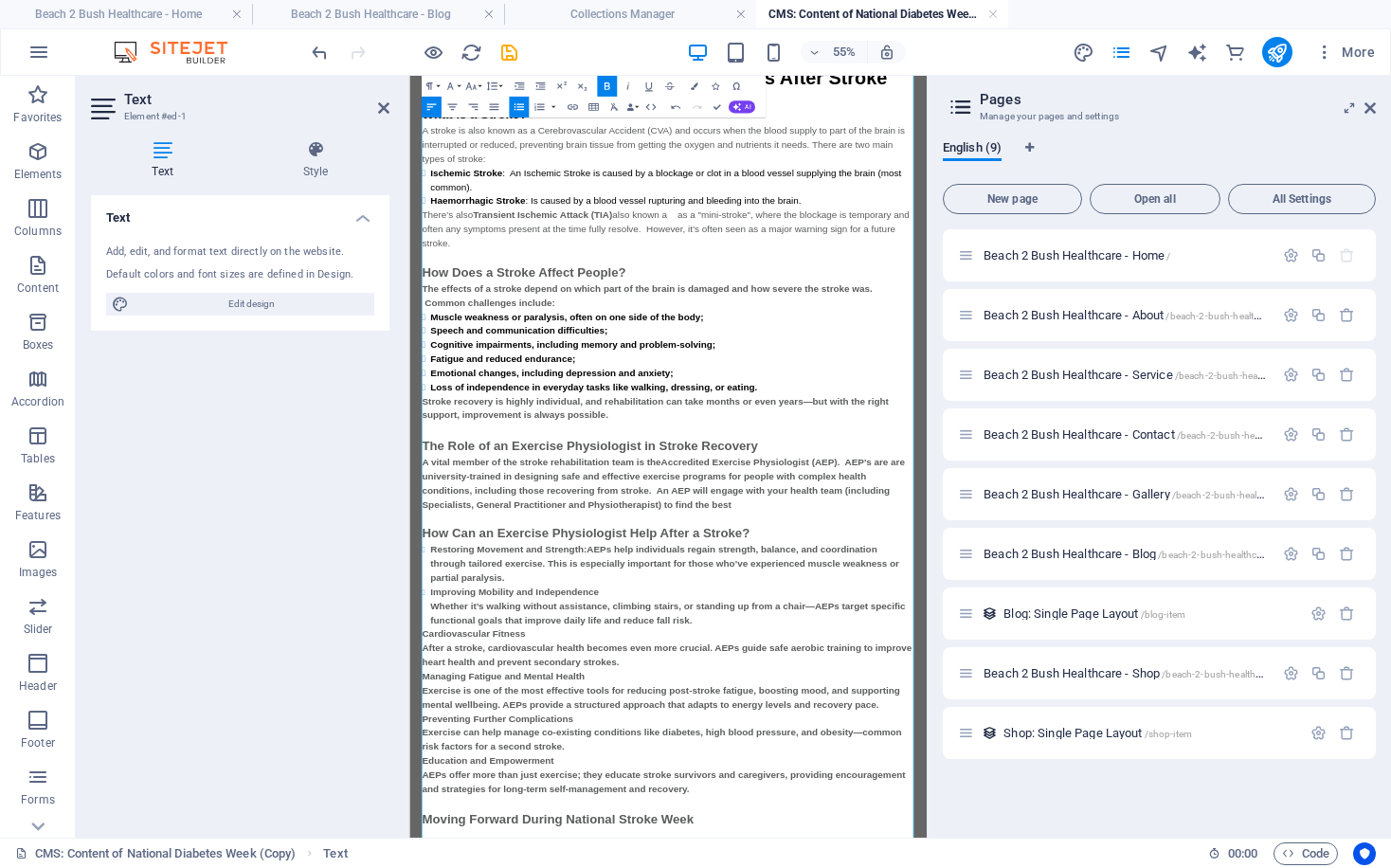 click on "Restoring Movement and Strength: [ACCREDITED EXERCISE PHYSIOLOGIST]s help individuals regain strength, balance, and coordination through tailored exercise. This is especially important for those who’ve experienced muscle weakness or partial paralysis. Improving Mobility and Independence Whether it’s walking without assistance, climbing stairs, or standing up from a chair—[ACCREDITED EXERCISE PHYSIOLOGIST]s target specific functional goals that improve daily life and reduce fall risk." at bounding box center (880, 1002) 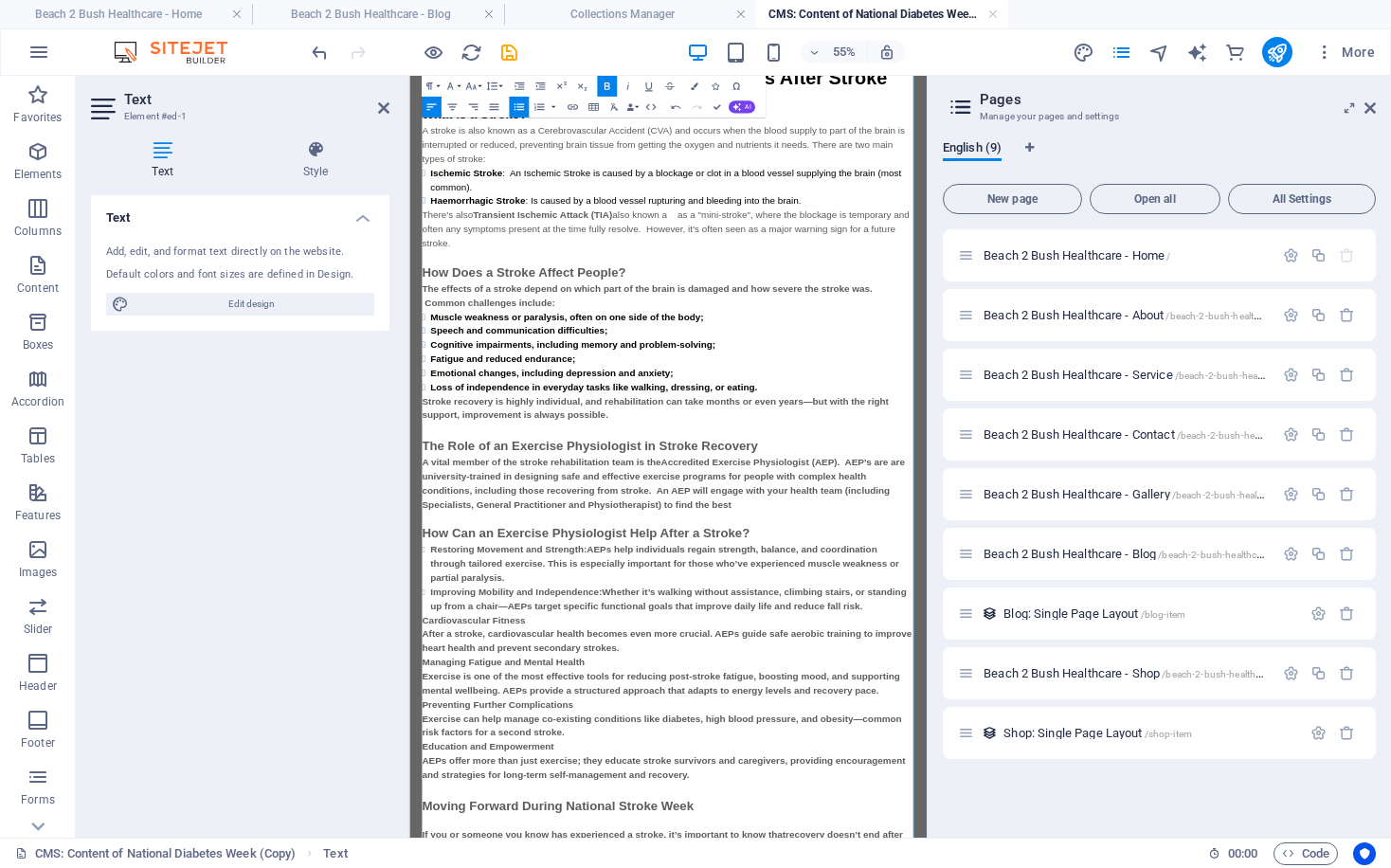 click on "Cardiovascular Fitness" at bounding box center [527, 1065] 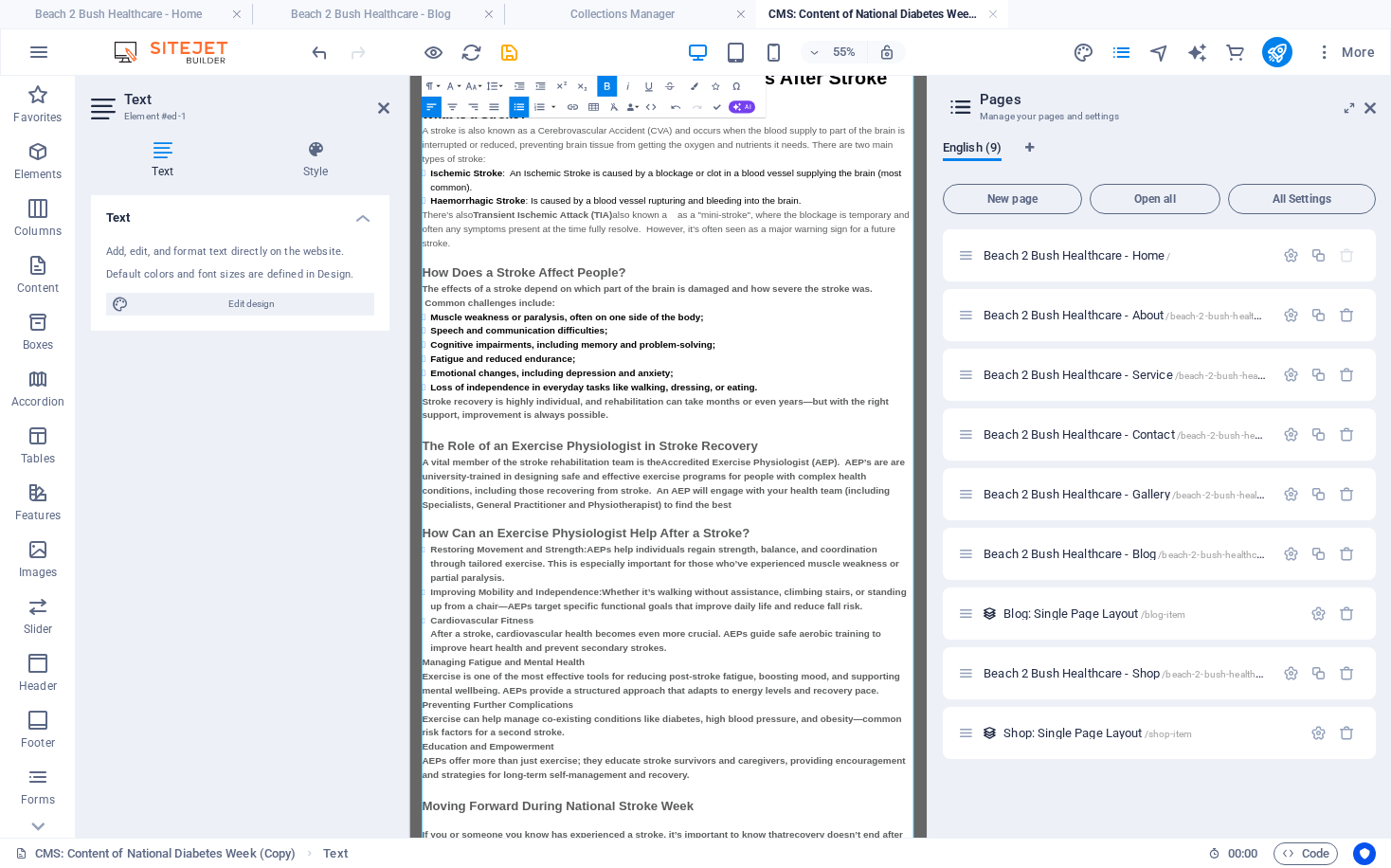 scroll, scrollTop: 112, scrollLeft: 0, axis: vertical 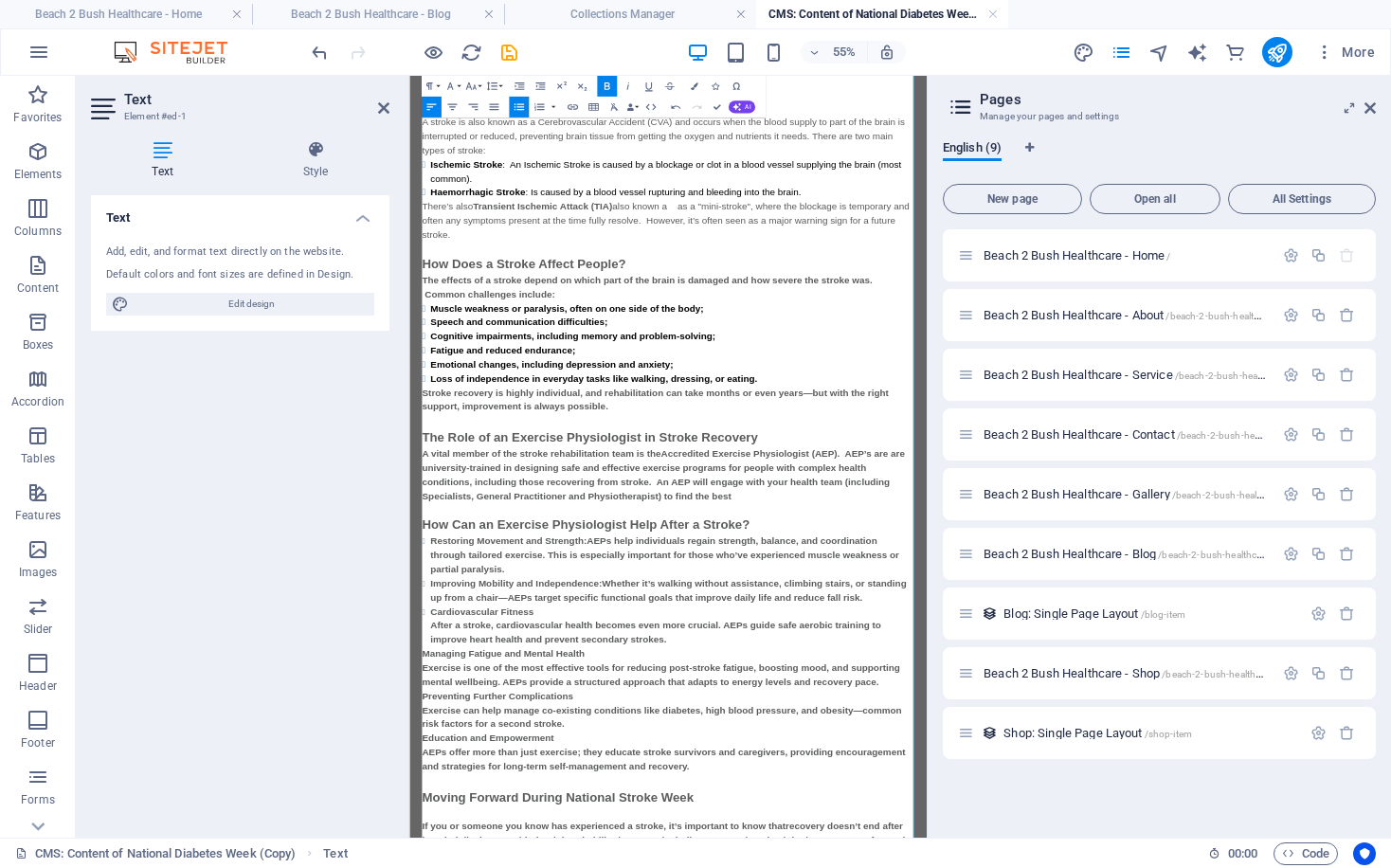 click on "Cardiovascular Fitness After a stroke, cardiovascular health becomes even more crucial. AEPs guide safe aerobic training to improve heart health and prevent secondary strokes." at bounding box center (858, 1076) 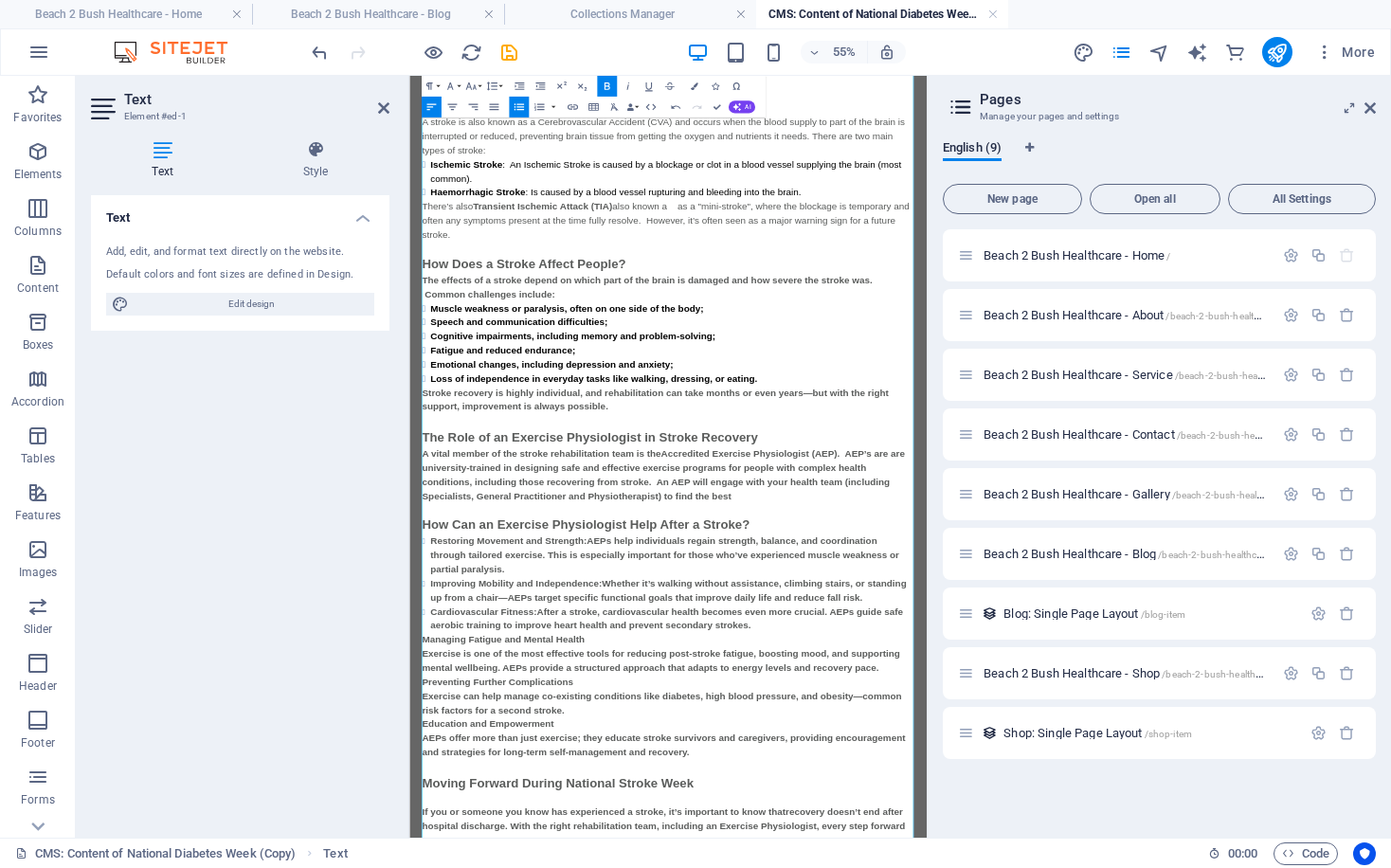 click on "Managing Fatigue and Mental Health" at bounding box center (581, 1101) 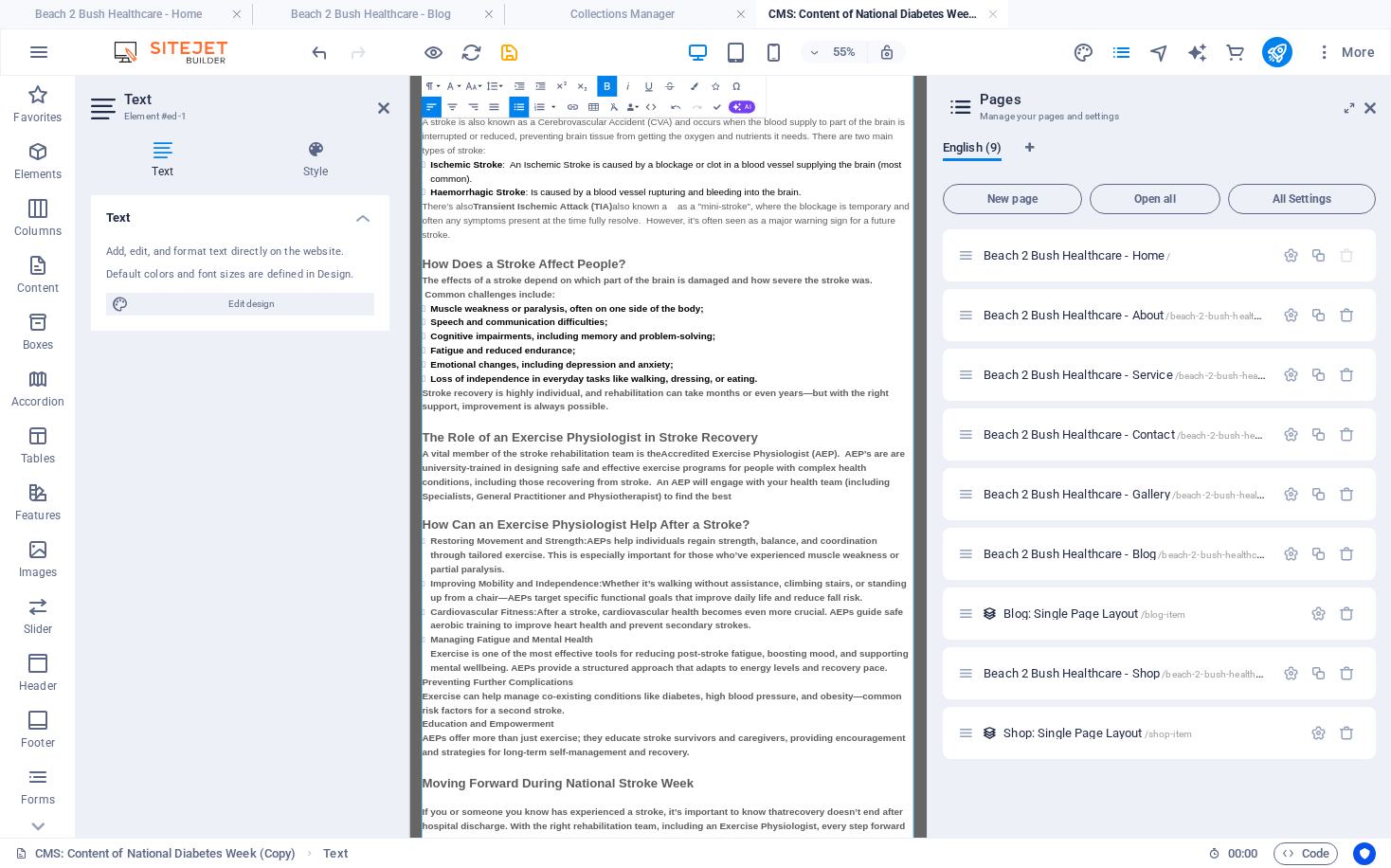 click on "Managing Fatigue and Mental Health Exercise is one of the most effective tools for reducing post-stroke fatigue, boosting mood, and supporting mental wellbeing. AEPs provide a structured approach that adapts to energy levels and recovery pace." at bounding box center [882, 1127] 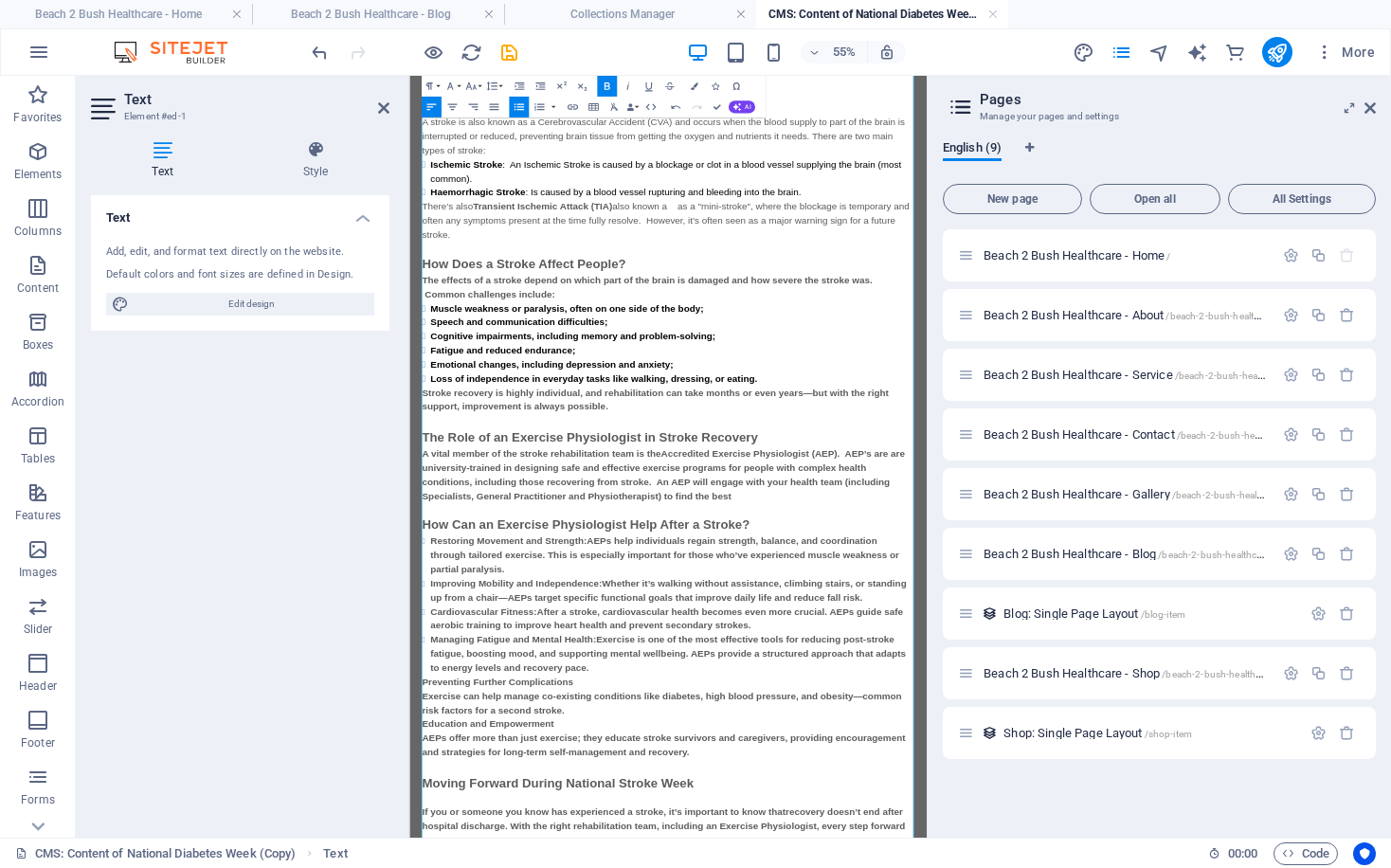click on "Preventing Further Complications" at bounding box center [570, 1178] 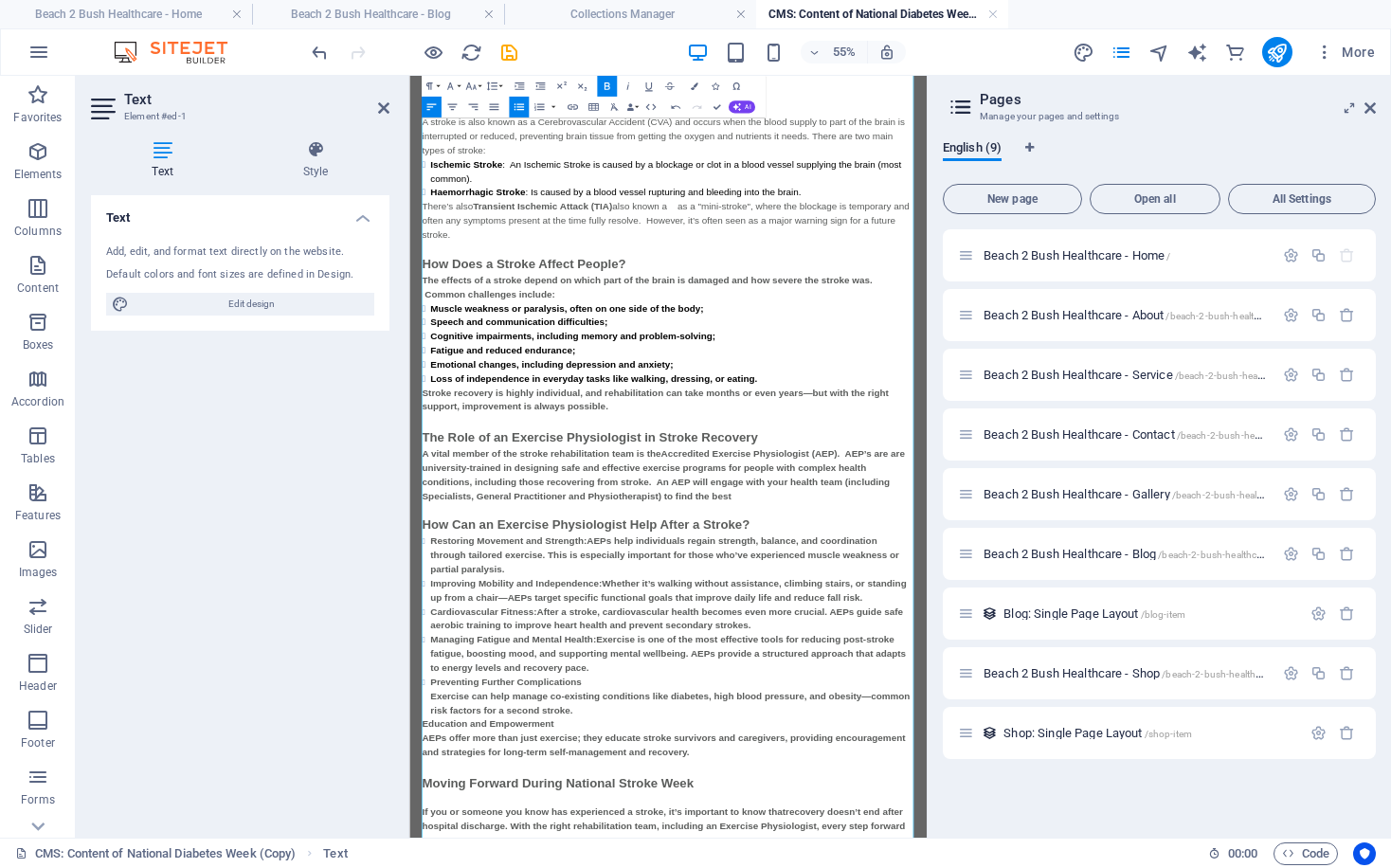 click on "Restoring Movement and Strength:  [ACCREDITED EXERCISE PHYSIOLOGIST]s help individuals regain strength, balance, and coordination through tailored exercise. This is especially important for those who’ve experienced muscle weakness or partial paralysis. Improving Mobility and Independence:  Whether it’s walking without assistance, climbing stairs, or standing up from a chair—[ACCREDITED EXERCISE PHYSIOLOGIST]s target specific functional goals that improve daily life and reduce fall risk. Cardiovascular Fitness:  After a stroke, cardiovascular health becomes even more crucial. [ACCREDITED EXERCISE PHYSIOLOGIST]s guide safe aerobic training to improve heart health and prevent secondary strokes. Managing Fatigue and Mental Health:  Exercise is one of the most effective tools for reducing post-stroke fatigue, boosting mood, and supporting mental wellbeing. [ACCREDITED EXERCISE PHYSIOLOGIST]s provide a structured approach that adapts to energy levels and recovery pace. Preventing Further Complications" at bounding box center (880, 1076) 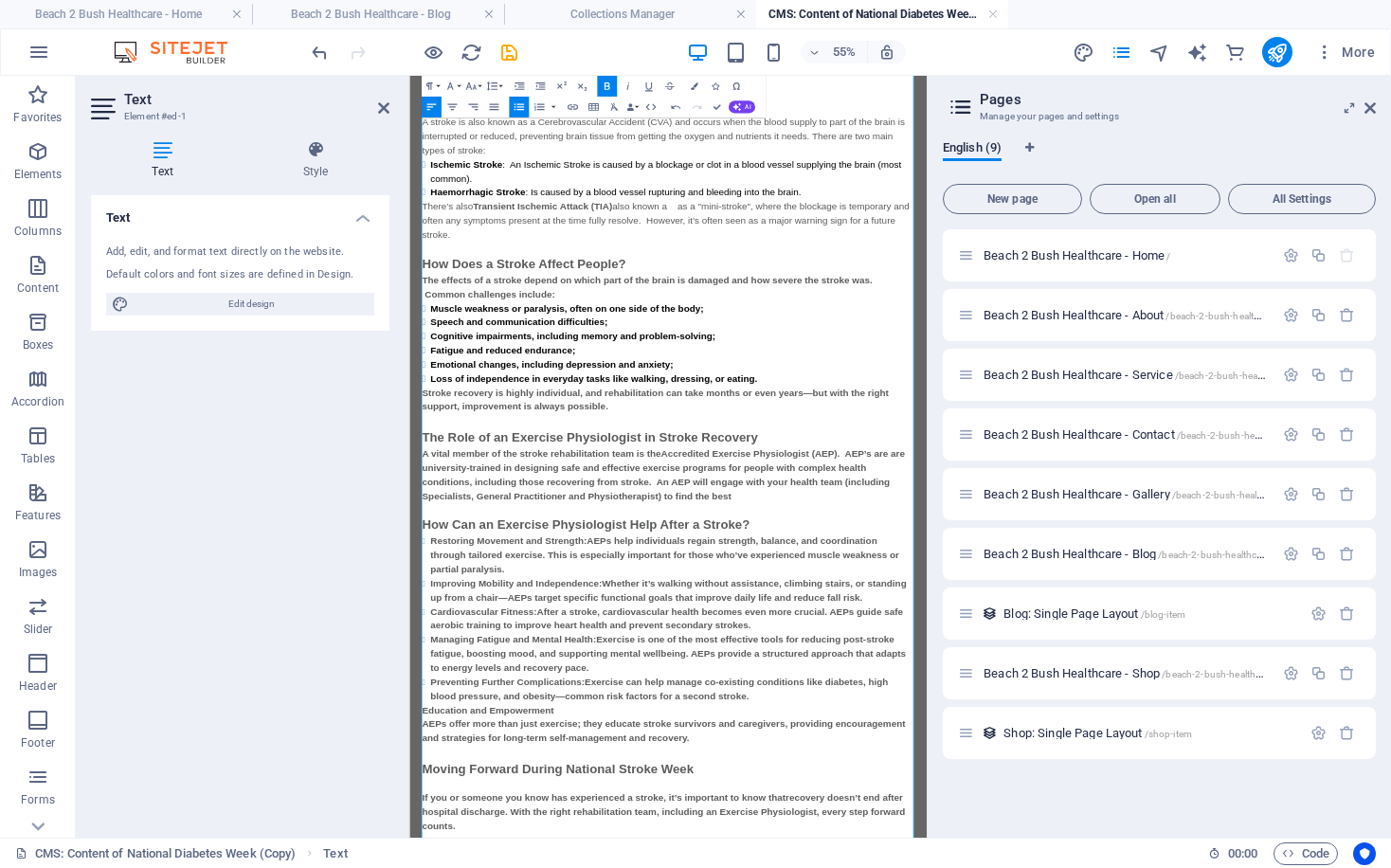 click on "Education and Empowerment" at bounding box center (552, 1229) 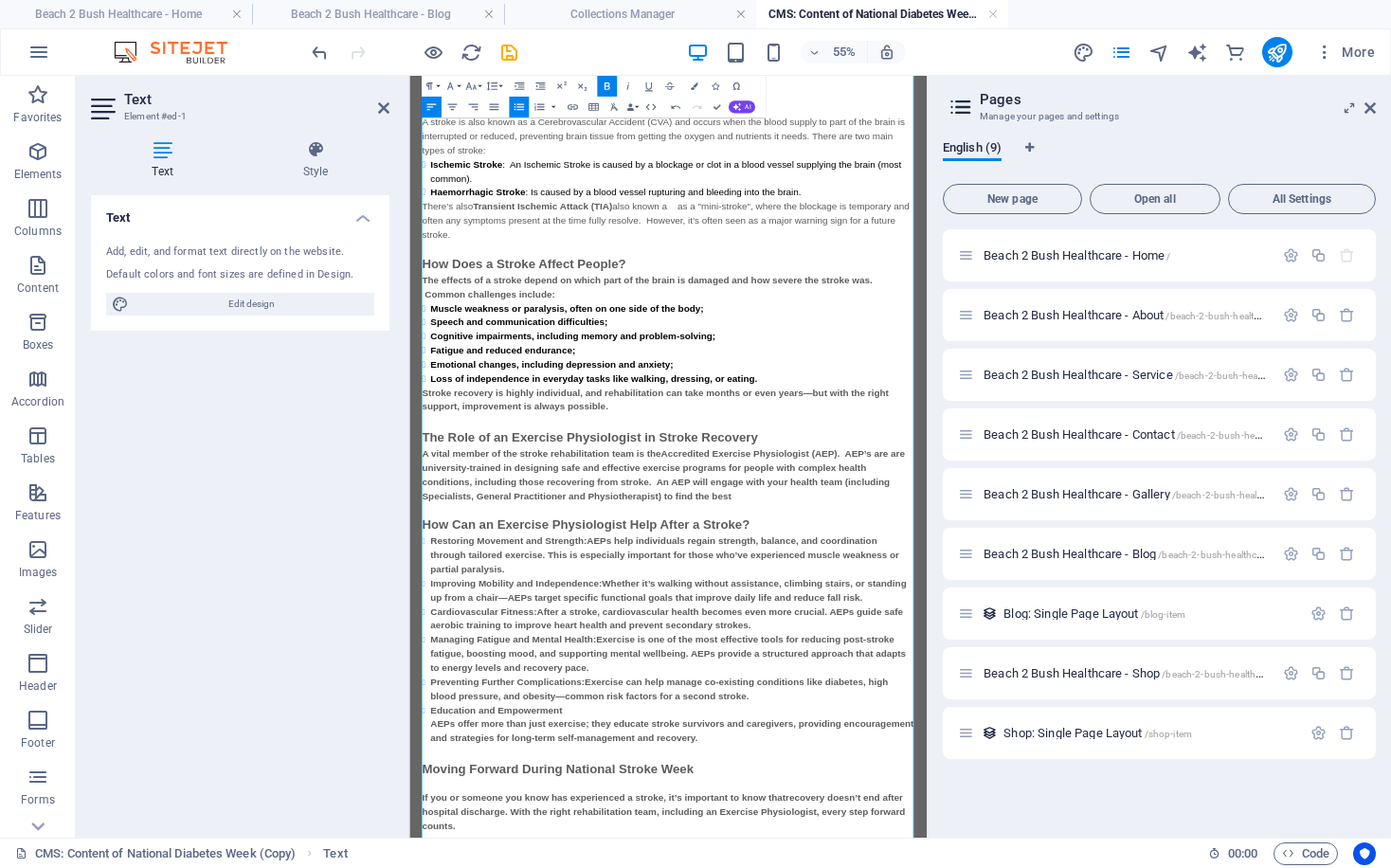 click on "Restoring Movement and Strength:  AEPs help individuals regain strength, balance, and coordination through tailored exercise. This is especially important for those who’ve experienced muscle weakness or partial paralysis. Improving Mobility and Independence:  Whether it’s walking without assistance, climbing stairs, or standing up from a chair—AEPs target specific functional goals that improve daily life and reduce fall risk. Cardiovascular Fitness:  After a stroke, cardiovascular health becomes even more crucial. AEPs guide safe aerobic training to improve heart health and prevent secondary strokes. Managing Fatigue and Mental Health:  Exercise is one of the most effective tools for reducing post-stroke fatigue, boosting mood, and supporting mental wellbeing. AEPs provide a structured approach that adapts to energy levels and recovery pace. Preventing Further Complications:  Education and Empowerment" at bounding box center [880, 1101] 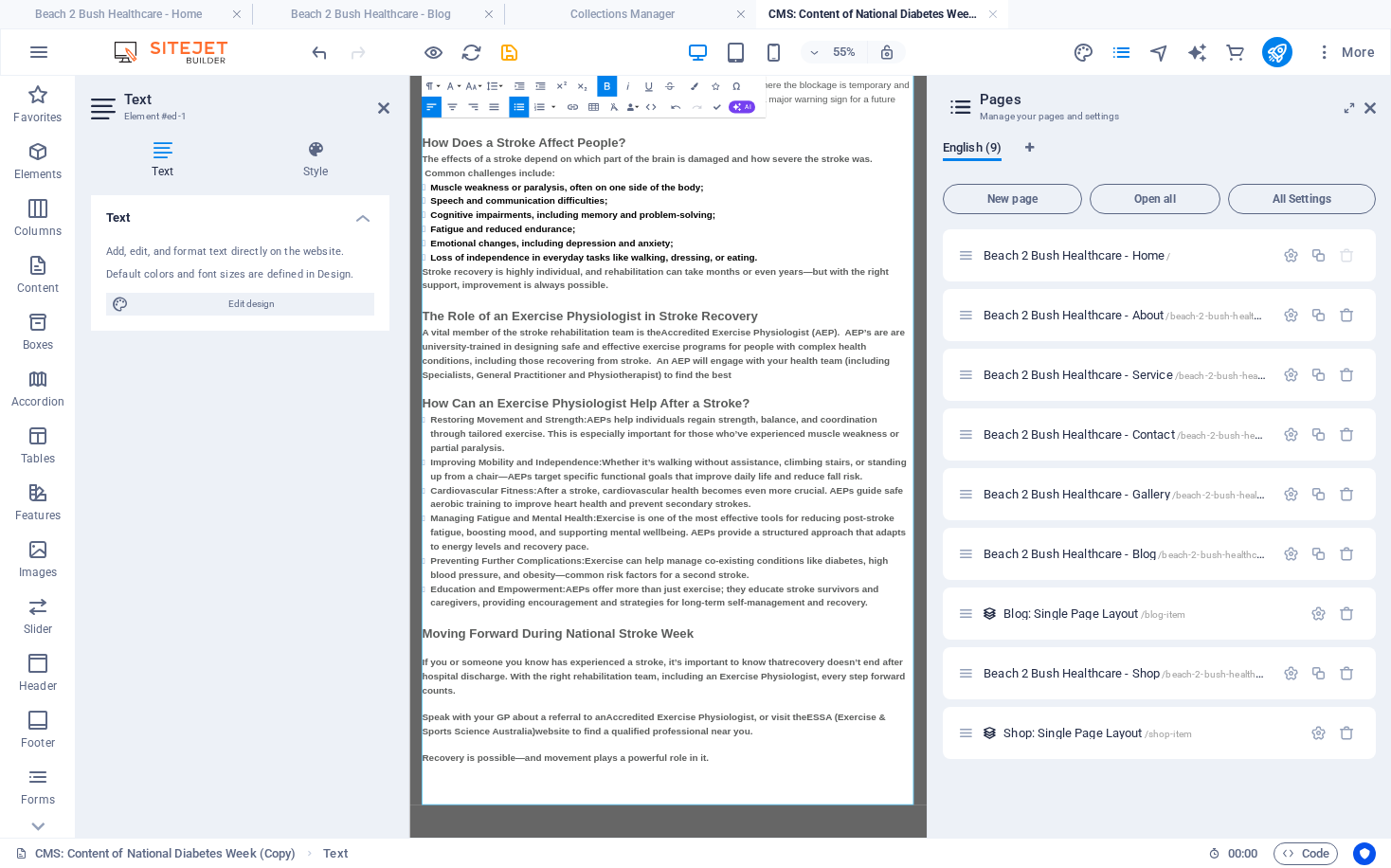 scroll, scrollTop: 336, scrollLeft: 0, axis: vertical 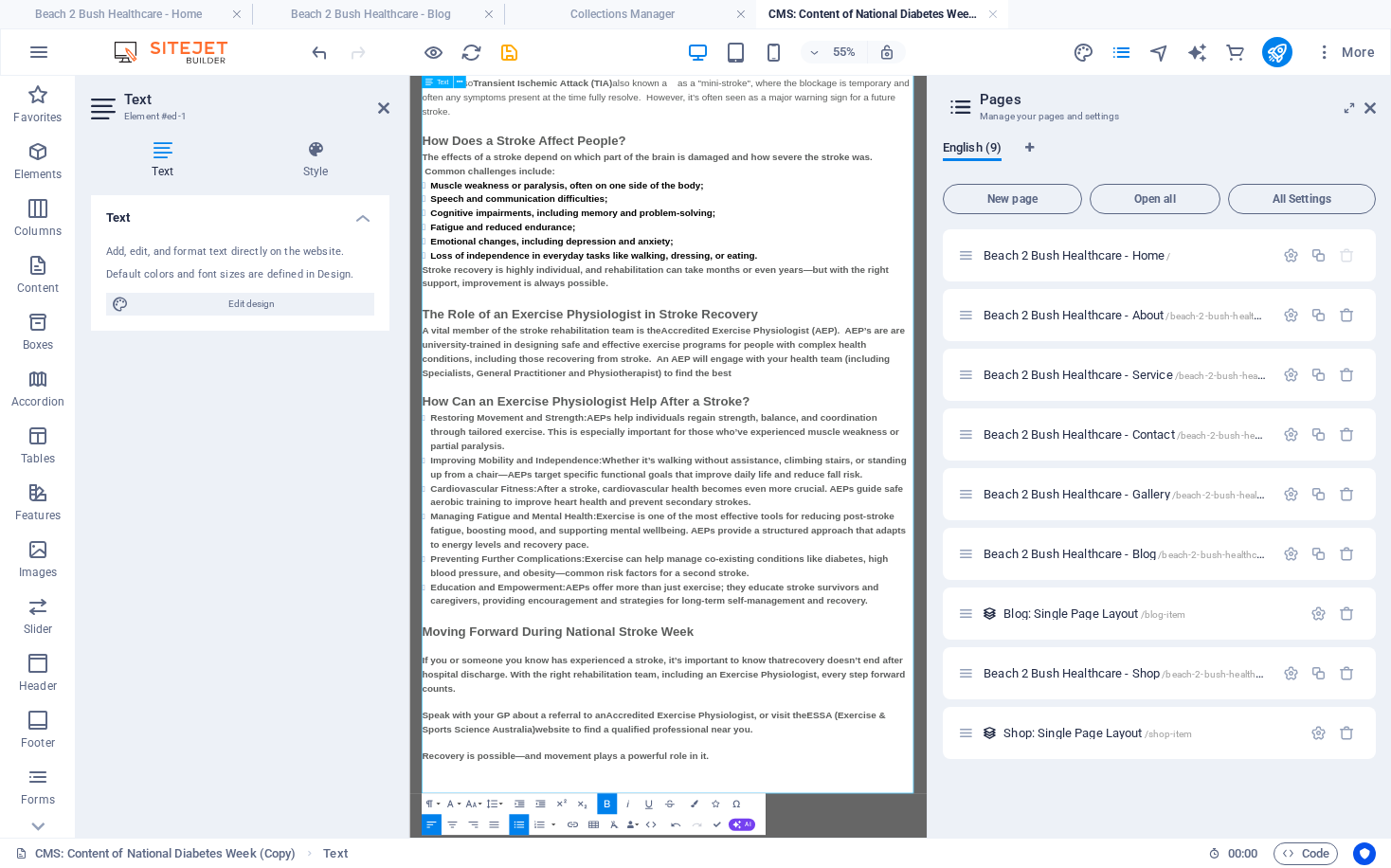 click on "If you or someone you know has experienced a stroke, it’s important to know that  recovery doesn’t end after hospital discharge . With the right rehabilitation team, including an Exercise Physiologist, every step forward counts." at bounding box center (872, 1164) 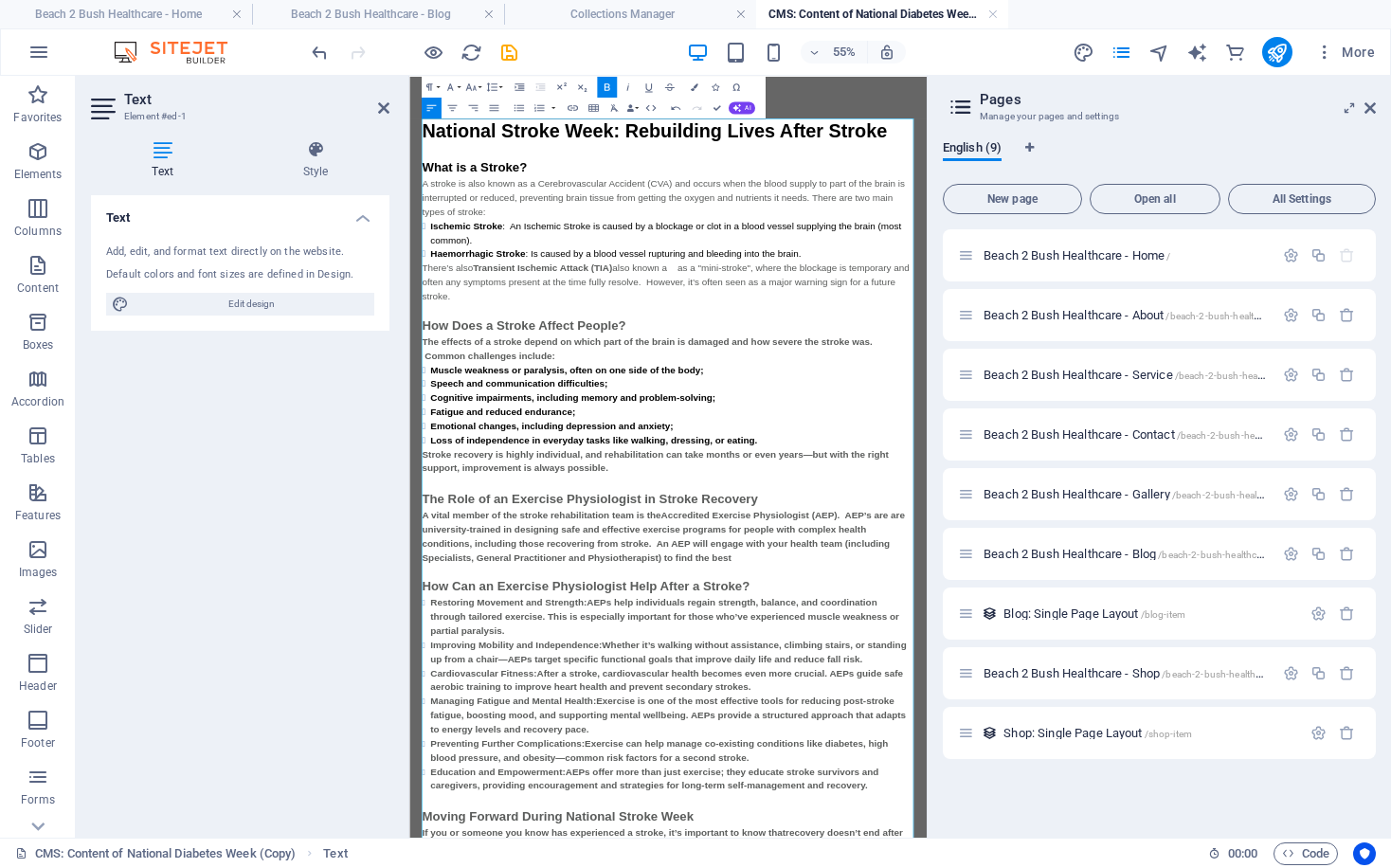 scroll, scrollTop: 0, scrollLeft: 0, axis: both 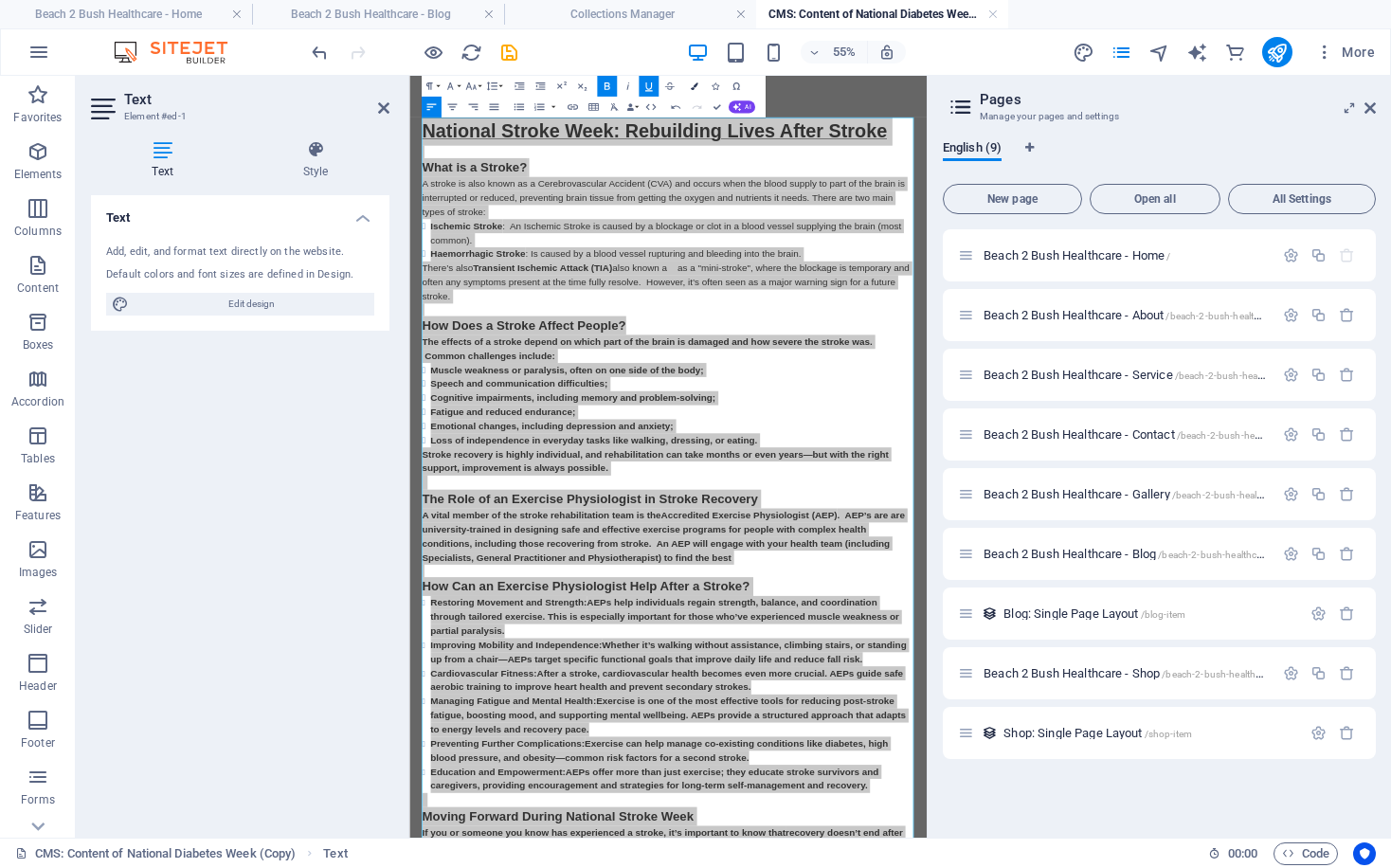 click at bounding box center (695, 86) 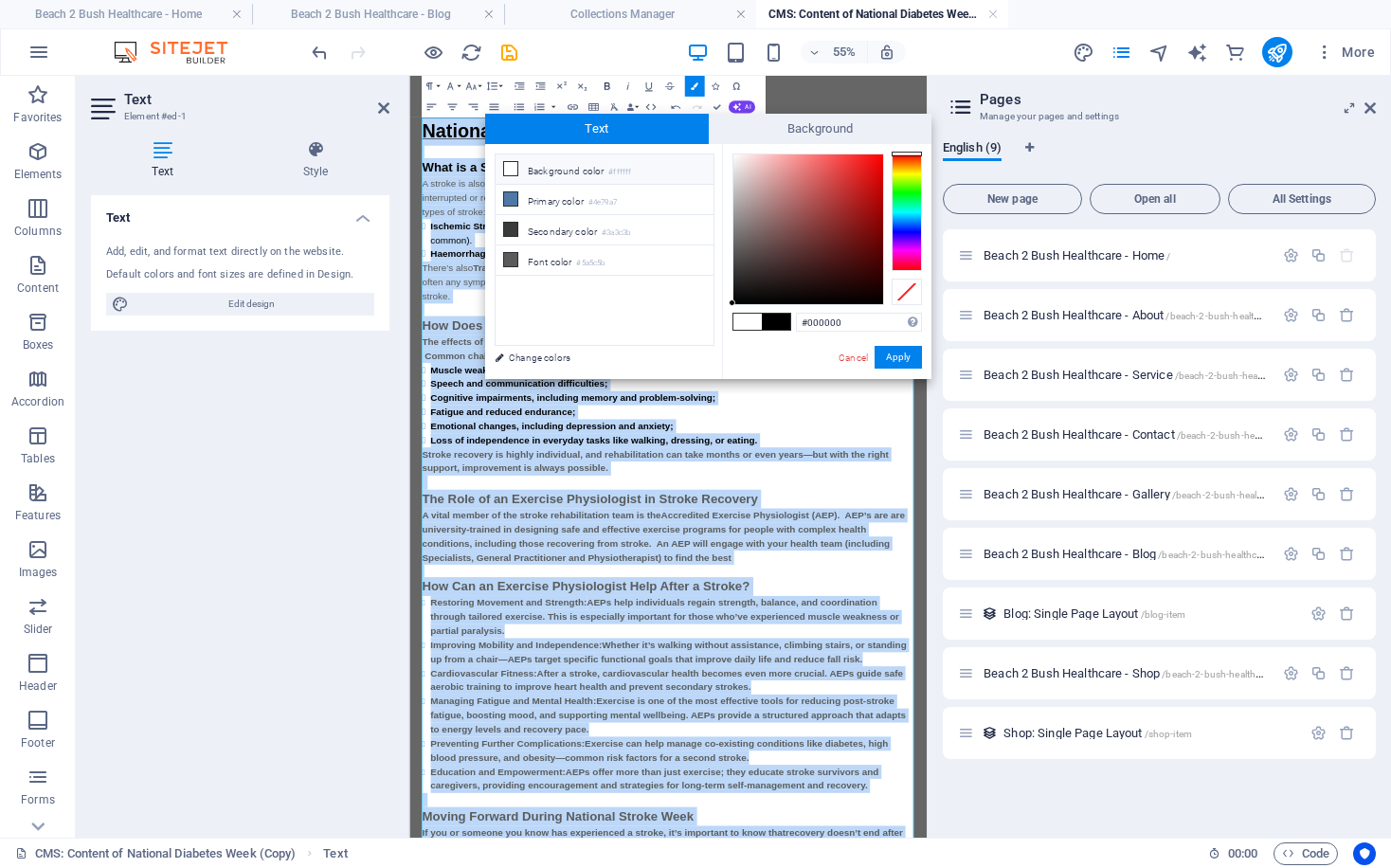click 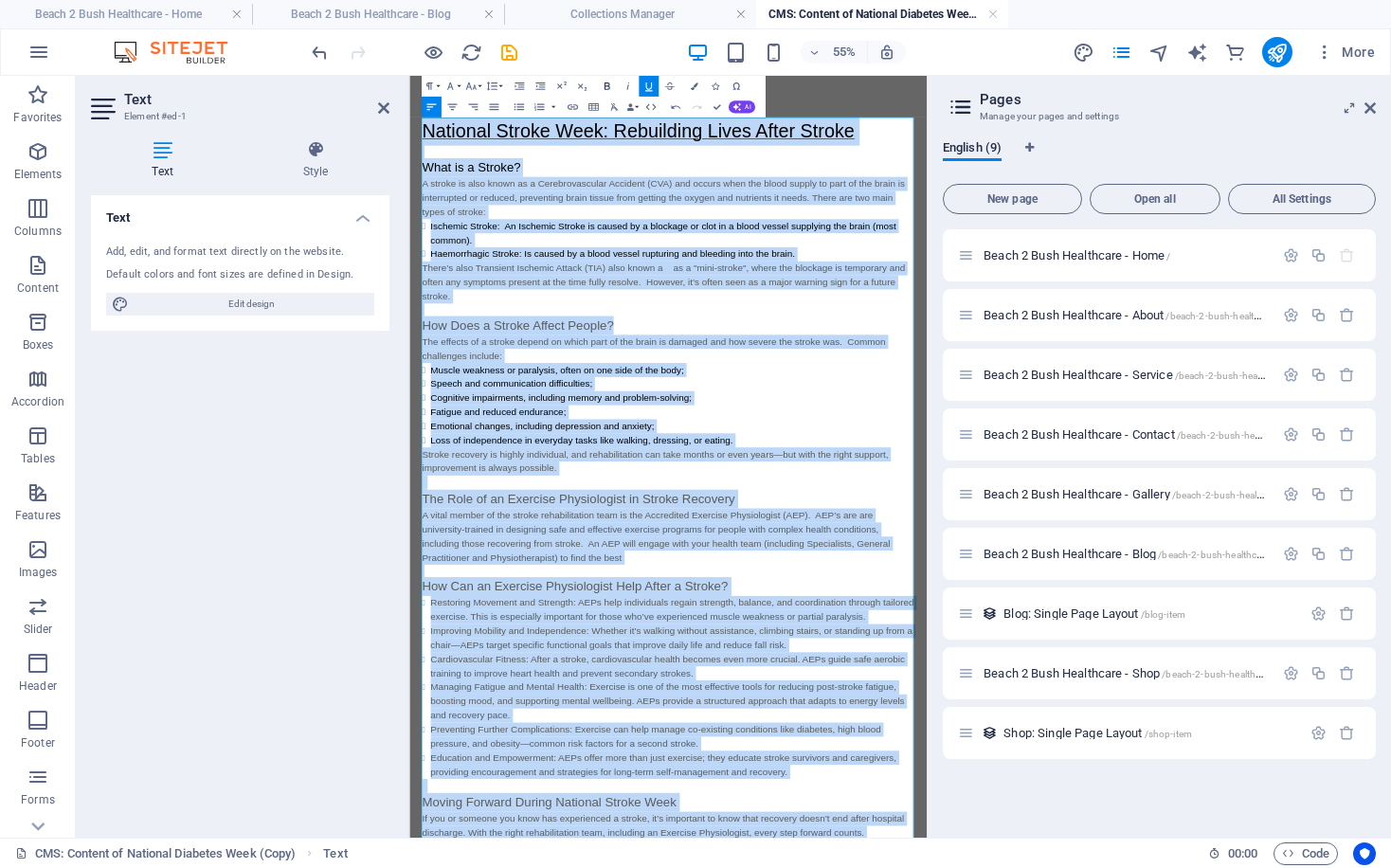 click 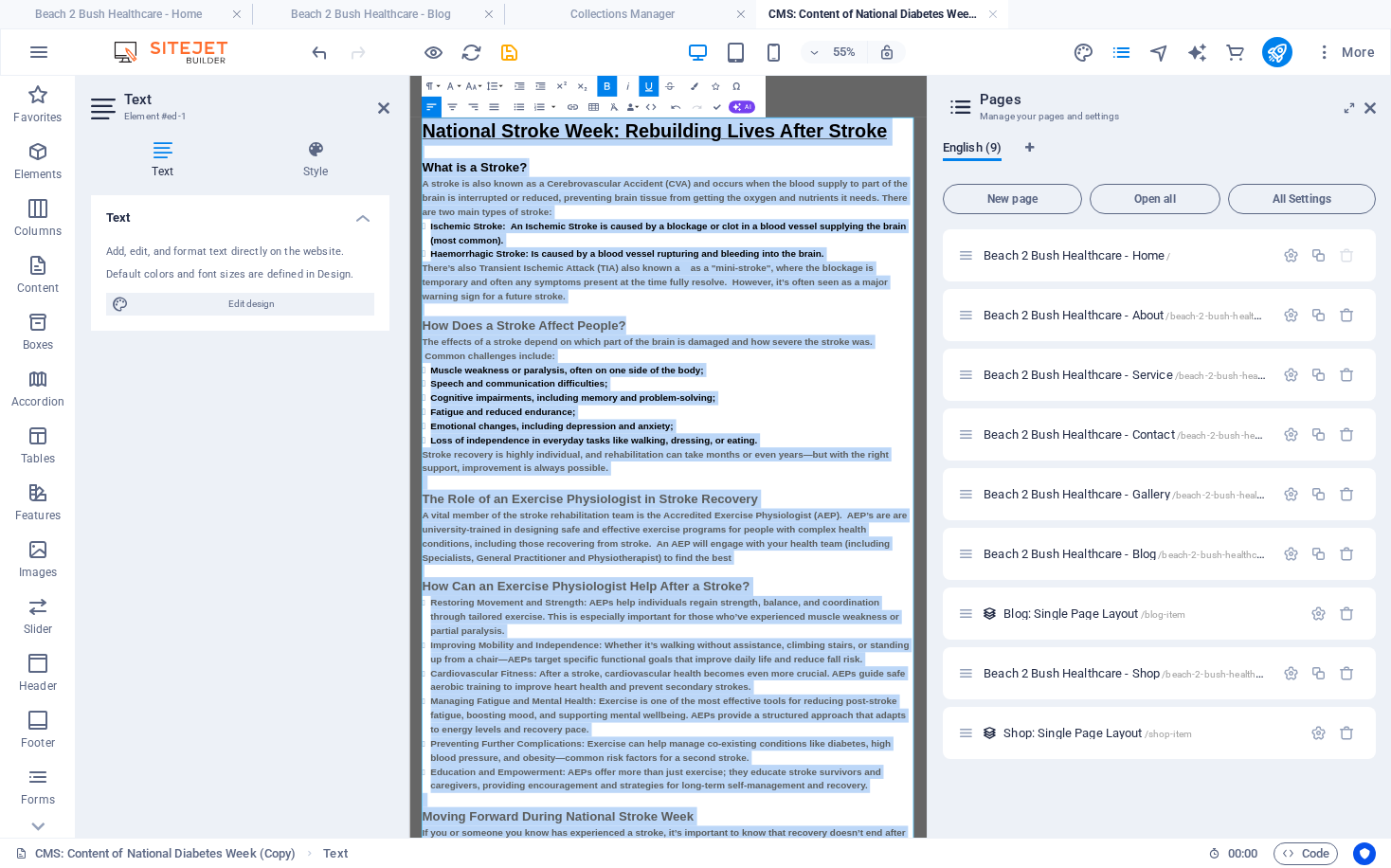 click 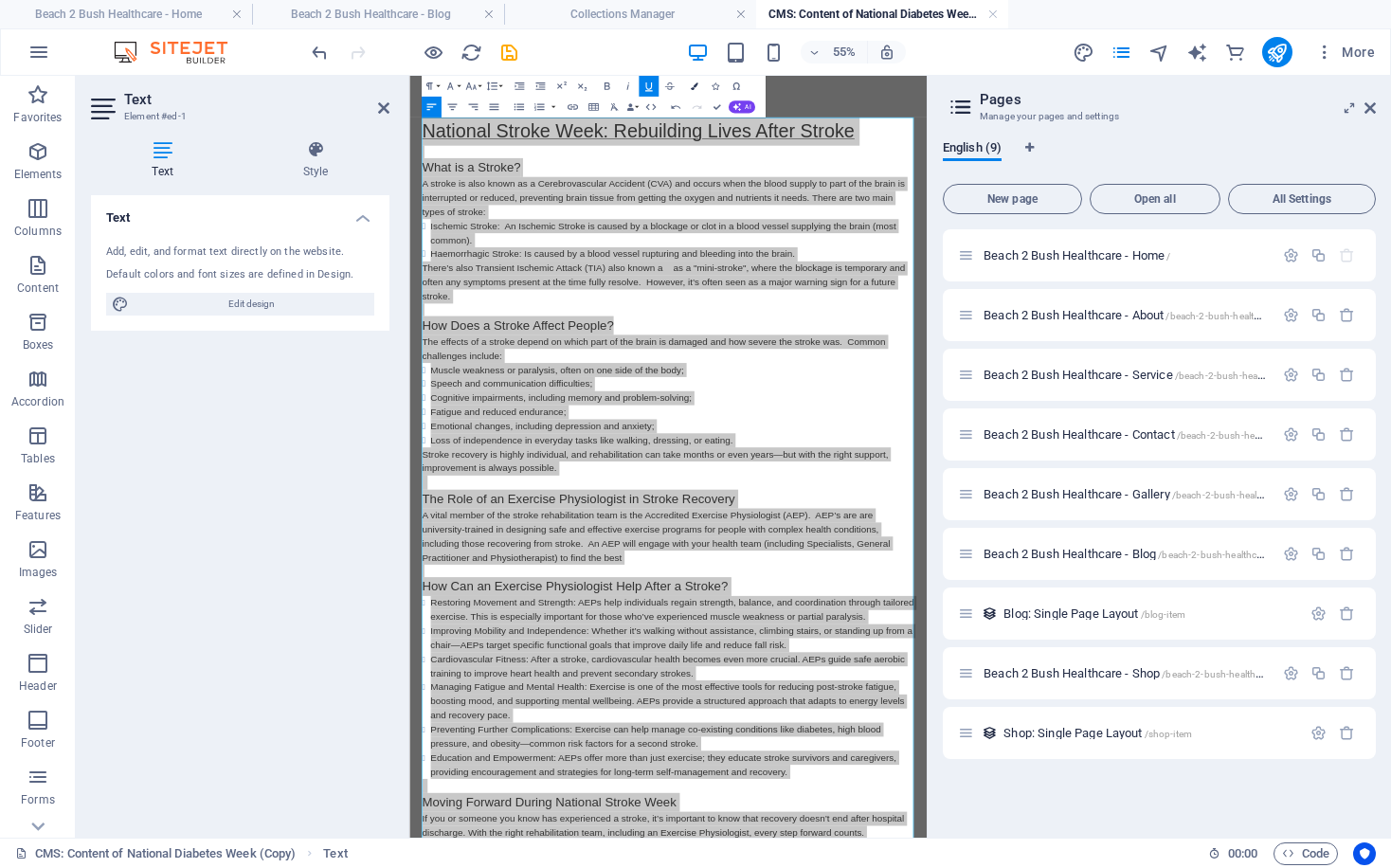 click on "Colors" at bounding box center [694, 86] 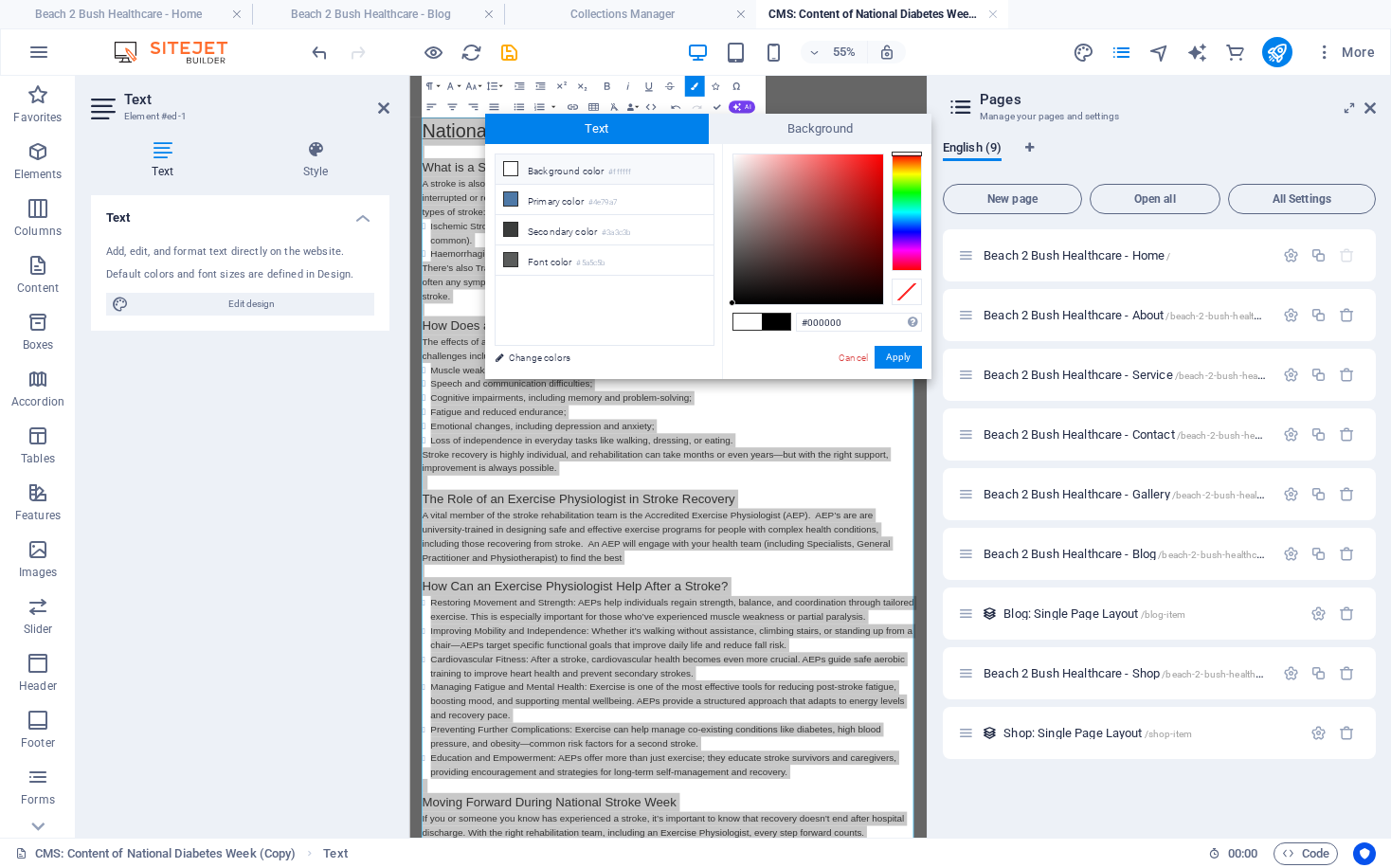 click at bounding box center [776, 321] 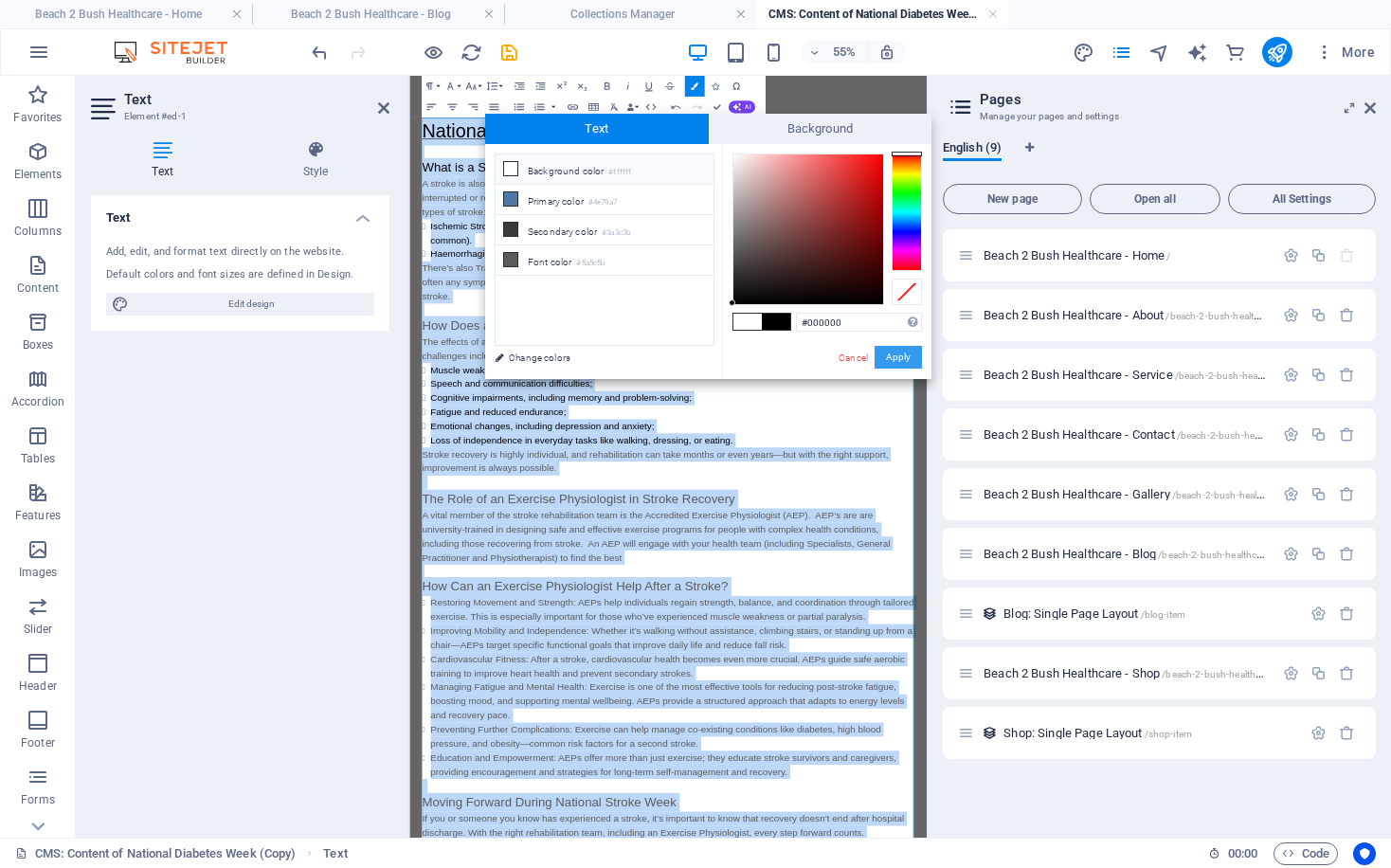 click on "Apply" at bounding box center [898, 357] 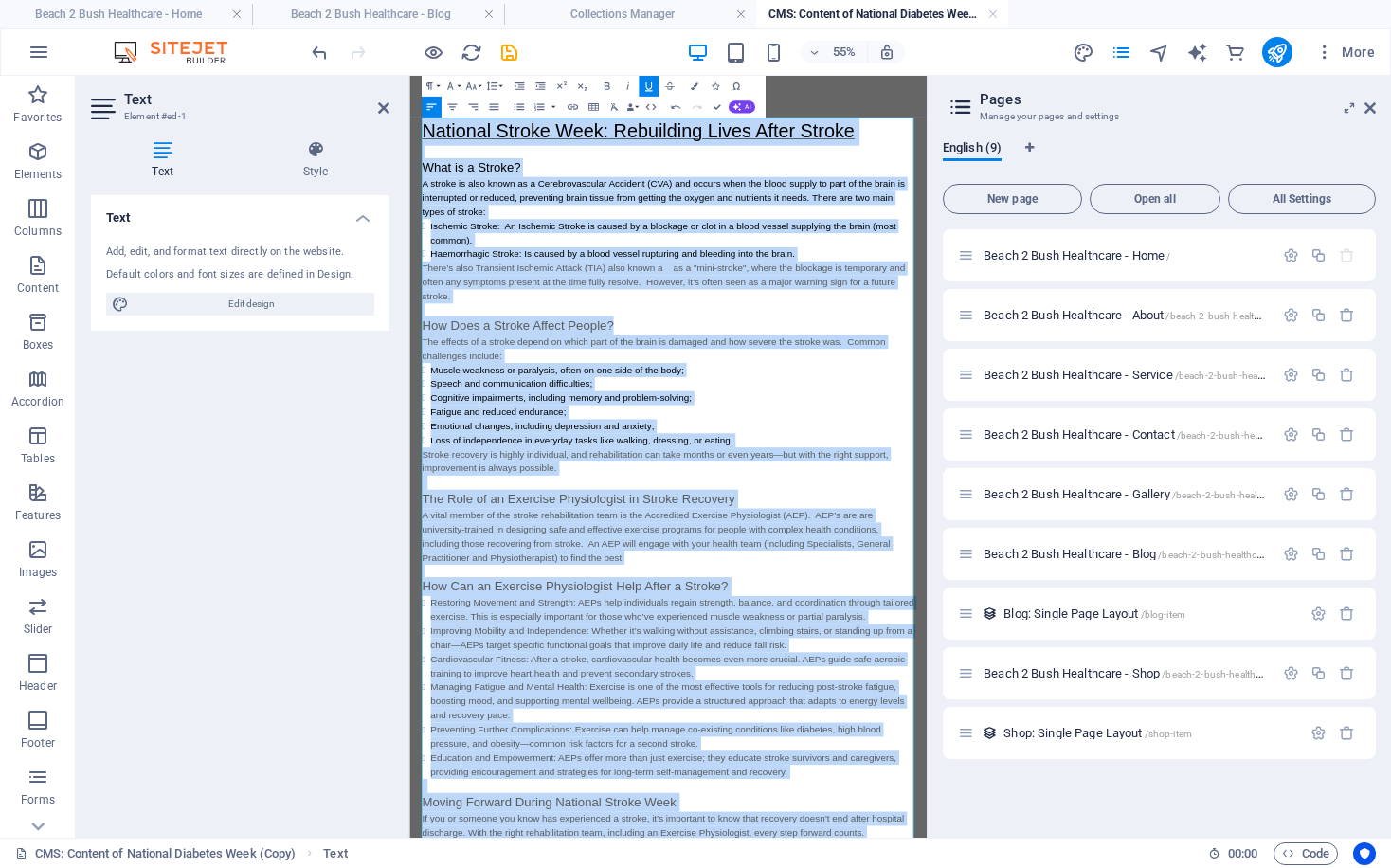 click on "How Can an Exercise Physiologist Help After a Stroke?" at bounding box center [711, 1004] 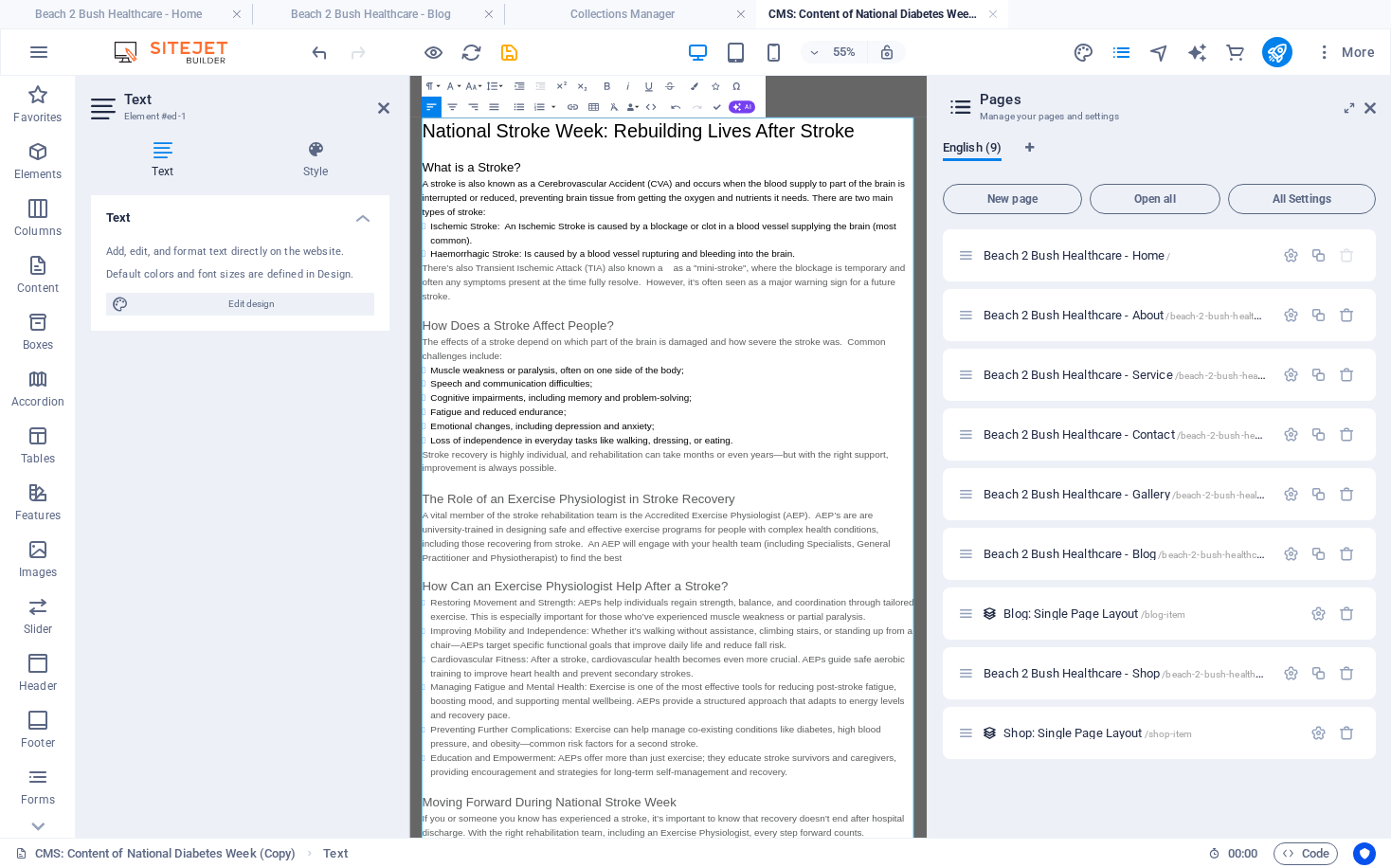 click on "Improving Mobility and Independence: Whether it’s walking without assistance, climbing stairs, or standing up from a chair—AEPs target specific functional goals that improve daily life and reduce fall risk." at bounding box center [886, 1097] 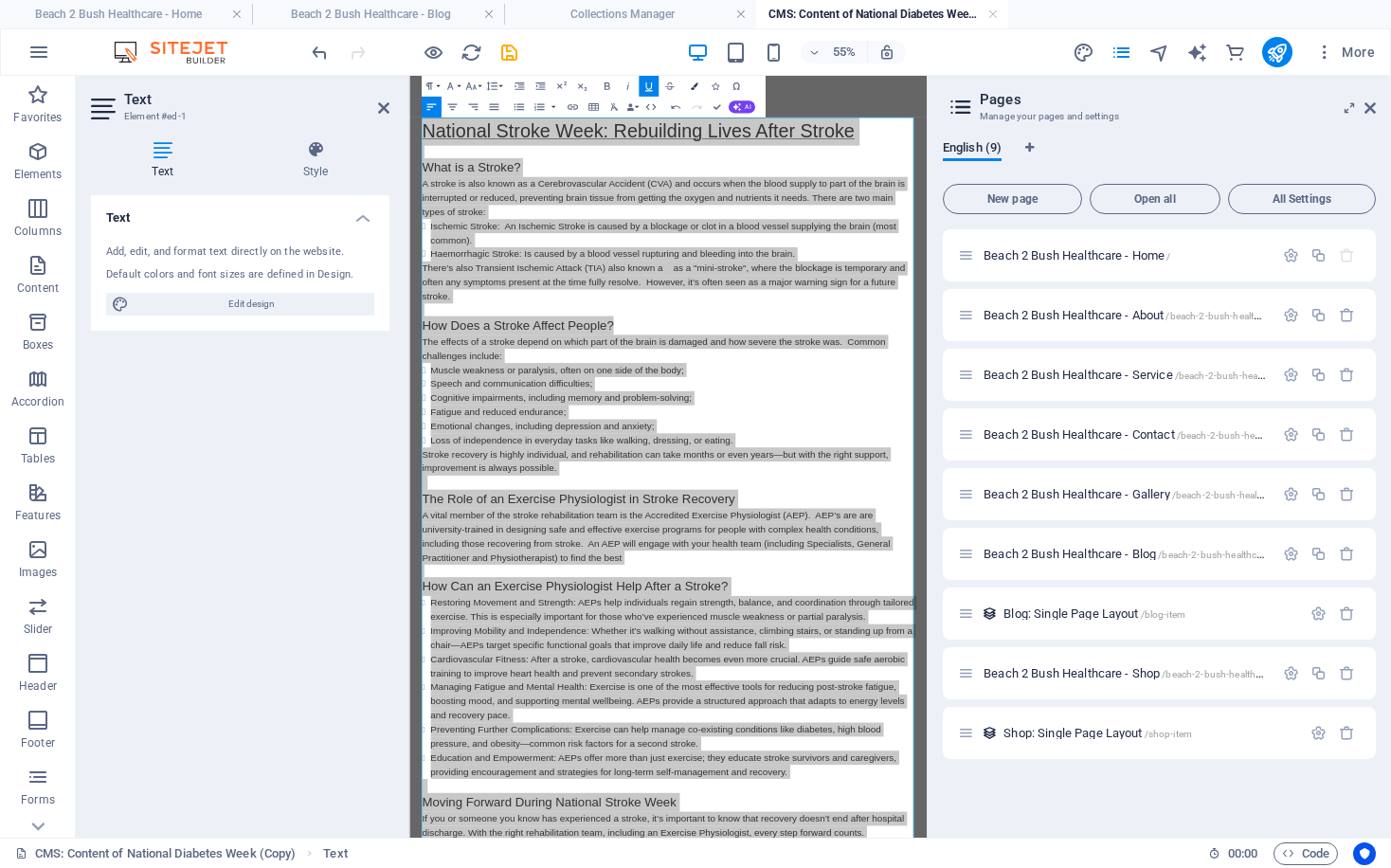 click on "Colors" at bounding box center [694, 86] 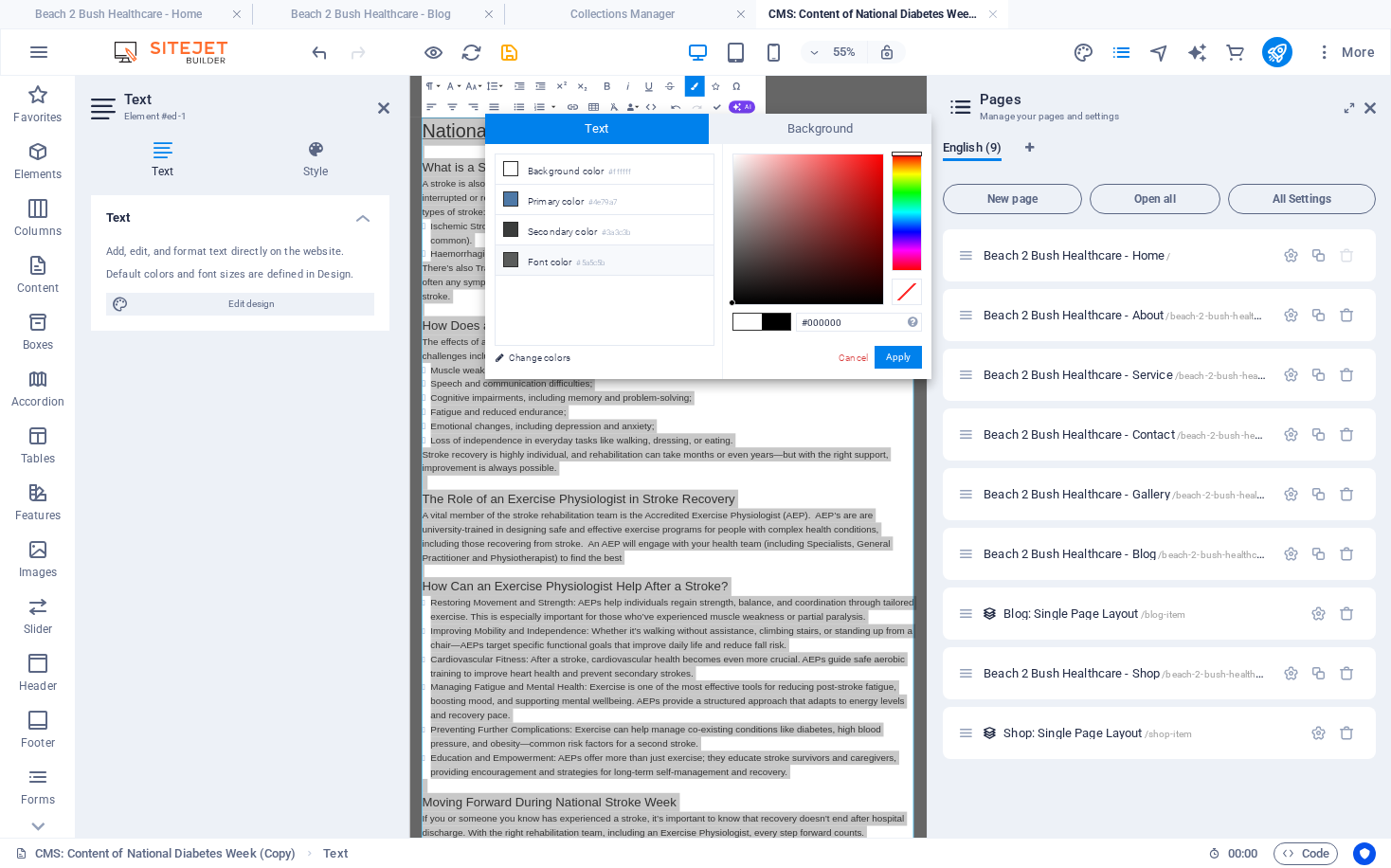 click at bounding box center [511, 260] 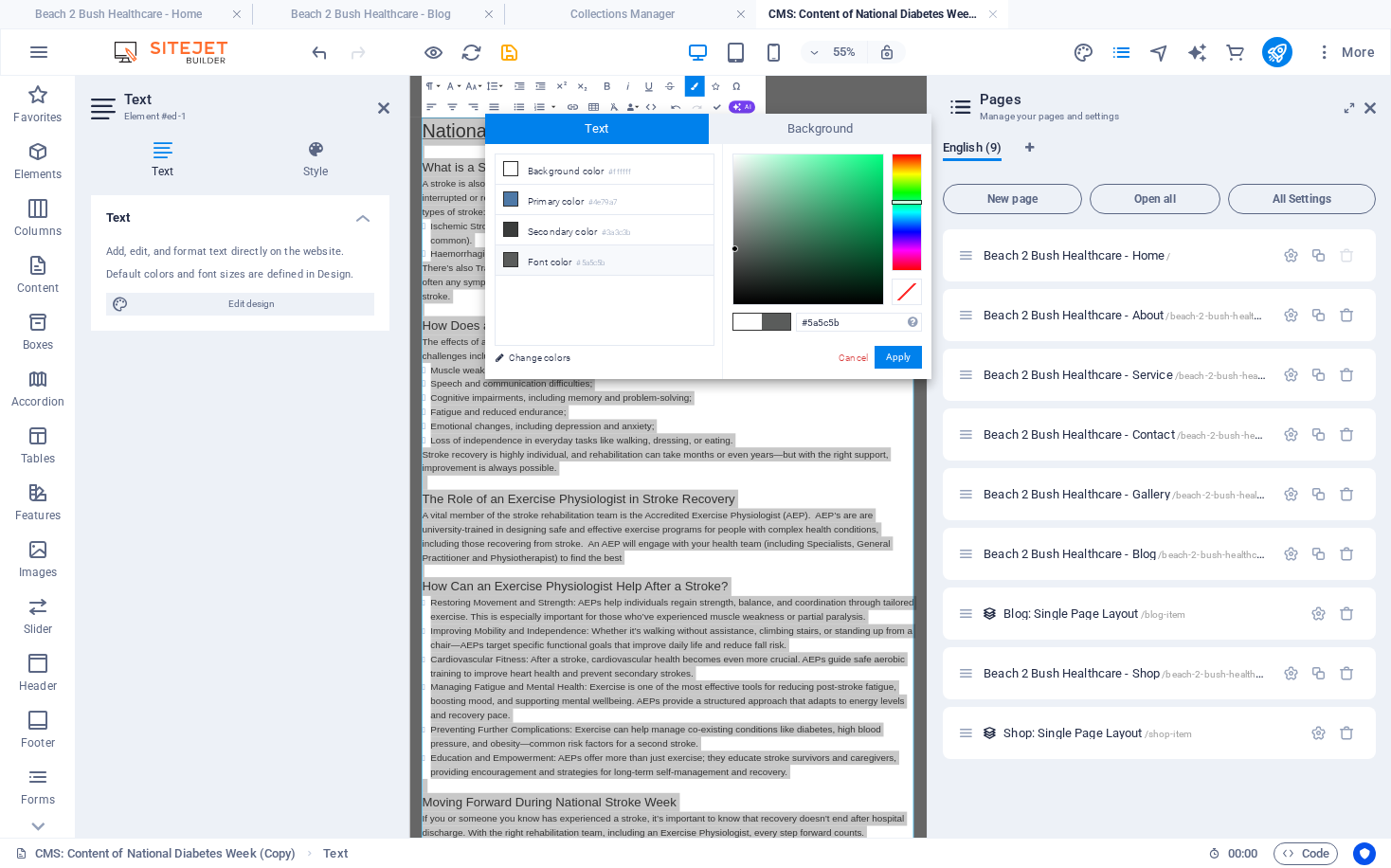 click at bounding box center [776, 321] 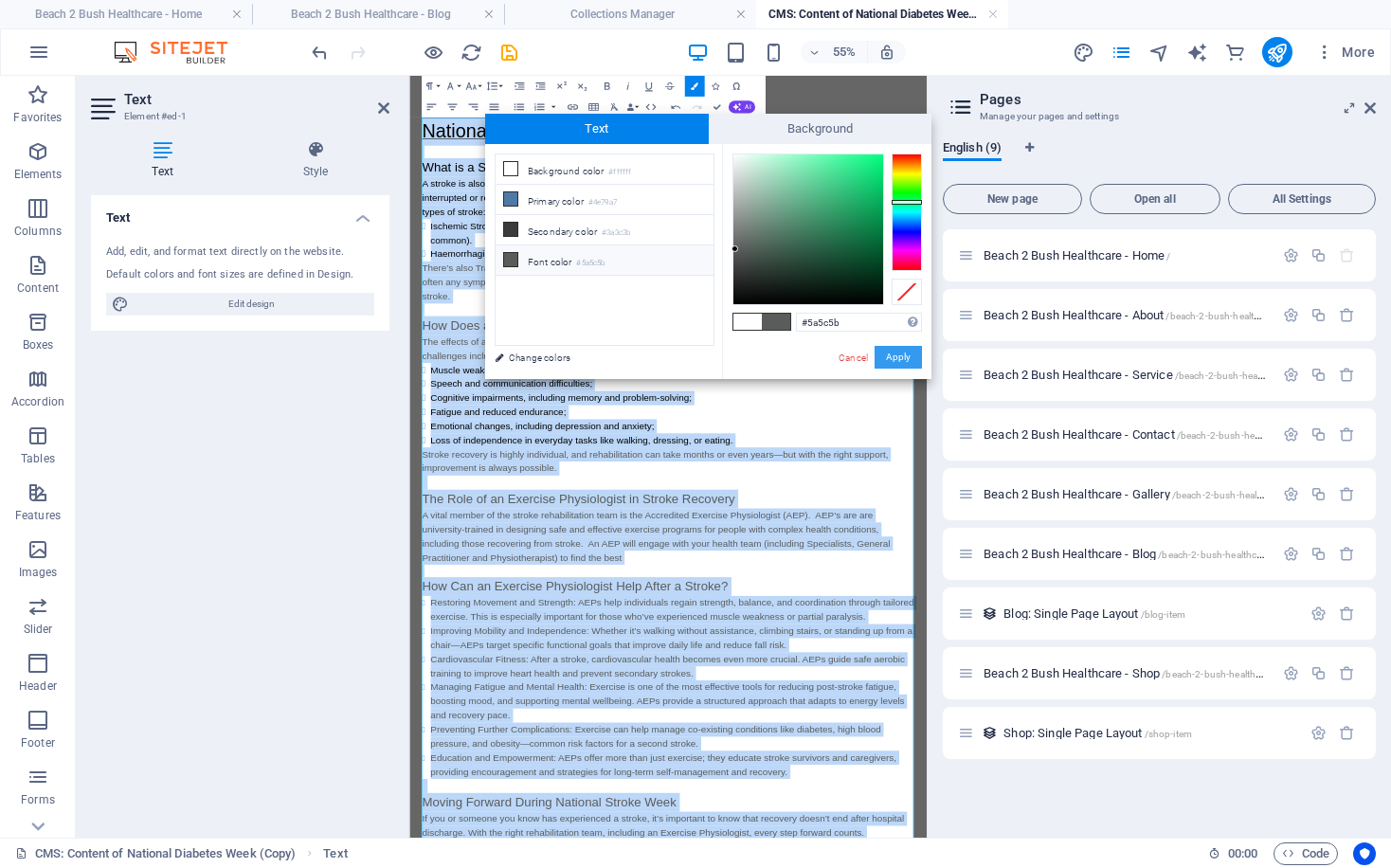 click on "Apply" at bounding box center [898, 357] 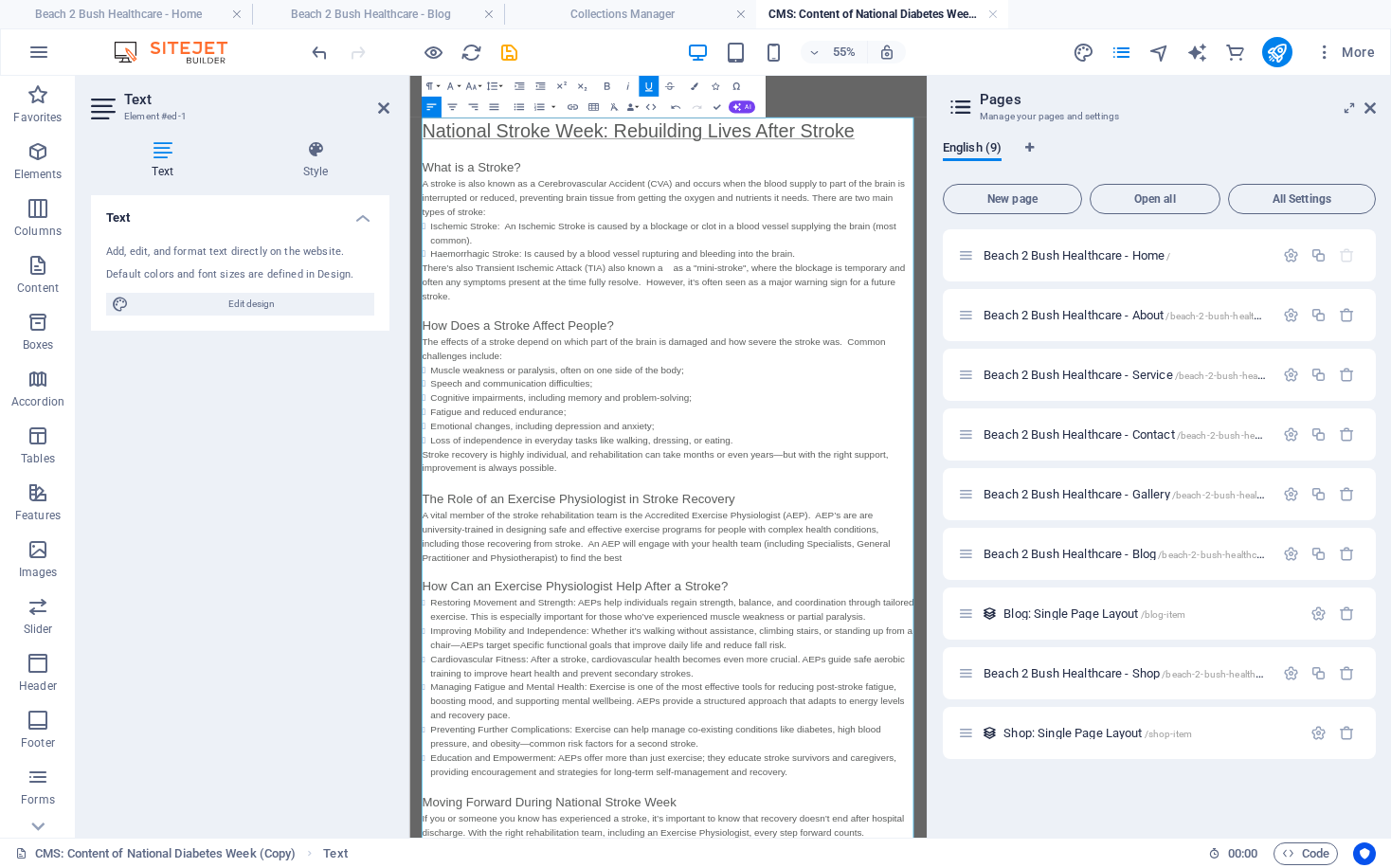 click on "How Can an Exercise Physiologist Help After a Stroke?" at bounding box center (711, 1004) 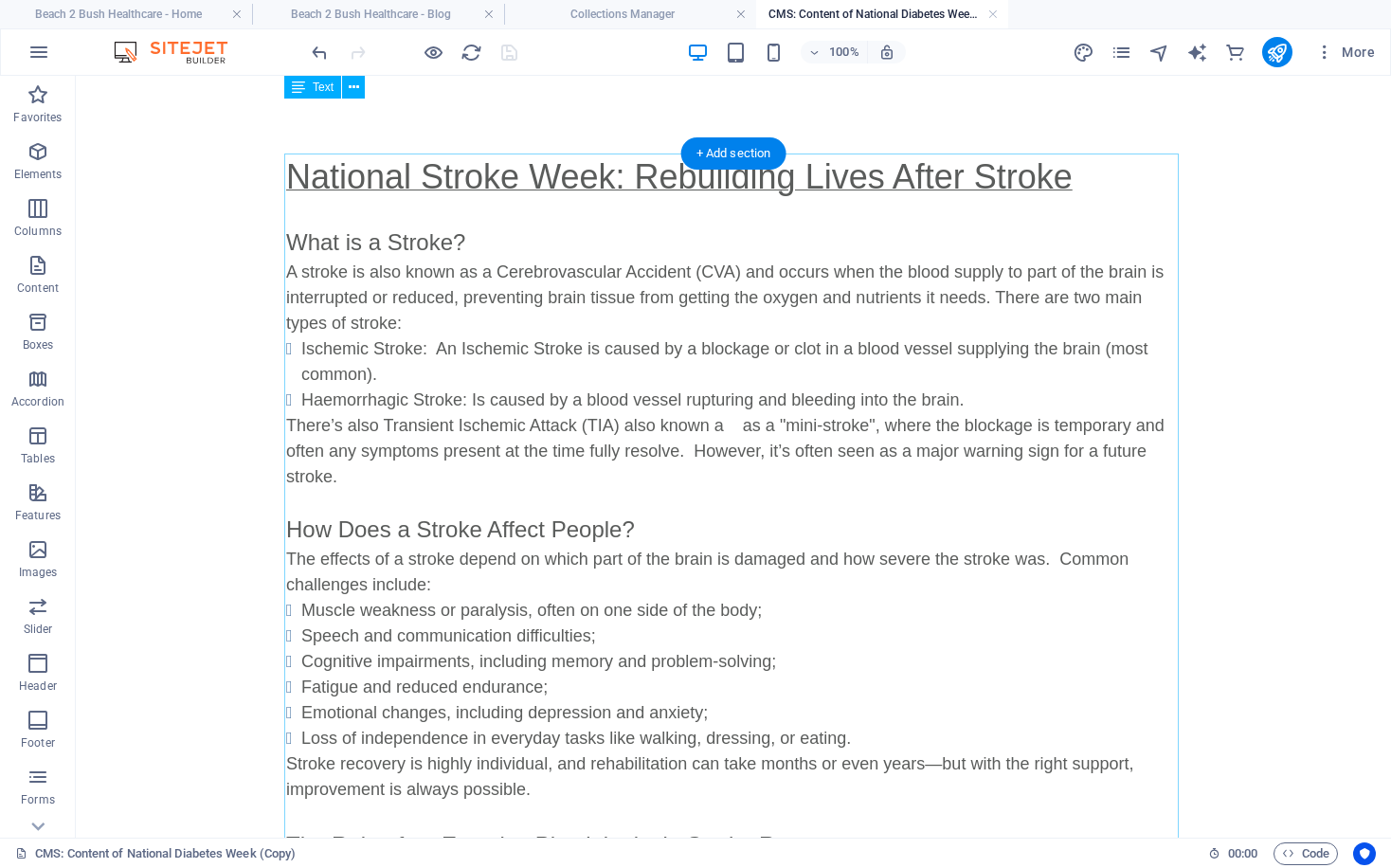 scroll, scrollTop: 0, scrollLeft: 0, axis: both 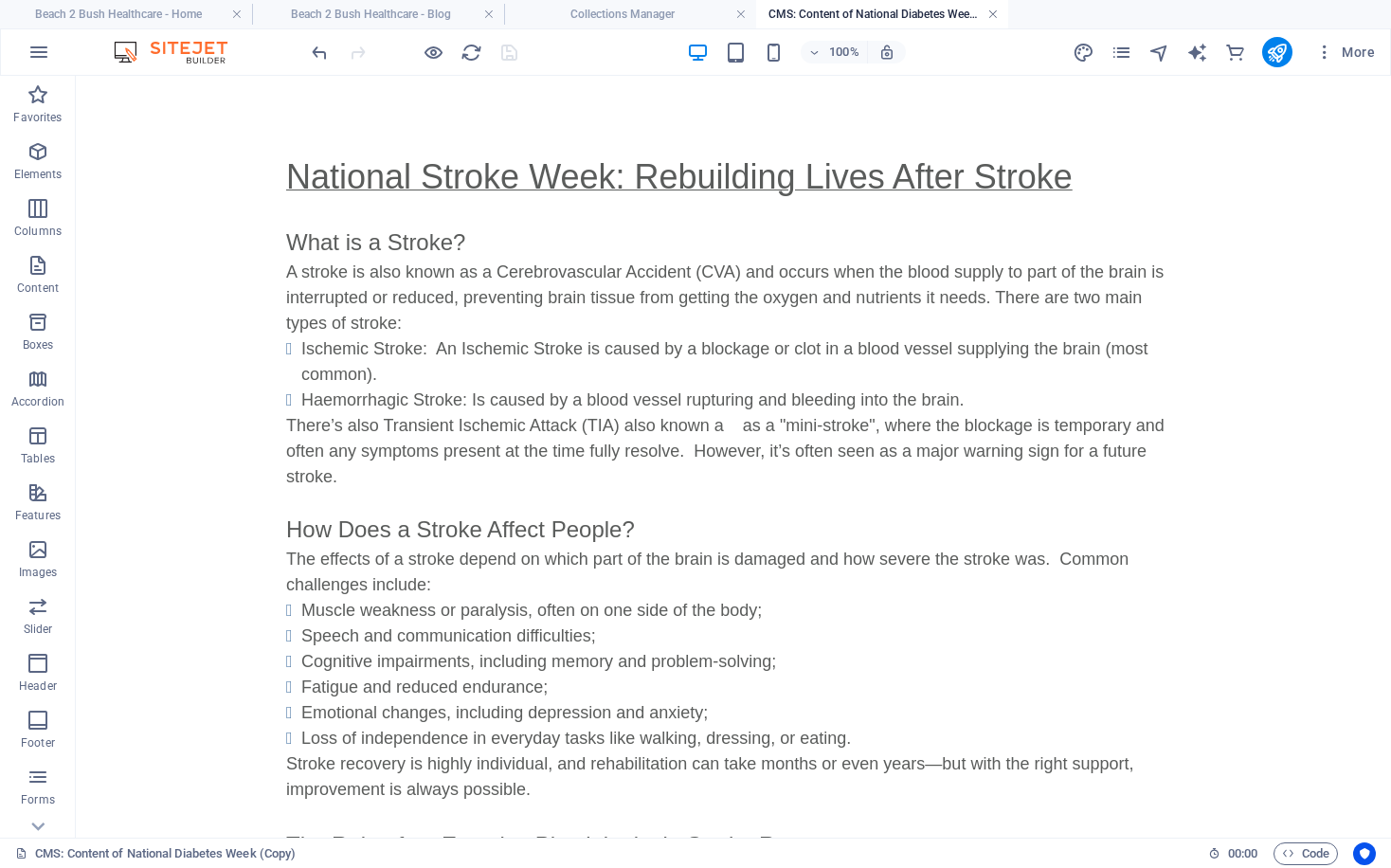 click at bounding box center (993, 14) 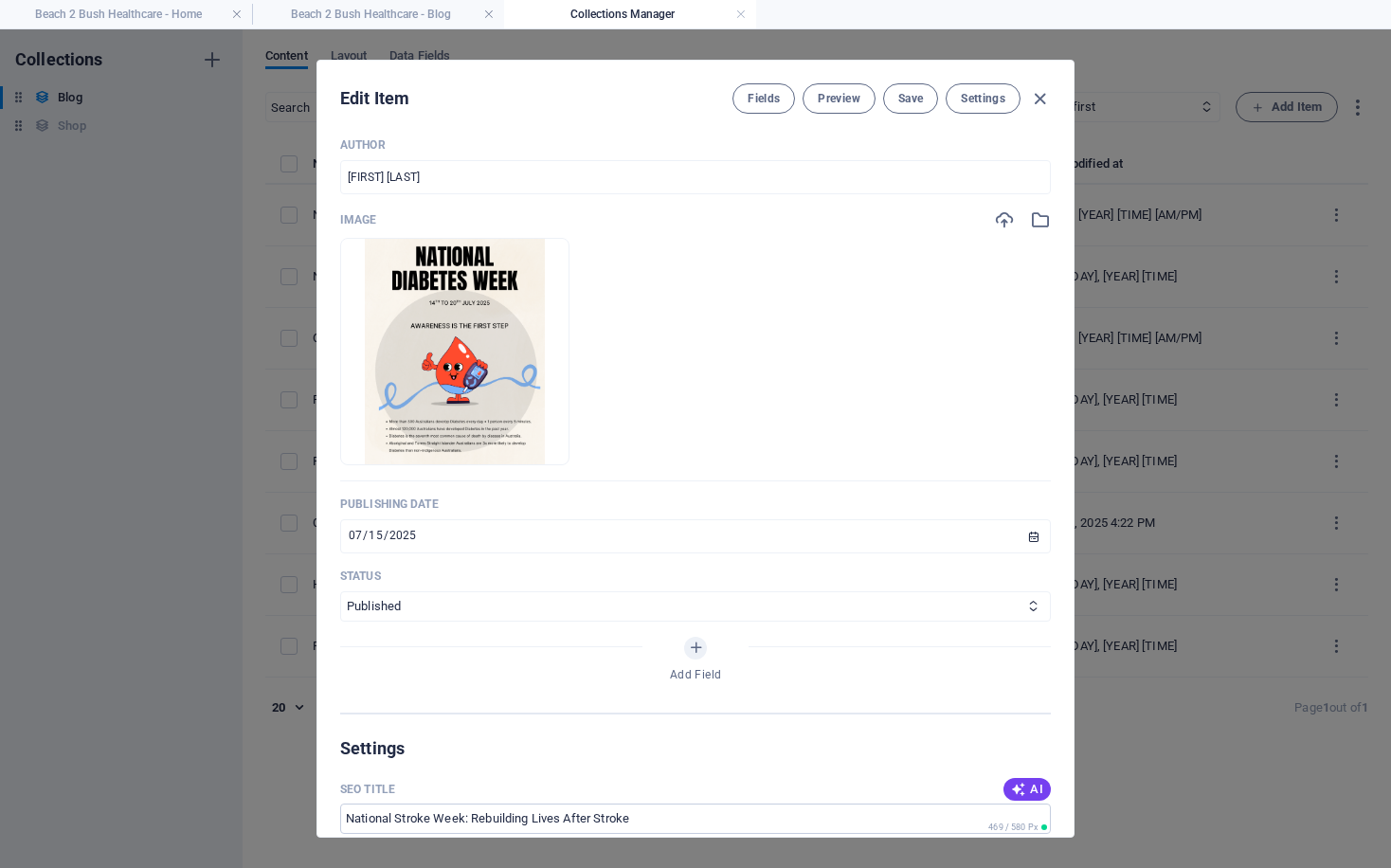 scroll, scrollTop: 622, scrollLeft: 0, axis: vertical 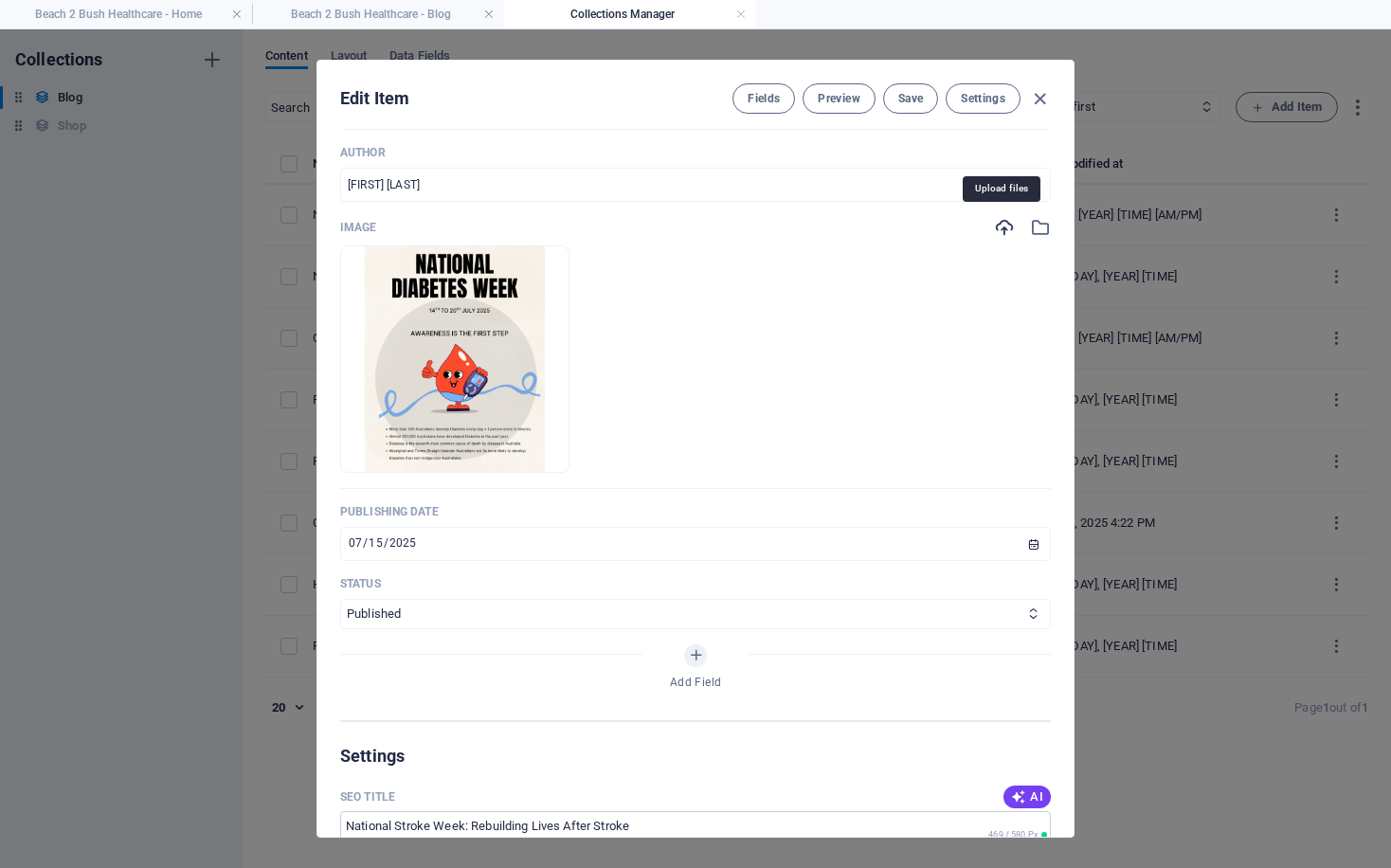 click at bounding box center [1004, 227] 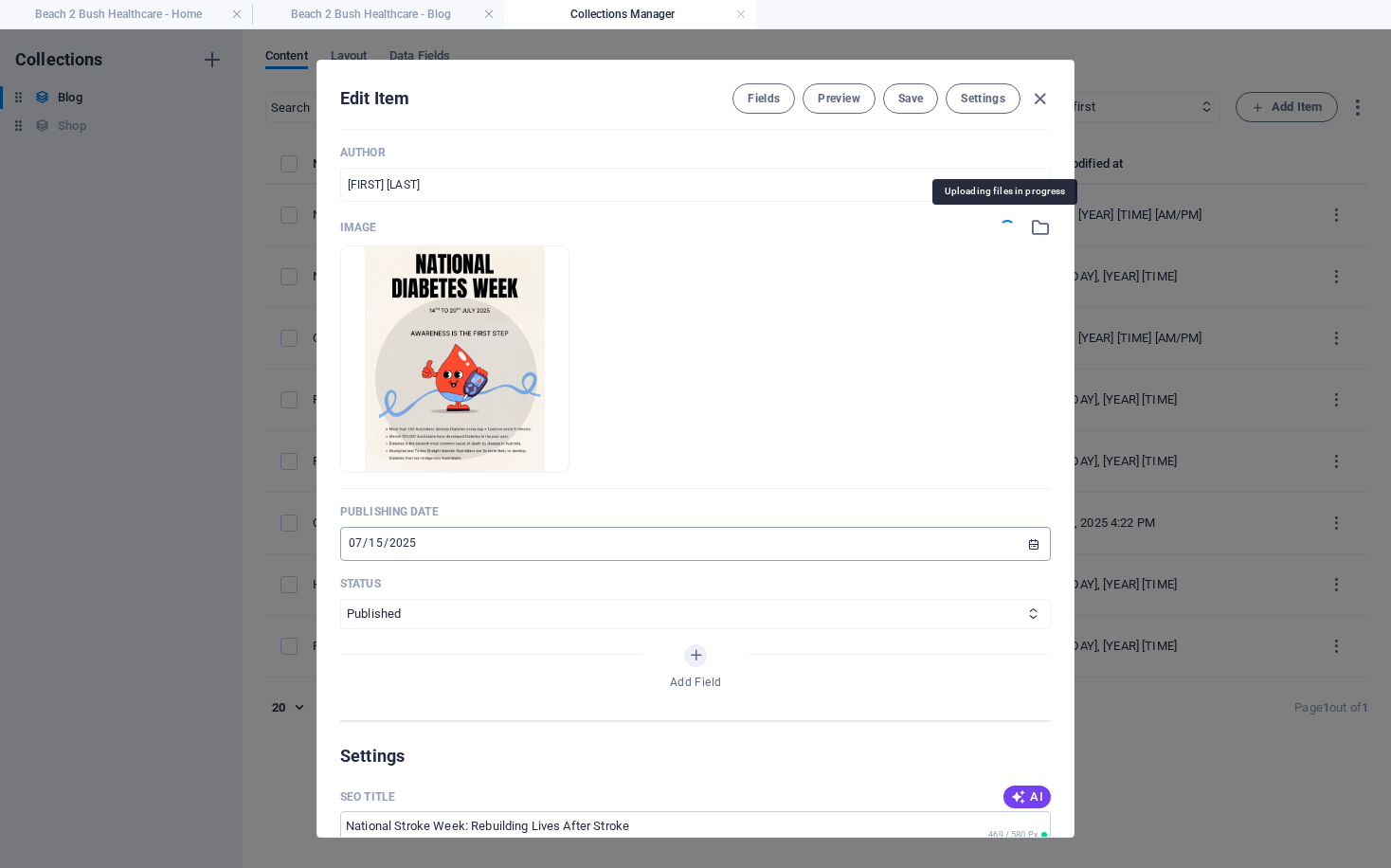 click on "2025-07-15" at bounding box center (696, 544) 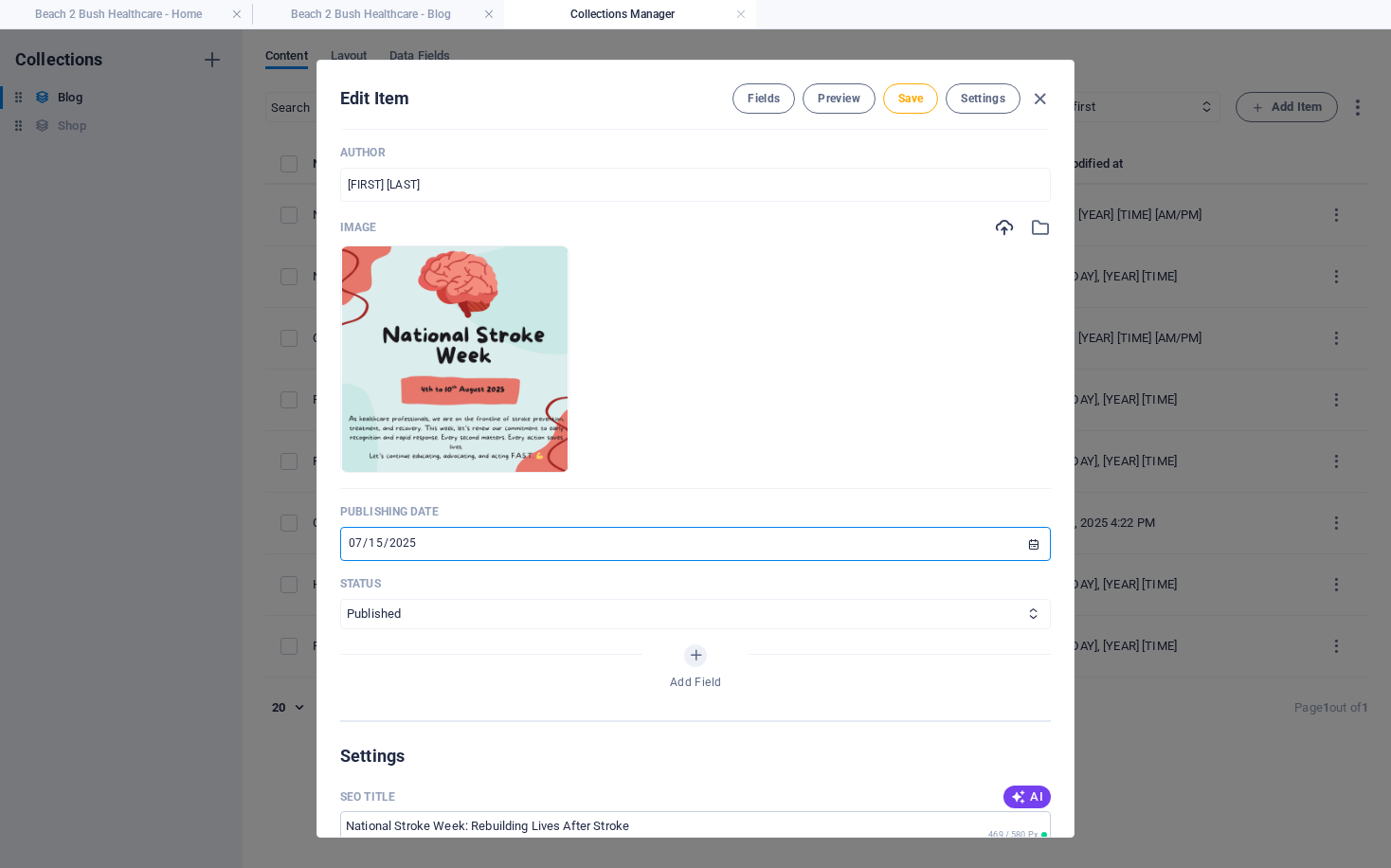 type on "2025-08-04" 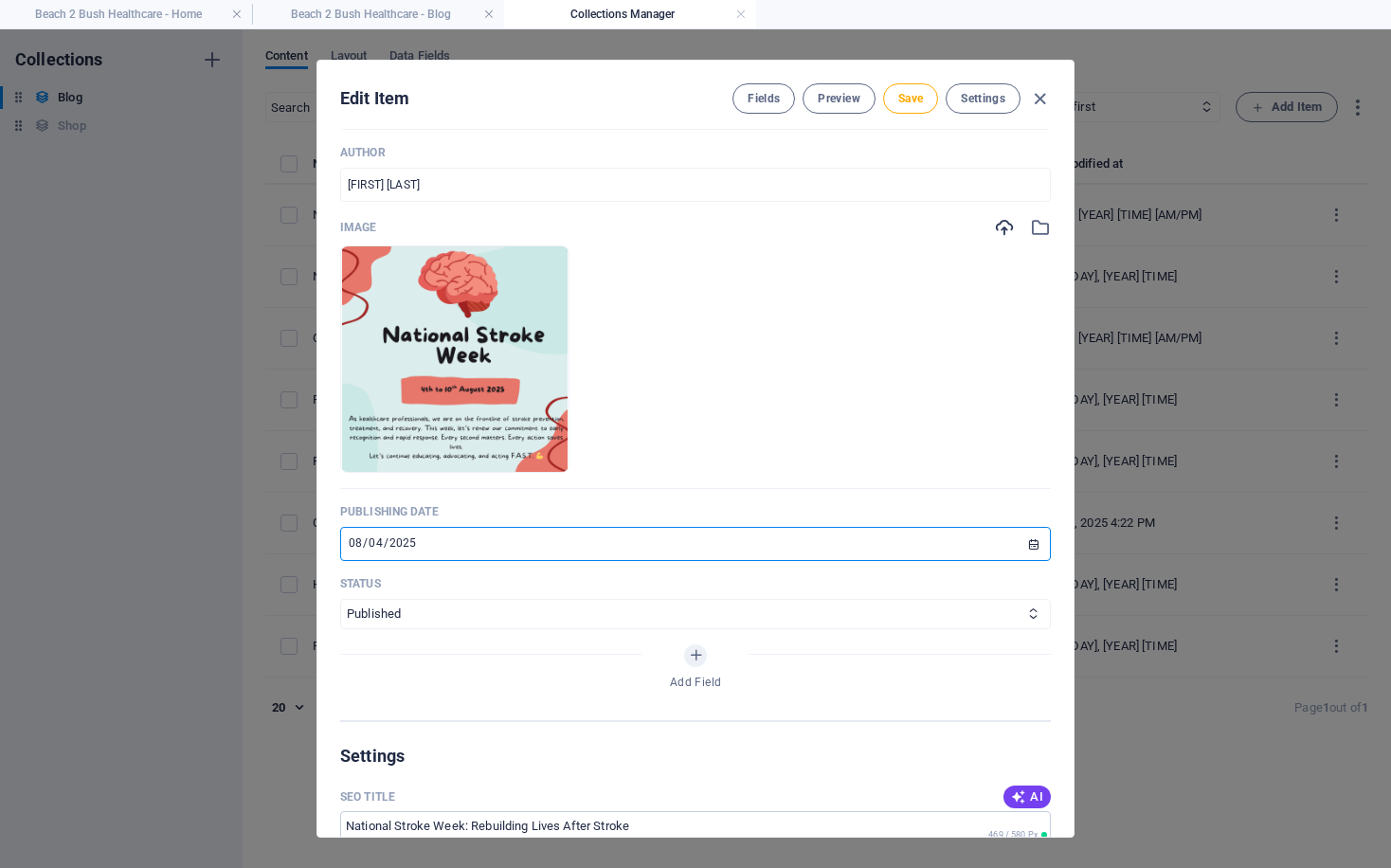 click on "Publishing Date" at bounding box center (696, 512) 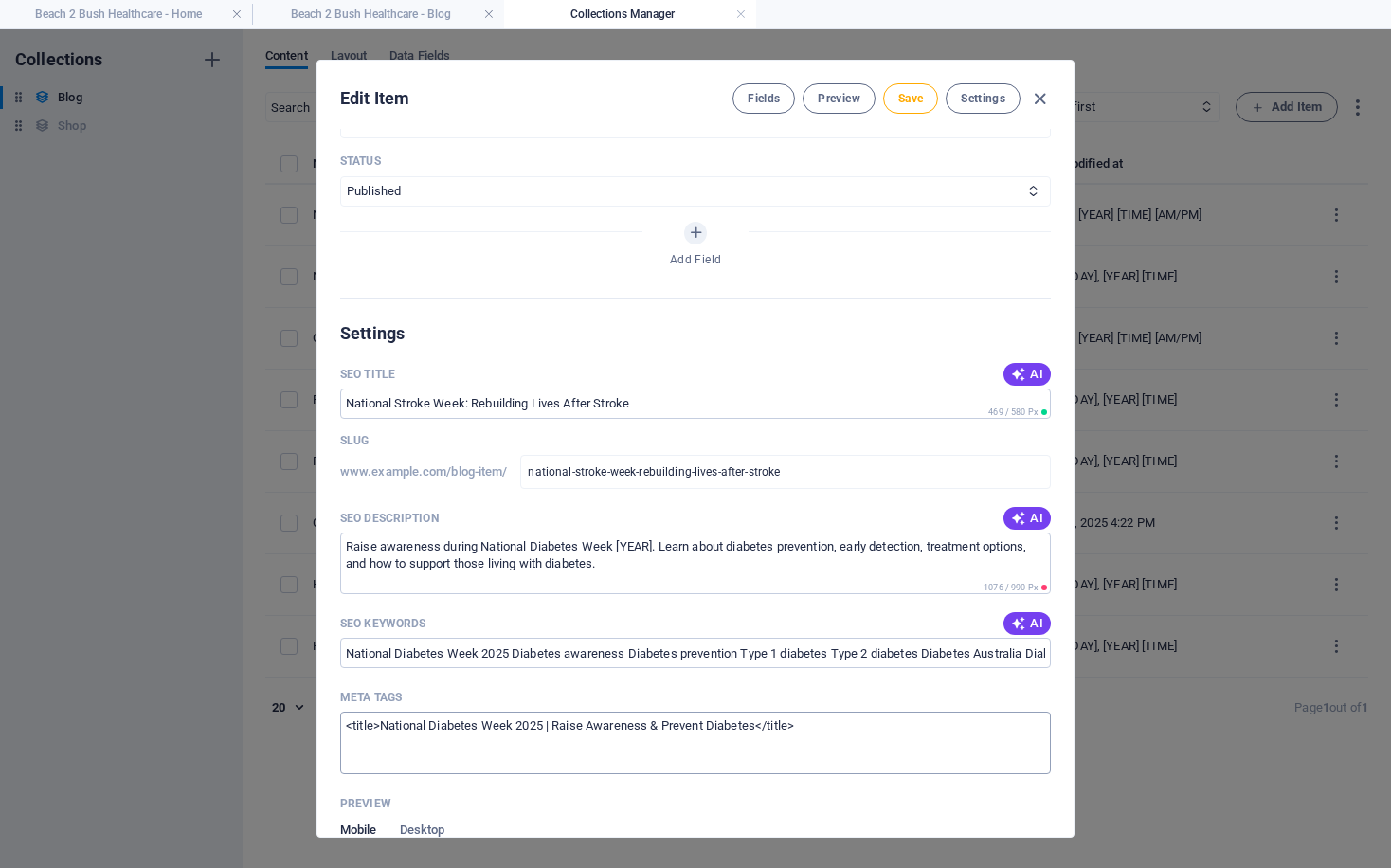 scroll, scrollTop: 1050, scrollLeft: 0, axis: vertical 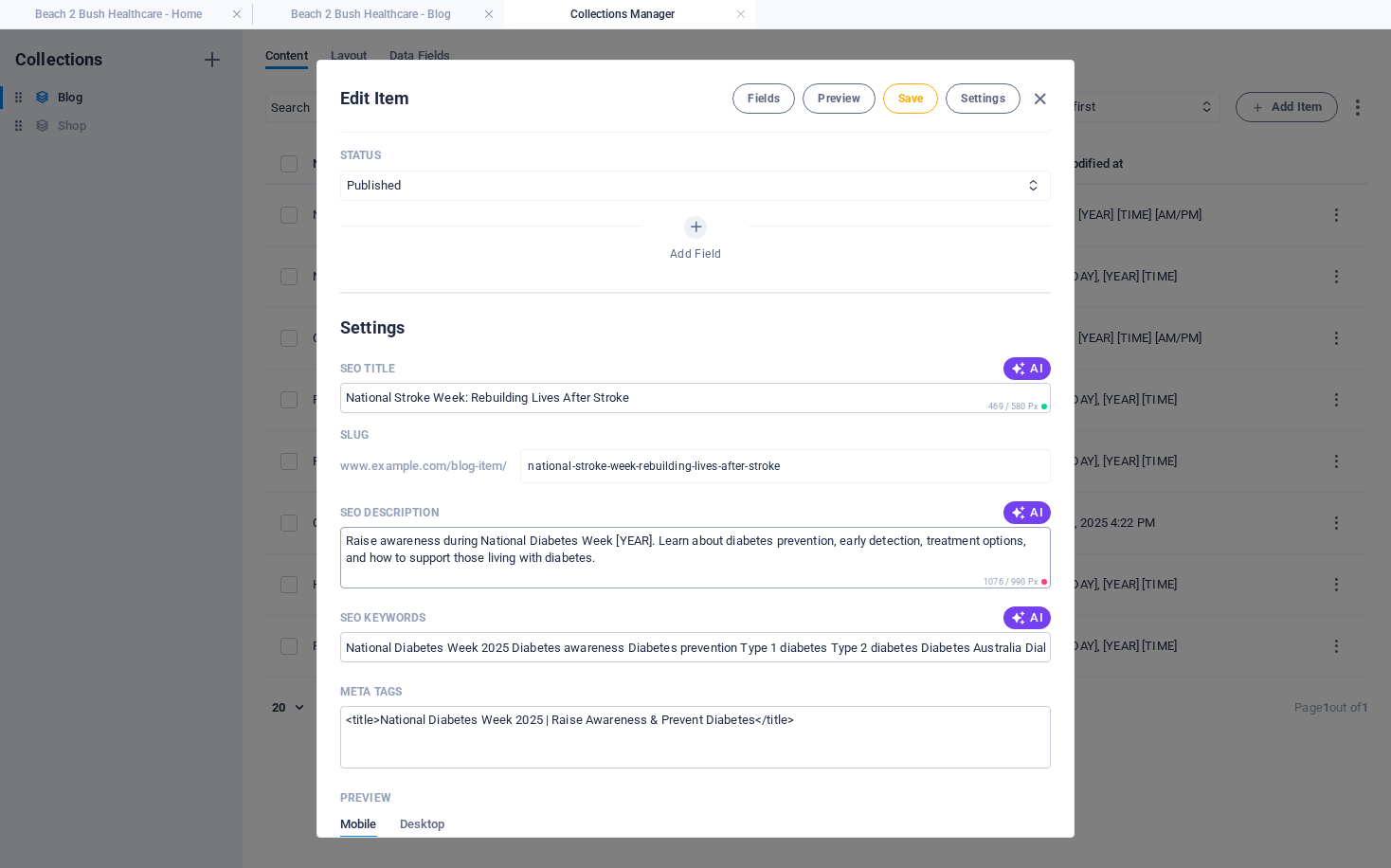 click on "Raise awareness during National Diabetes Week [YEAR]. Learn about diabetes prevention, early detection, treatment options, and how to support those living with diabetes." at bounding box center (696, 557) 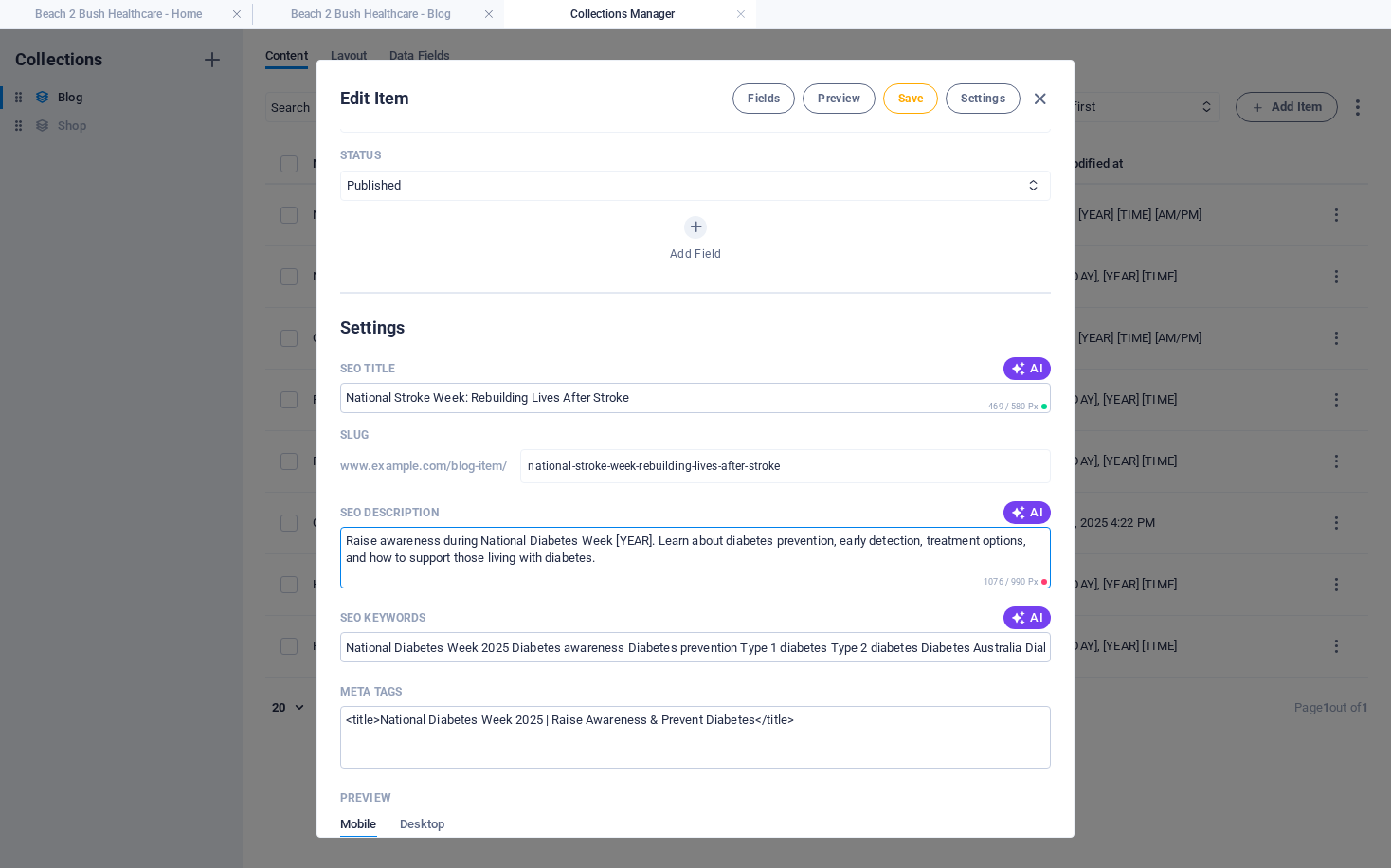 click on "Raise awareness during National Diabetes Week [YEAR]. Learn about diabetes prevention, early detection, treatment options, and how to support those living with diabetes." at bounding box center [696, 557] 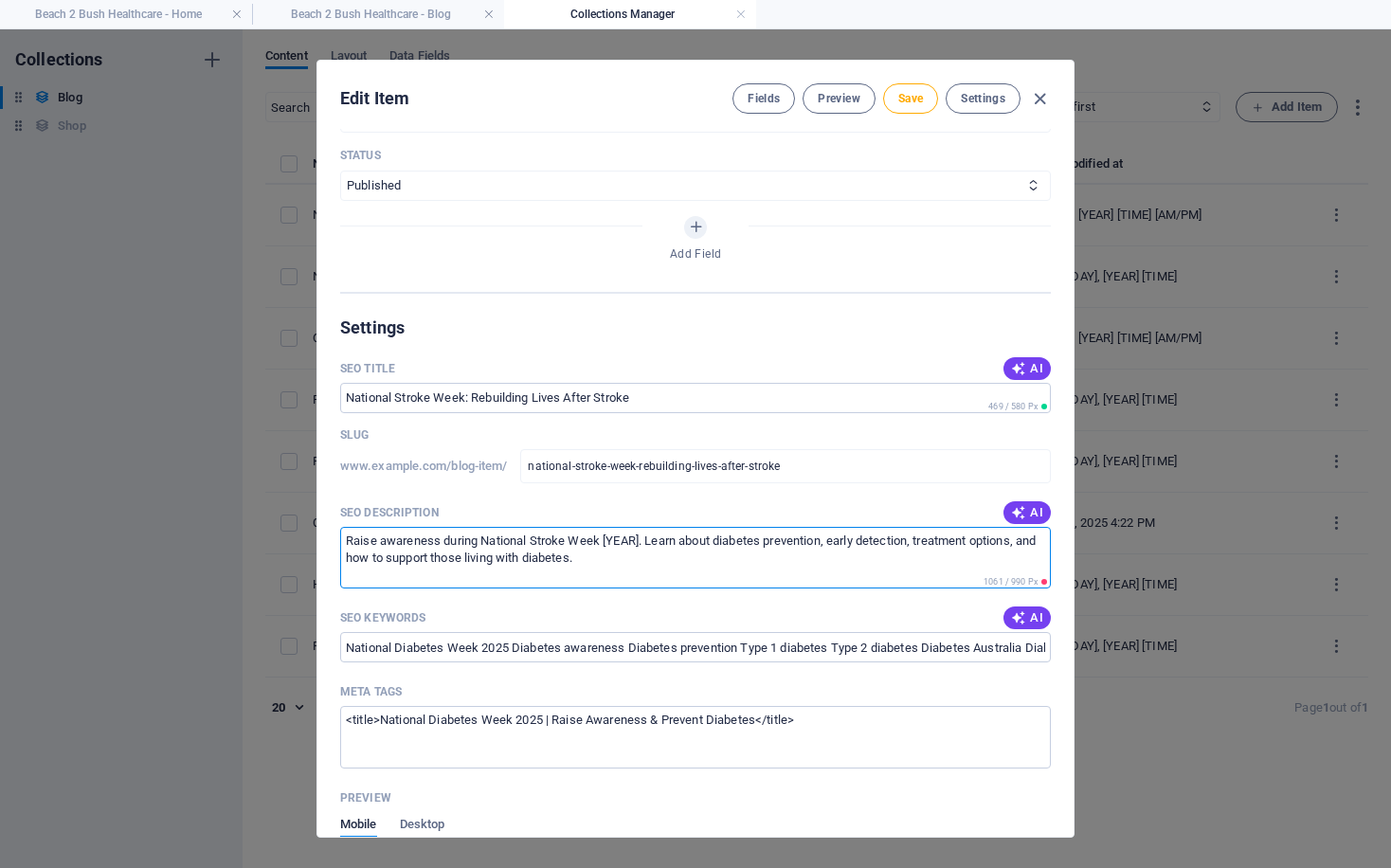 drag, startPoint x: 709, startPoint y: 567, endPoint x: 641, endPoint y: 540, distance: 73.164199 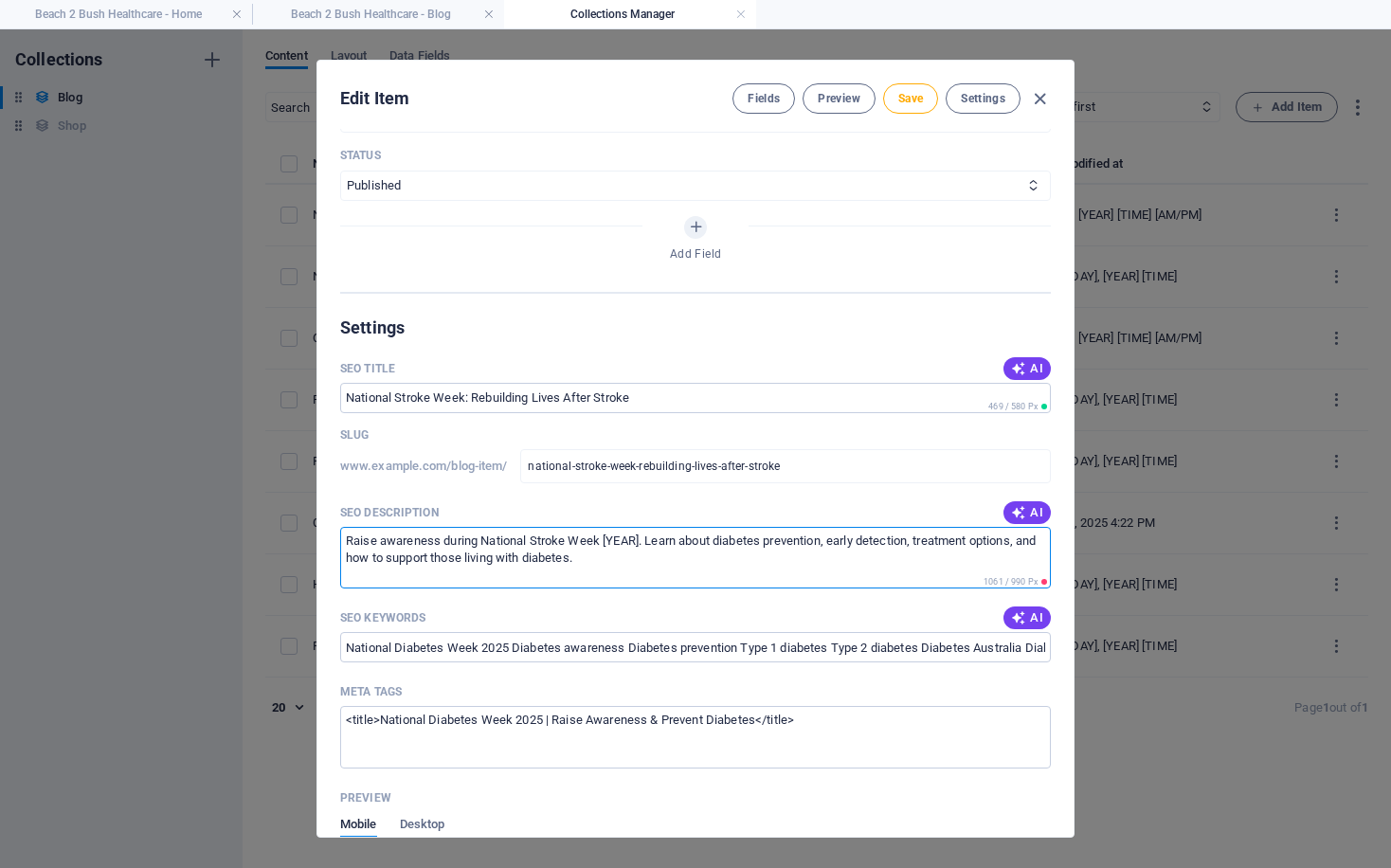 click on "Raise awareness during National Stroke Week [YEAR]. Learn about diabetes prevention, early detection, treatment options, and how to support those living with diabetes." at bounding box center (696, 557) 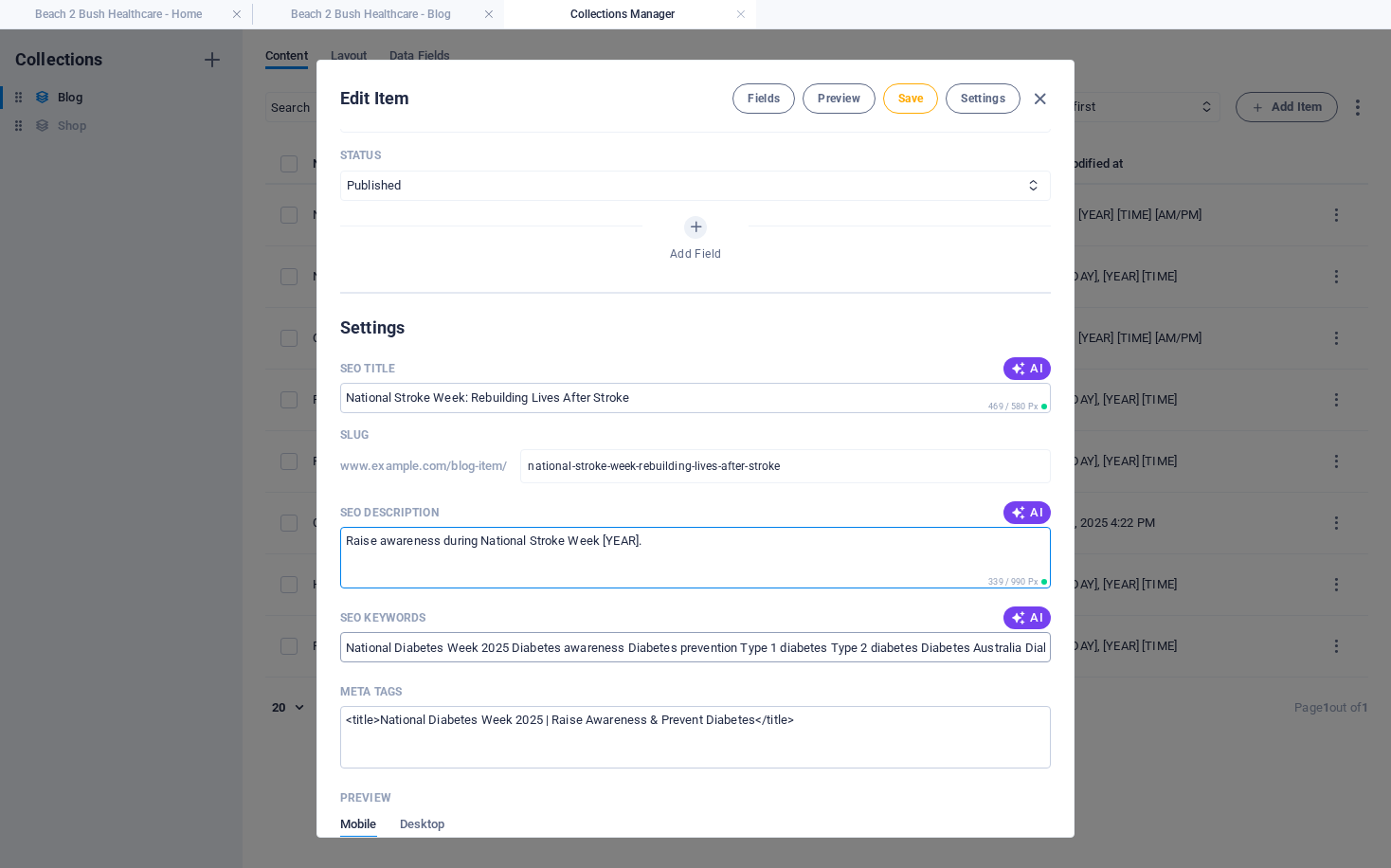 type on "Raise awareness during National Stroke Week [YEAR]." 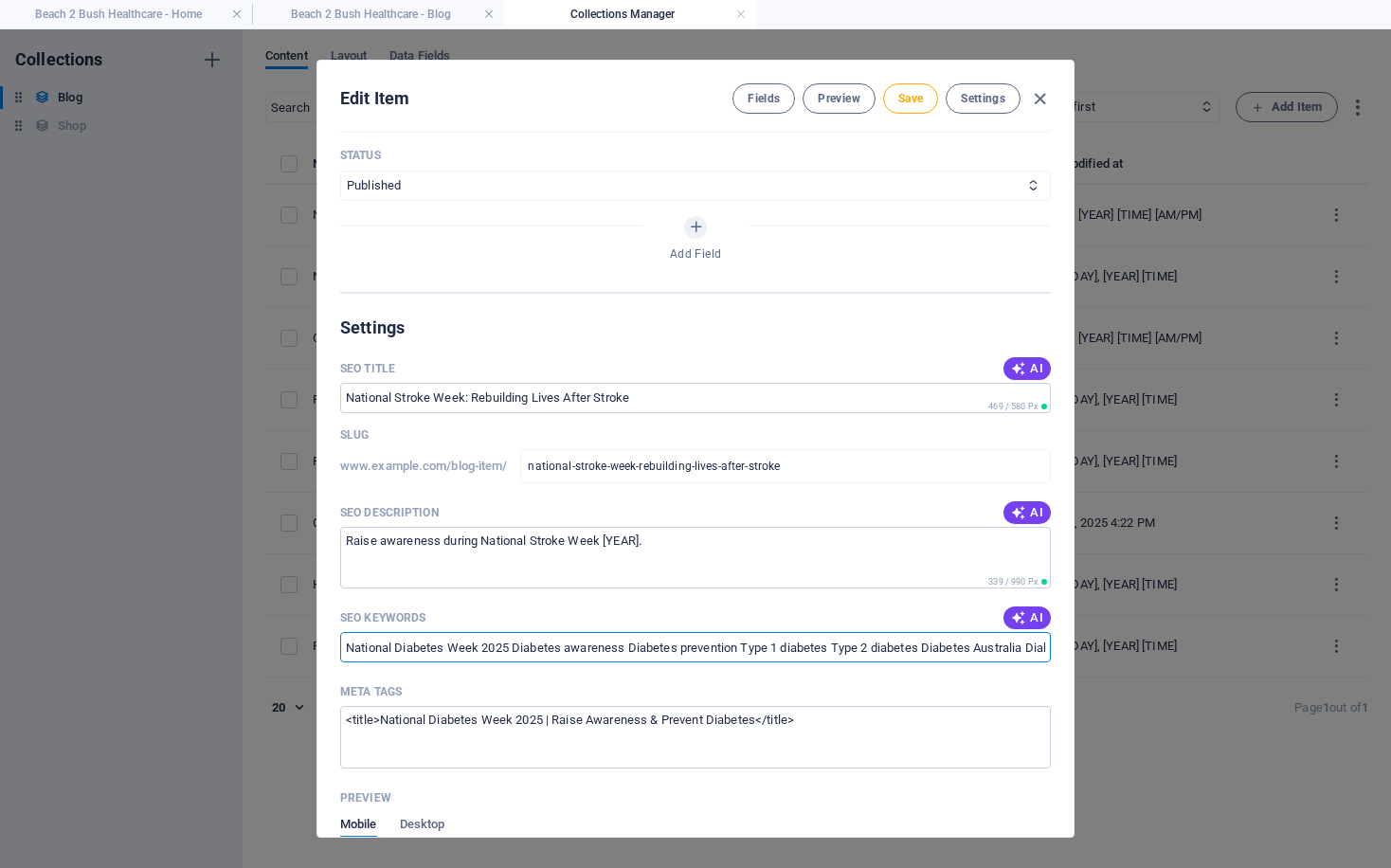 click on "National Diabetes Week 2025 Diabetes awareness Diabetes prevention Type 1 diabetes Type 2 diabetes Diabetes Australia Diabetes support" at bounding box center [696, 647] 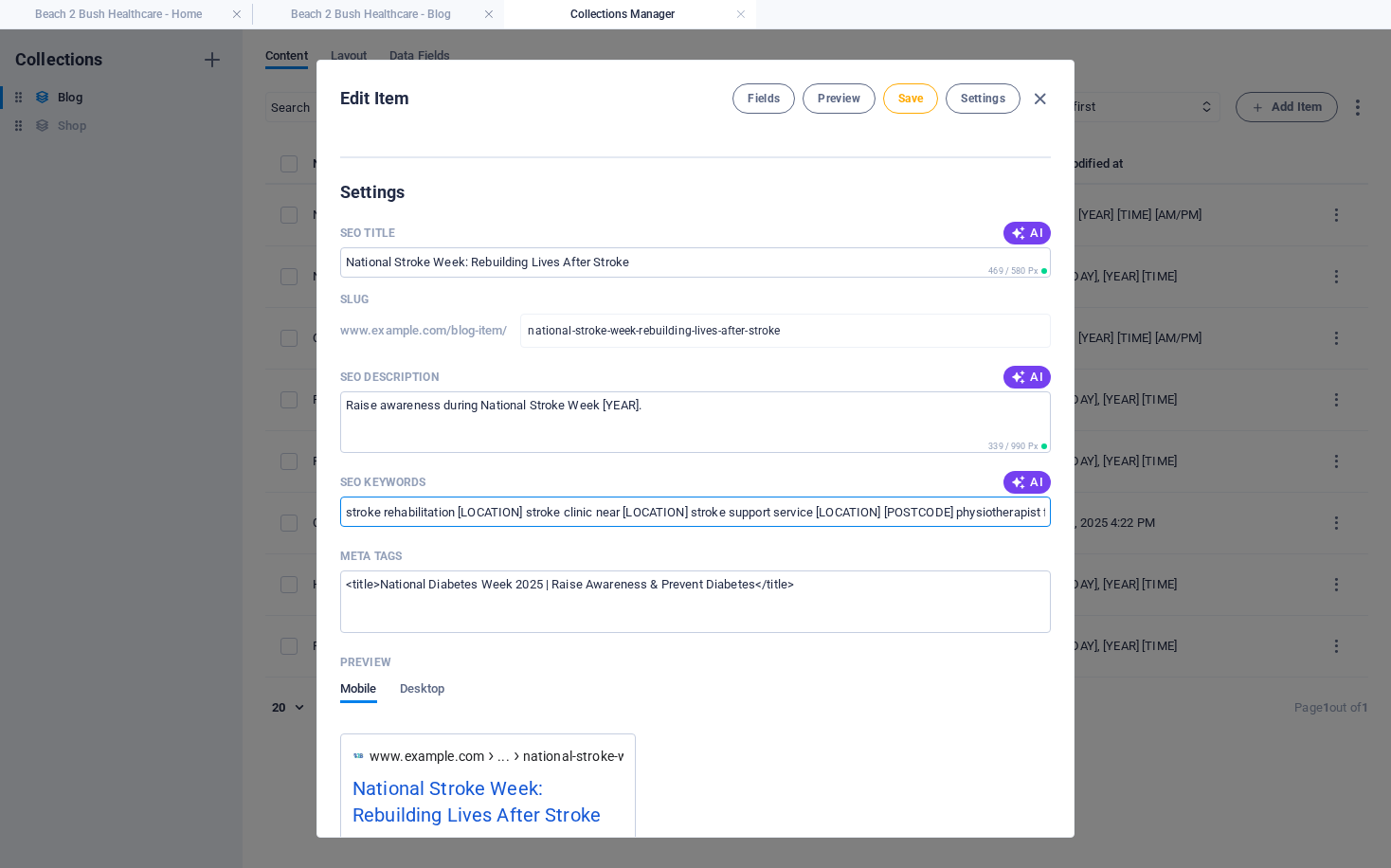 scroll, scrollTop: 1186, scrollLeft: 0, axis: vertical 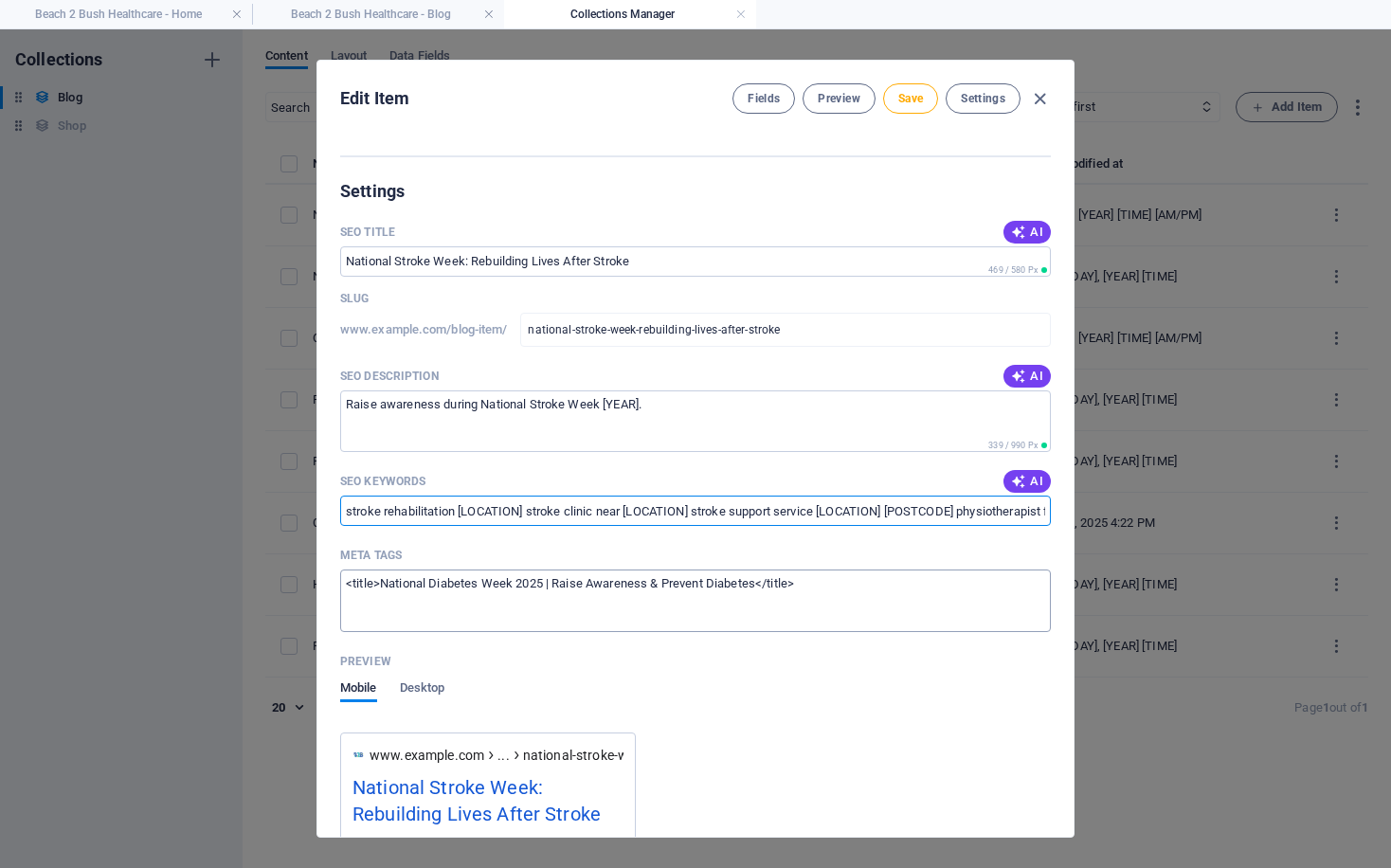 type on "stroke rehabilitation [LOCATION] stroke clinic near [LOCATION] stroke support service [LOCATION] [POSTCODE] physiotherapist for stroke Vocational [LOCATION] allied health stroke recovery [LOCATION] region" 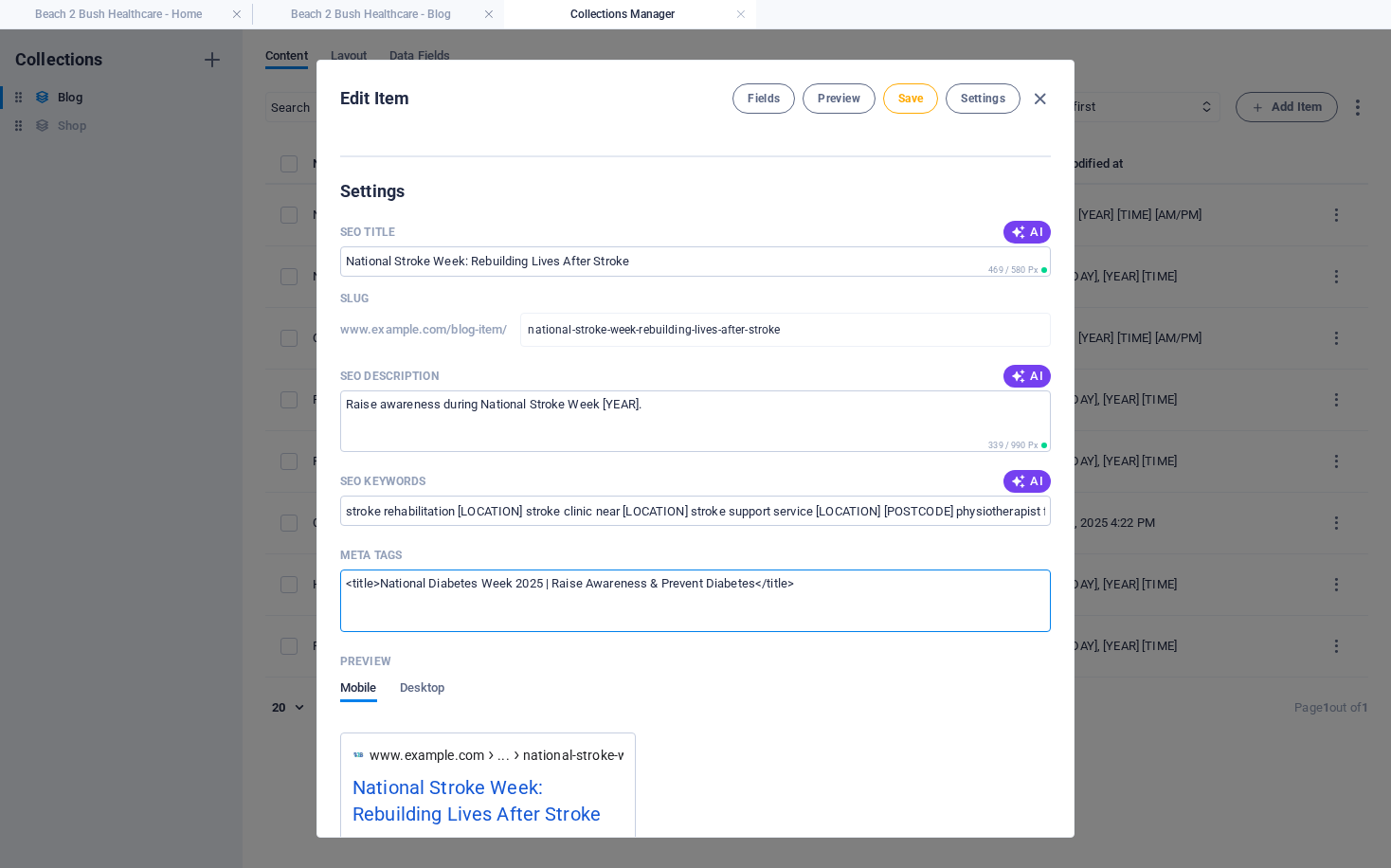 click on "<title>National Diabetes Week 2025 | Raise Awareness & Prevent Diabetes</title>" at bounding box center (696, 600) 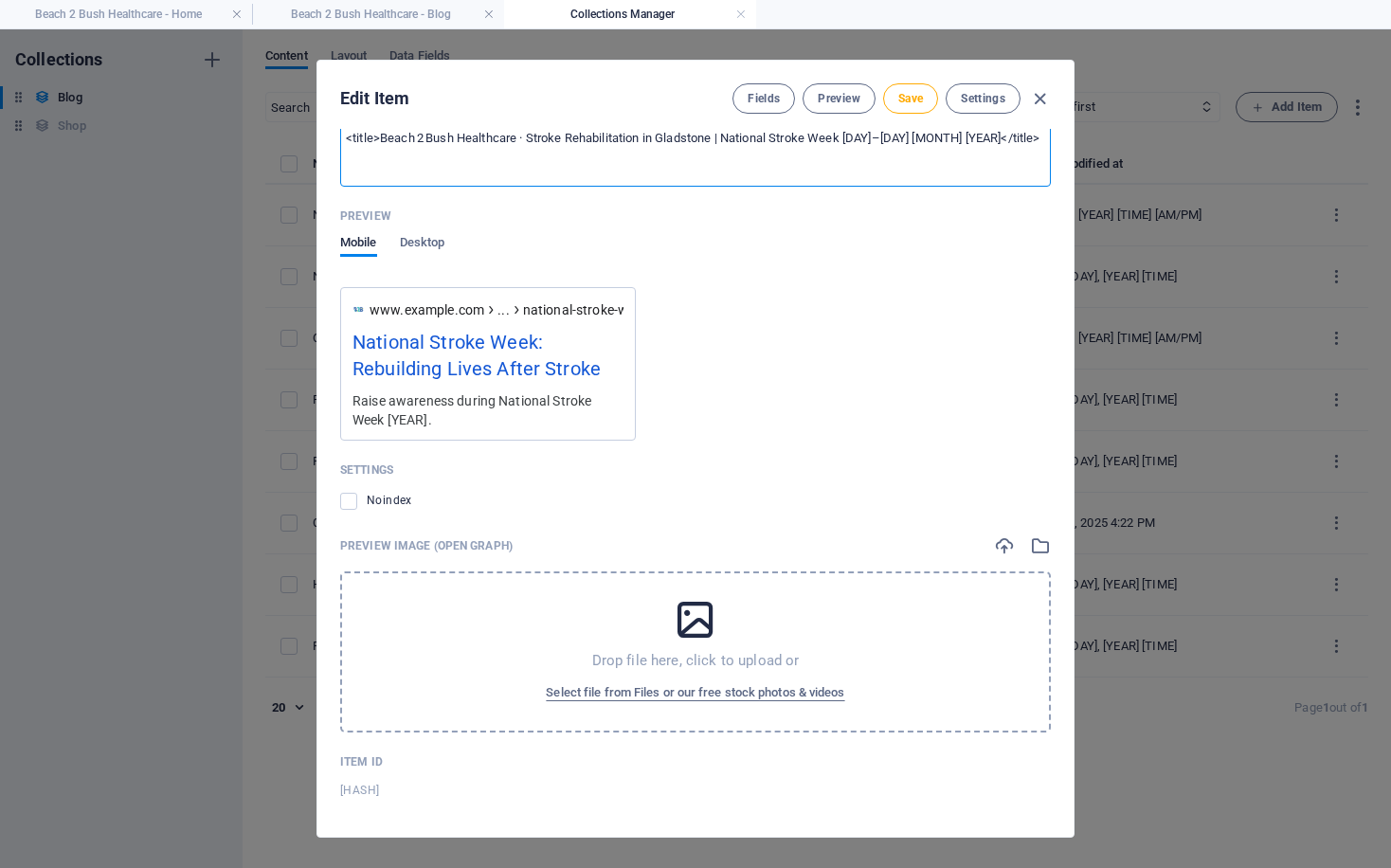 scroll, scrollTop: 1631, scrollLeft: 0, axis: vertical 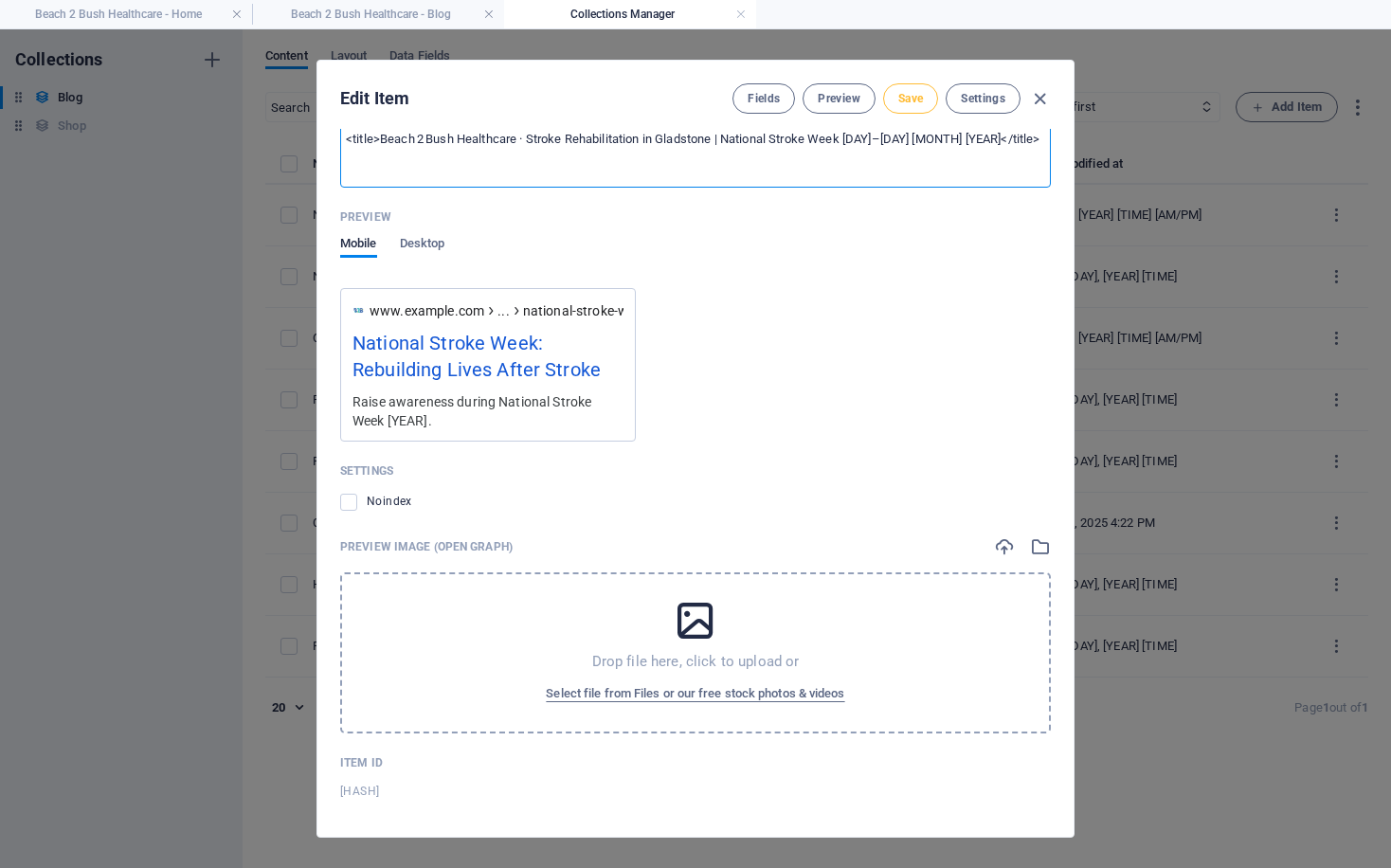 type on "<title>Beach 2 Bush Healthcare · Stroke Rehabilitation in Gladstone | National Stroke Week [DAY]–[DAY] [MONTH] [YEAR]</title>" 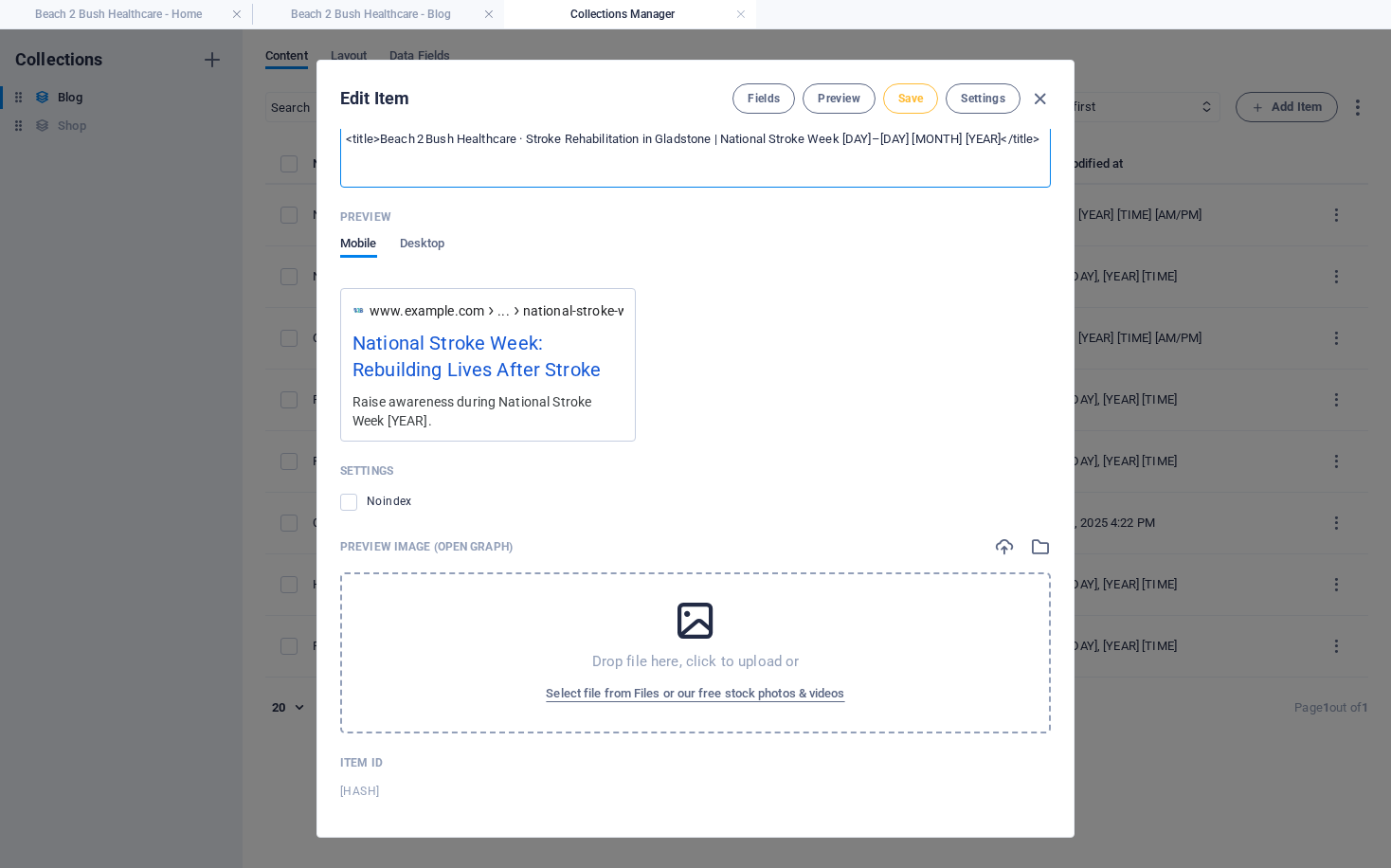 click on "Save" at bounding box center (911, 99) 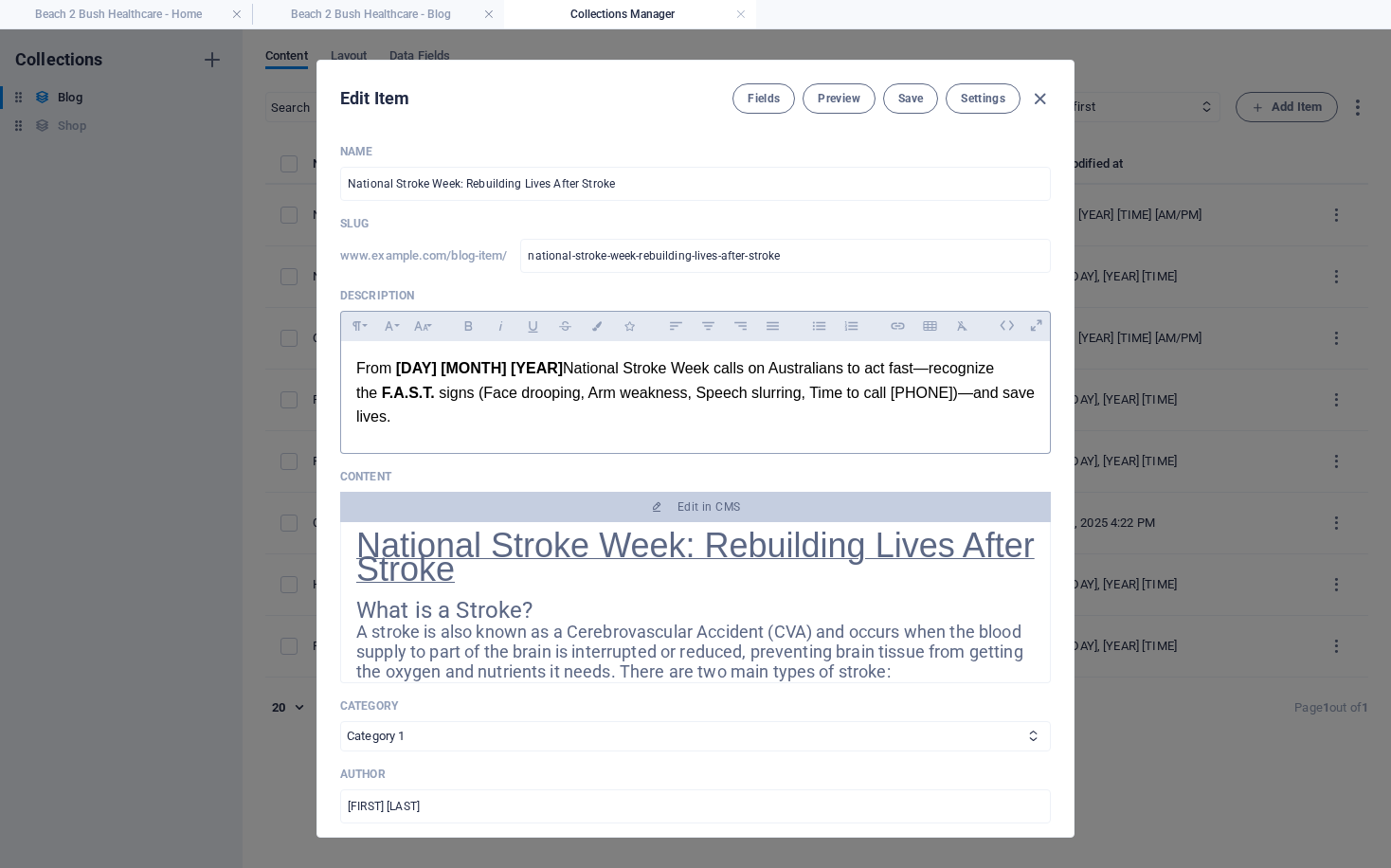 scroll, scrollTop: 0, scrollLeft: 0, axis: both 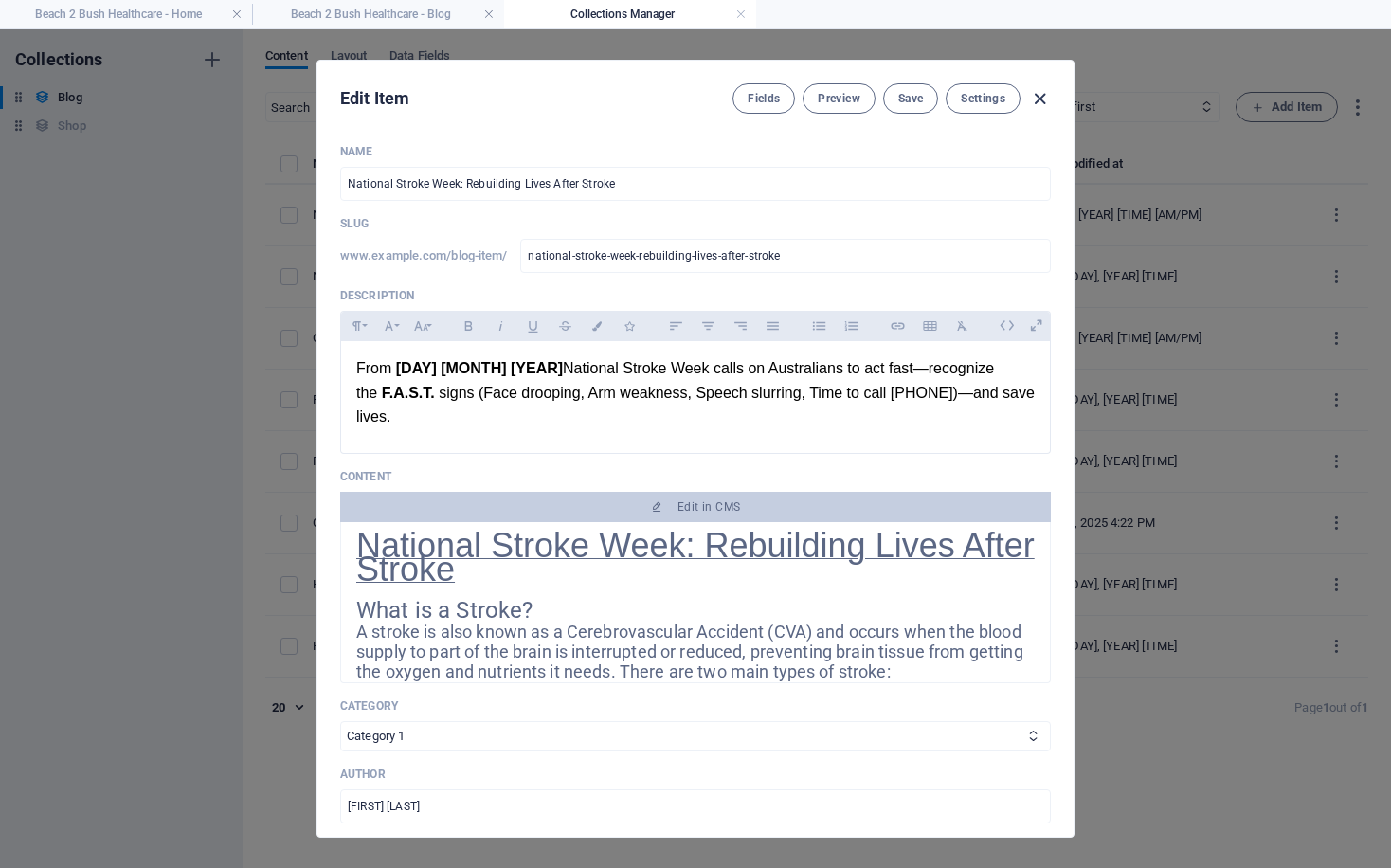 click at bounding box center [1039, 99] 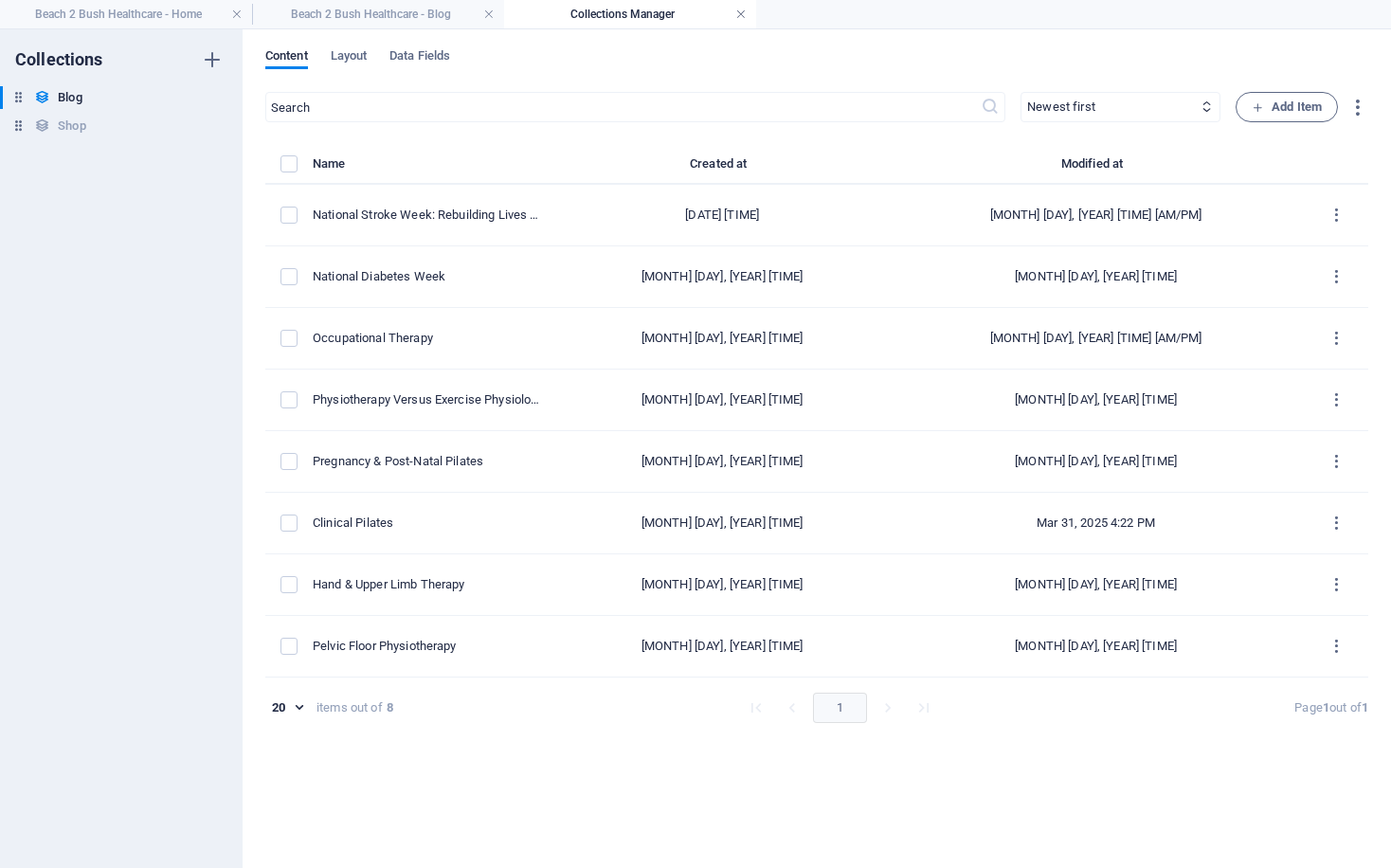 click at bounding box center (741, 14) 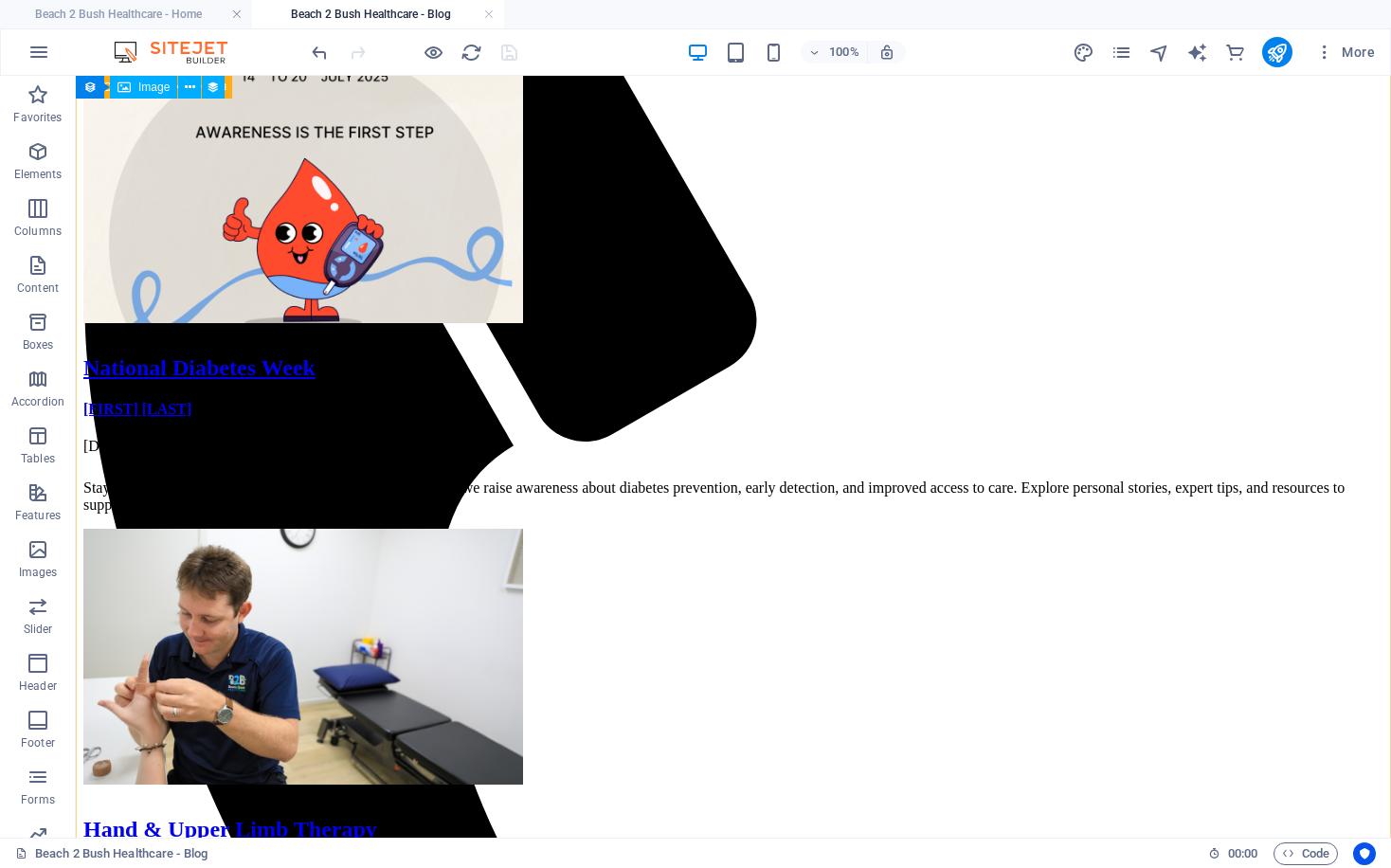 click on "National Diabetes Week [FIRST] [LAST] [DATE] Stay informed and inspired during National Diabetes Week as we raise awareness about diabetes prevention, early detection, and improved access to care. Explore personal stories, expert tips, and resources to support individuals living with or at risk of diabetes. Hand & Upper Limb Therapy [FIRST] [LAST] [DATE] Welcome to our Hand & Upper Limb Therapy blog, your comprehensive guide to rehabilitation and recovery for hand, wrist, and upper limb injuries. Clinical Pilates [FIRST] [LAST] [DATE] Welcome to our Clinical Pilates blog, where we explore the benefits of integrating Pilates with physiotherapy and exercise physiology to promote rehabilitation, pain relief, and overall physical wellness.   Pelvic Floor Physiotherapy [FIRST] [LAST] [DATE] Welcome to our Pelvic Floor Physiotherapy blog, your trusted resource for pelvic health, incontinence, pregnancy and postpartum recovery.  Occupational Therapy [FIRST] [LAST] [FIRST] [LAST]" at bounding box center (733, 1015) 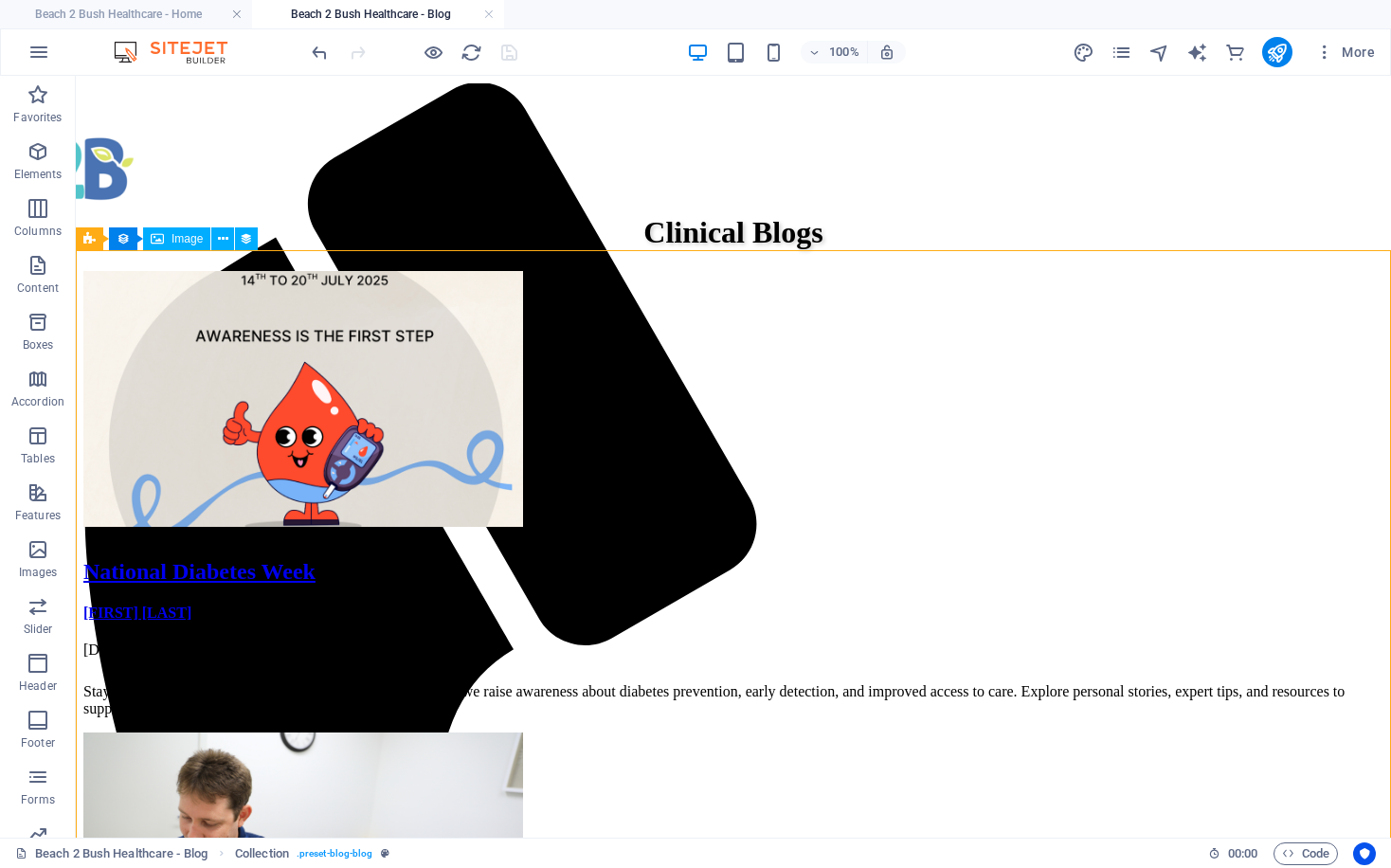 scroll, scrollTop: 0, scrollLeft: 0, axis: both 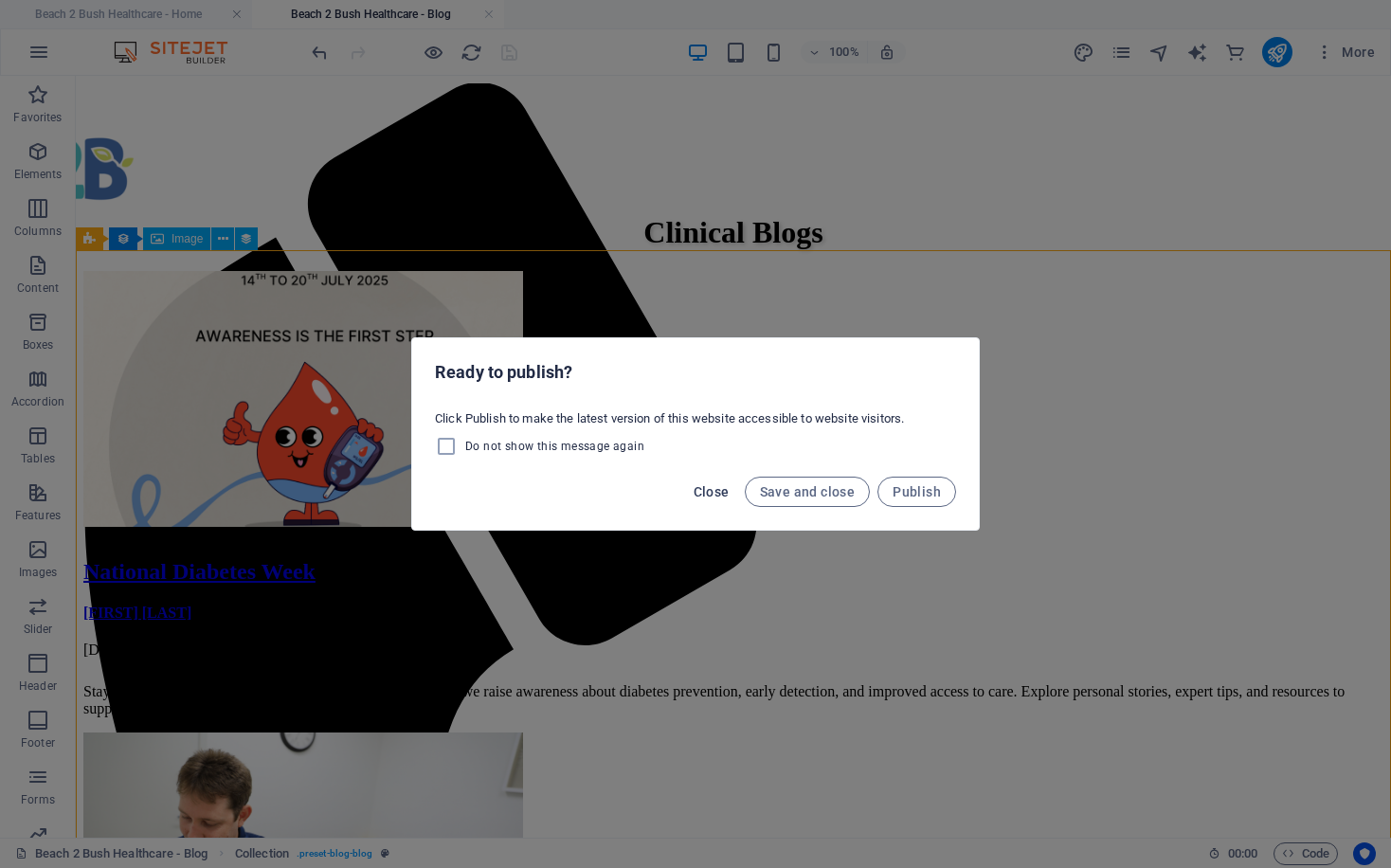 click on "Close" at bounding box center [712, 492] 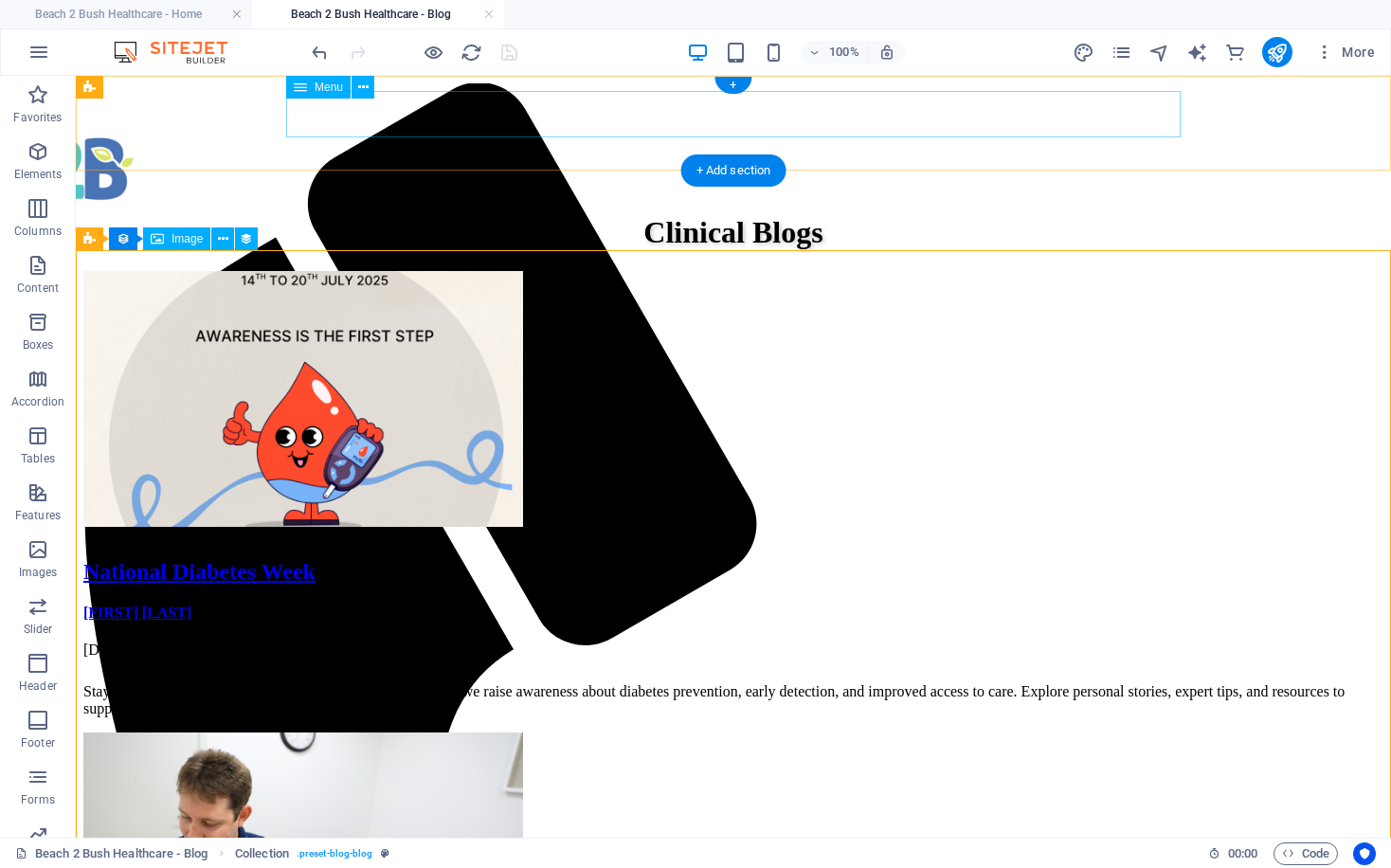 scroll, scrollTop: 0, scrollLeft: 0, axis: both 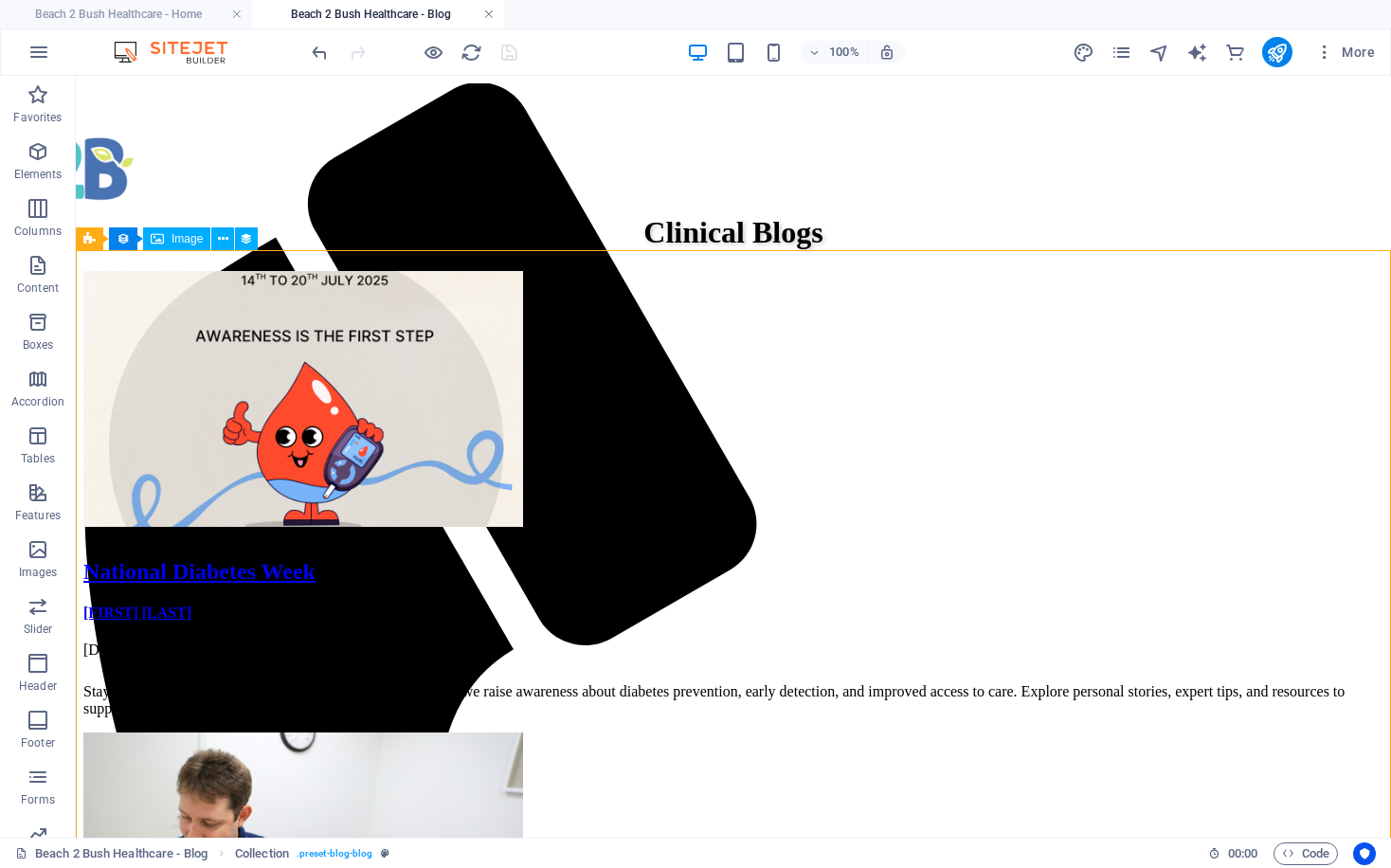 click at bounding box center [489, 14] 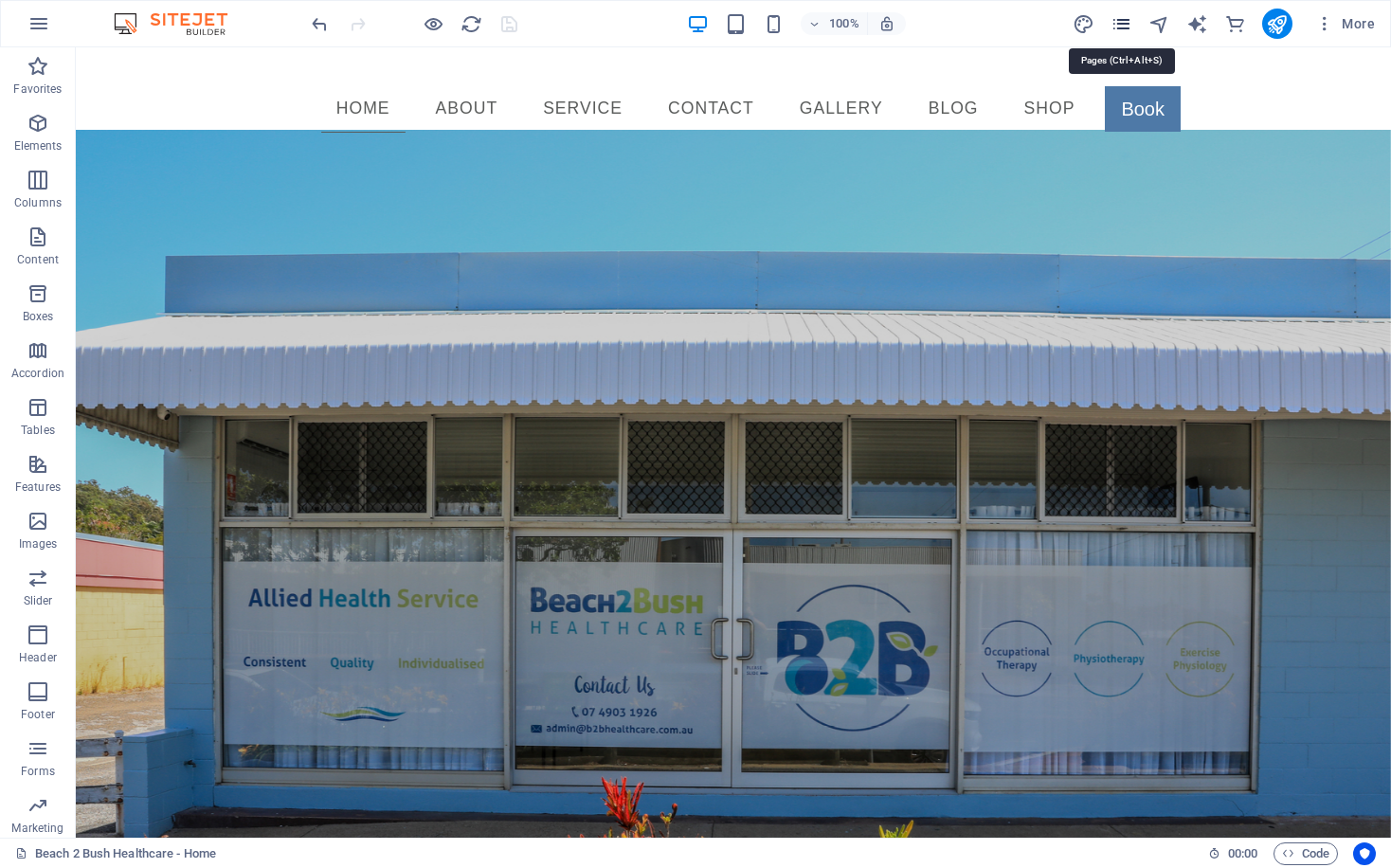 click at bounding box center [1121, 24] 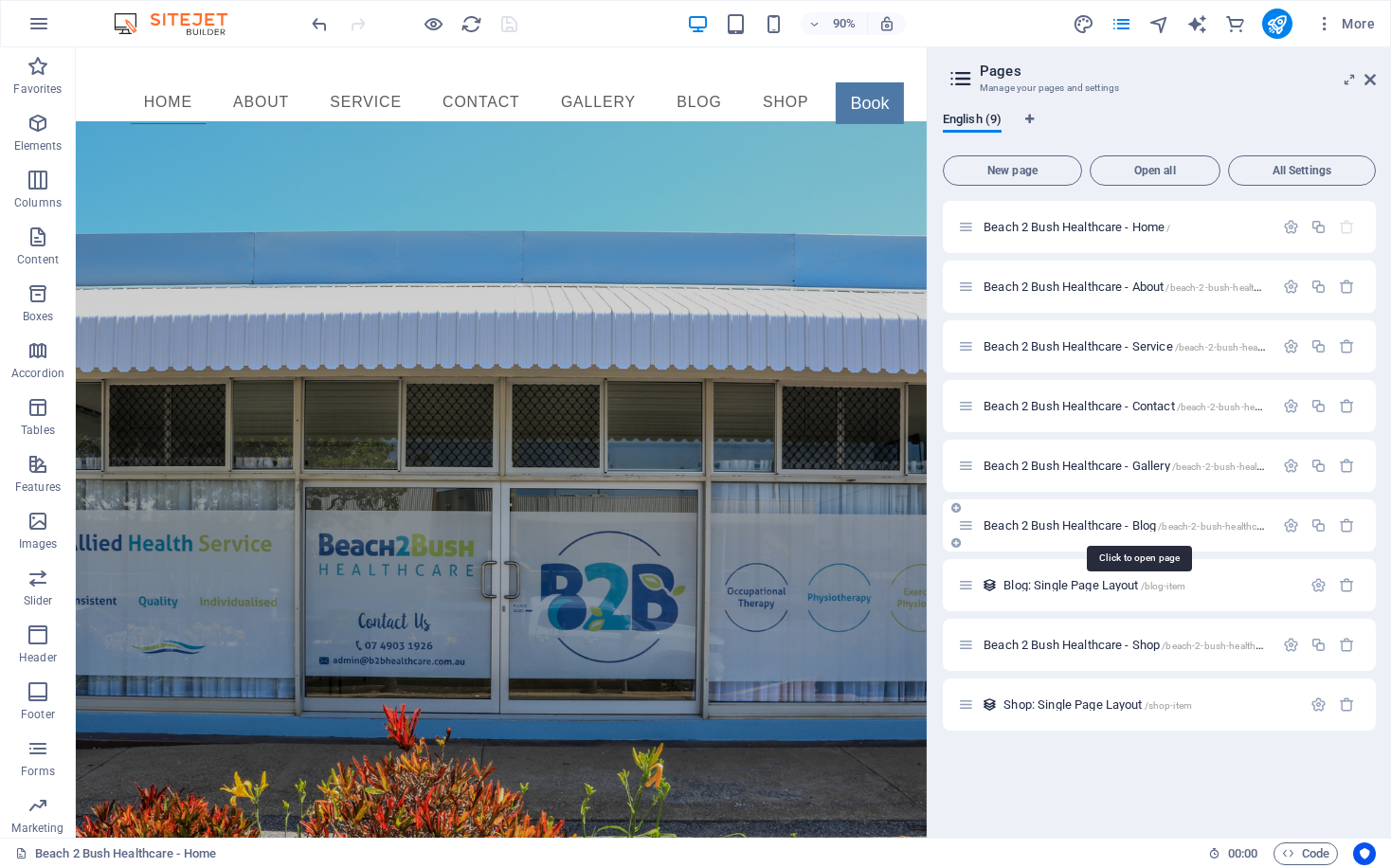 click on "Beach 2 Bush Healthcare - Blog  /beach-2-bush-healthcare-blog" at bounding box center [1137, 525] 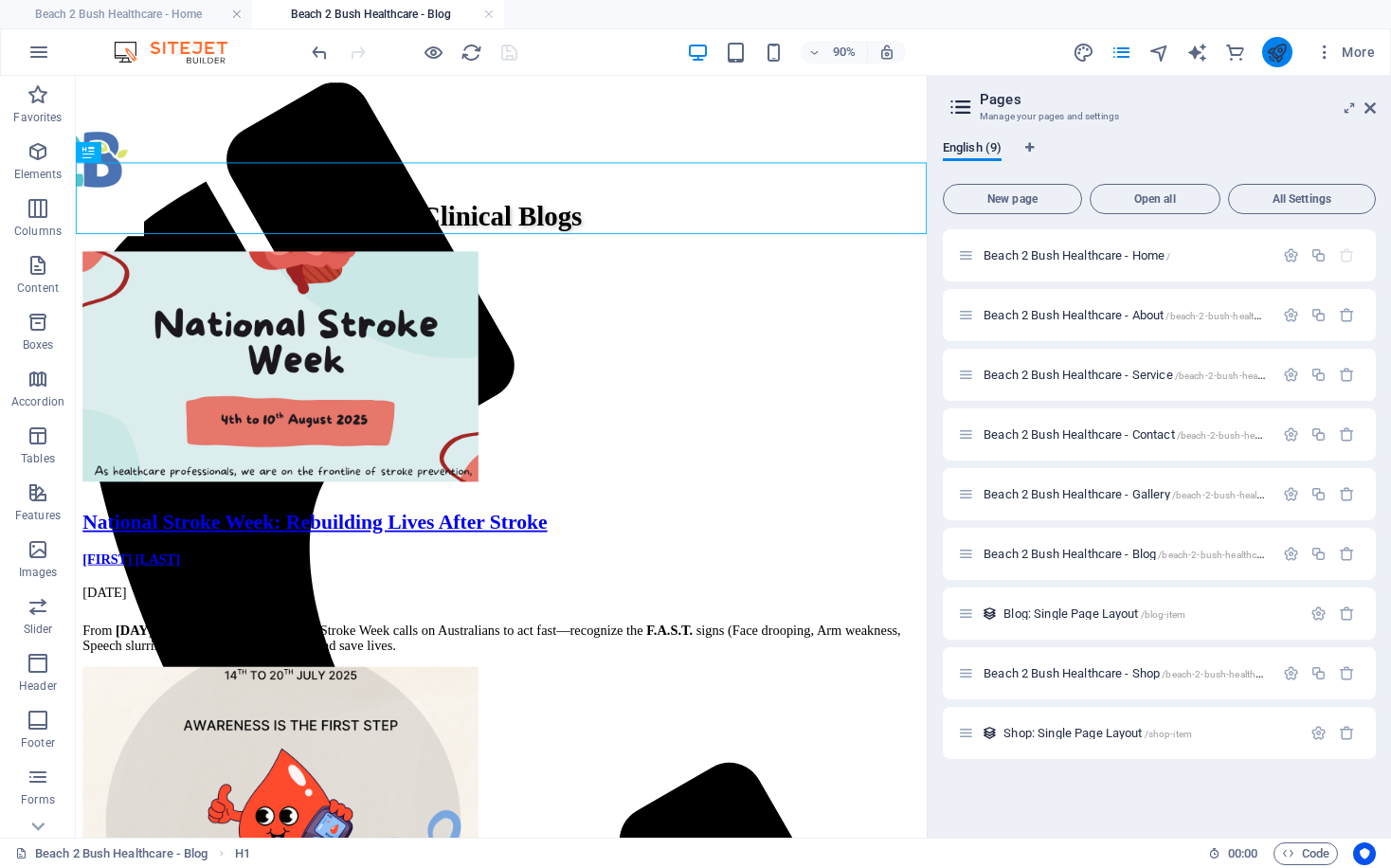 scroll, scrollTop: 0, scrollLeft: 0, axis: both 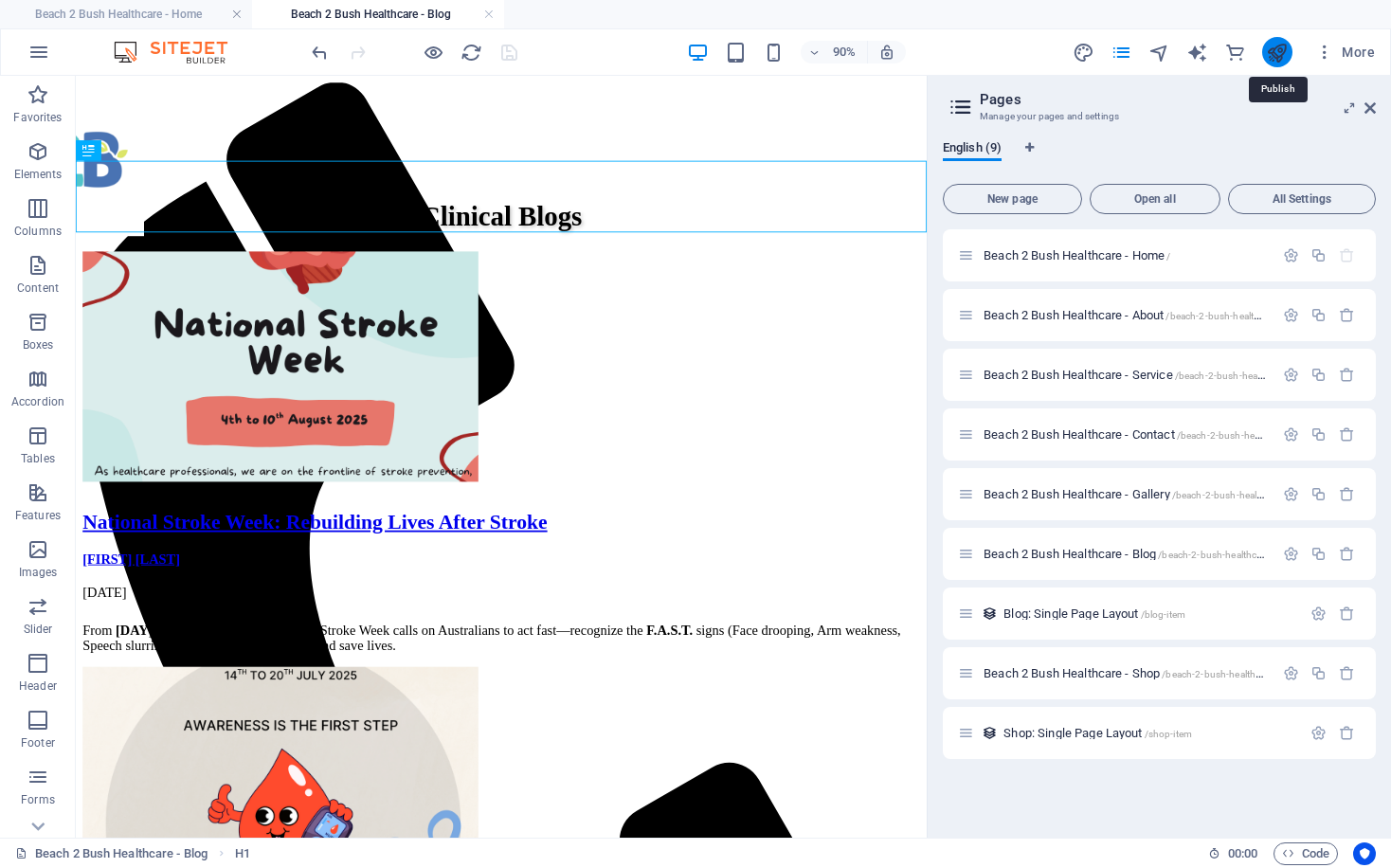 click at bounding box center [1276, 52] 